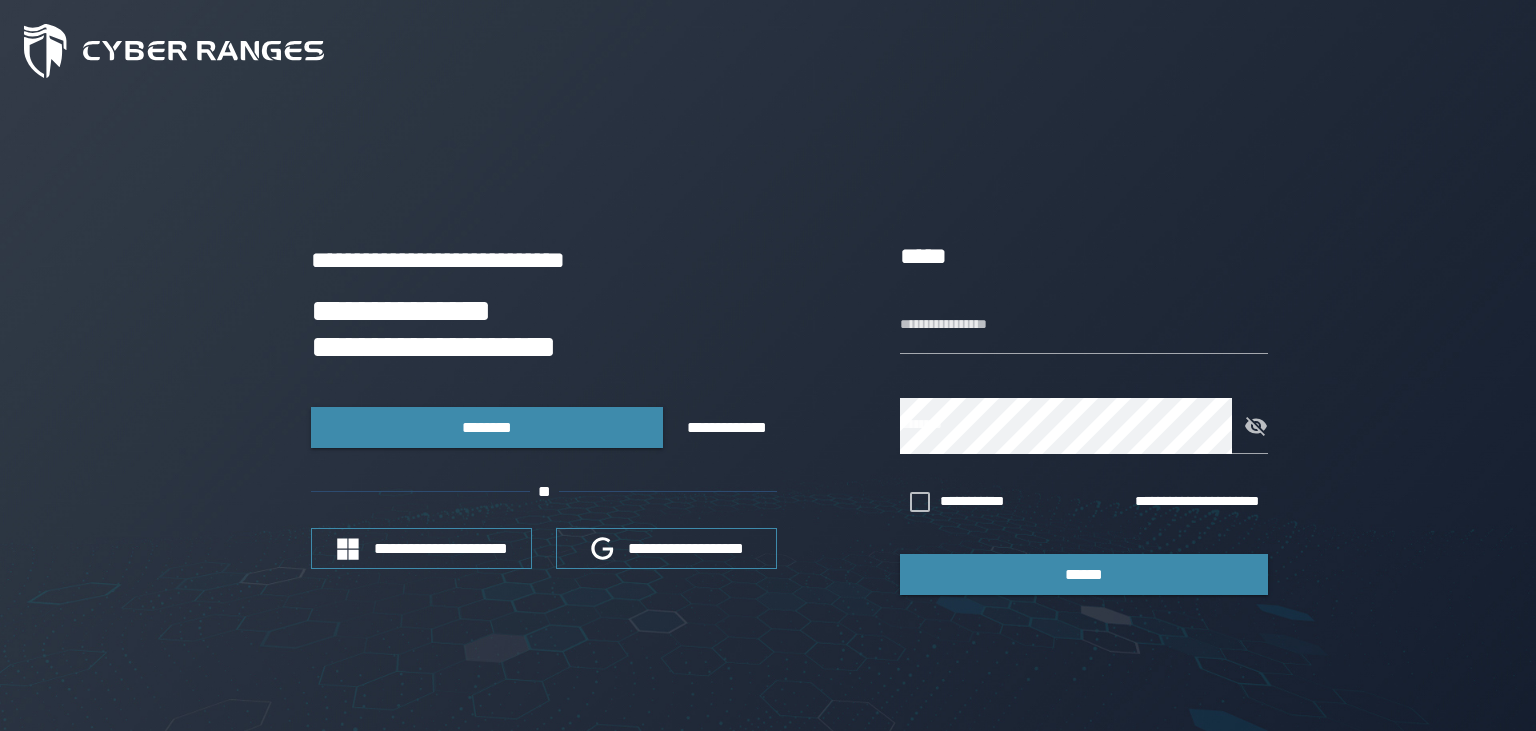 scroll, scrollTop: 0, scrollLeft: 0, axis: both 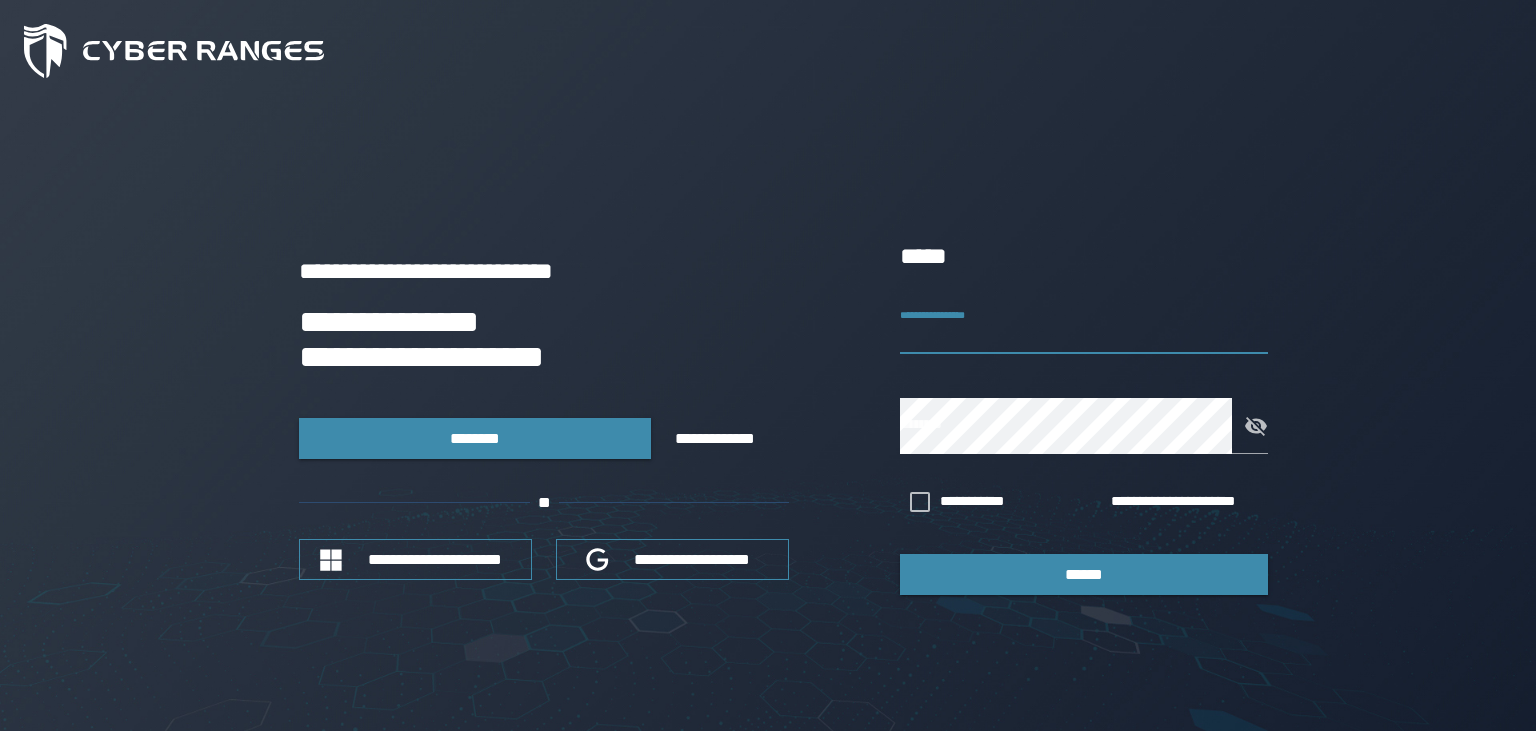 click on "**********" at bounding box center [1084, 326] 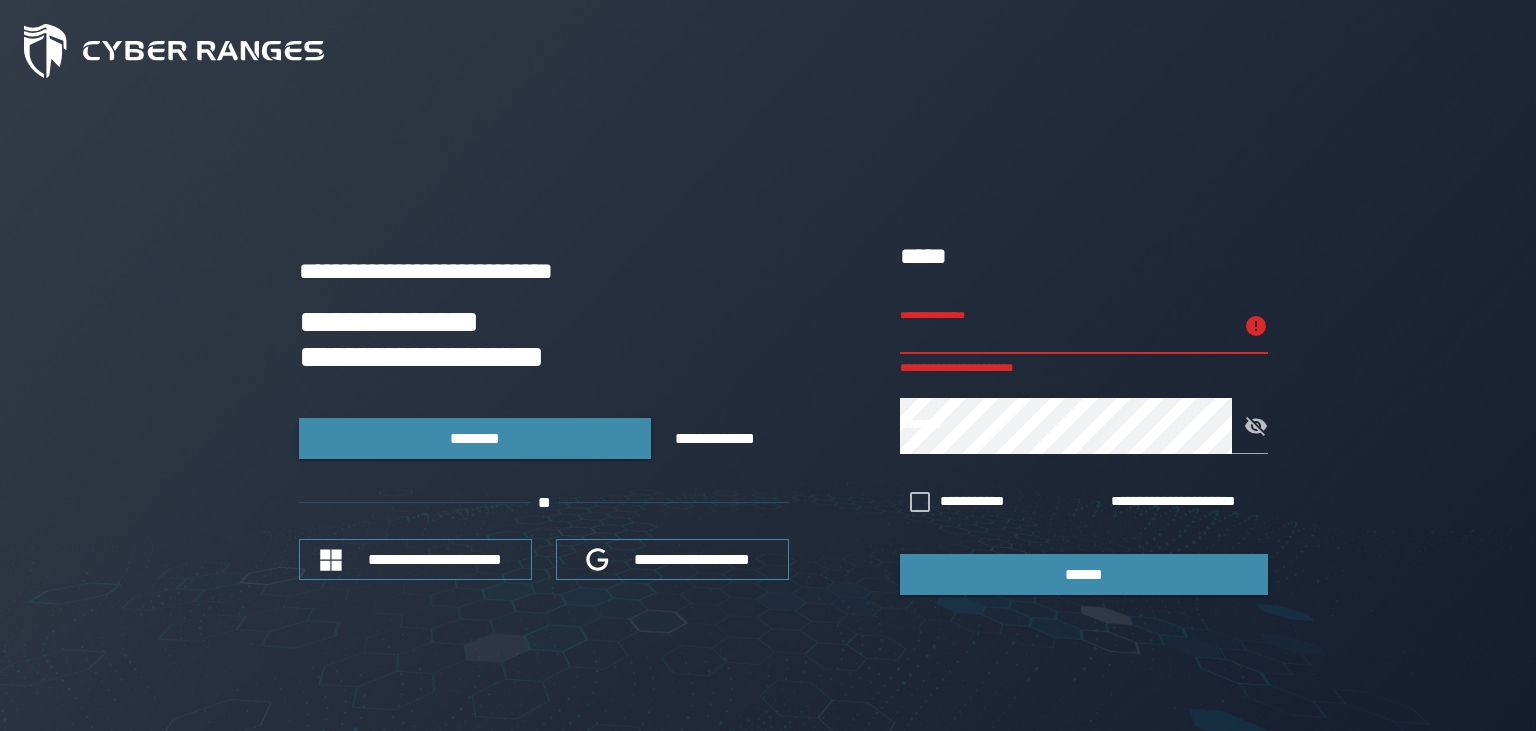 paste on "**********" 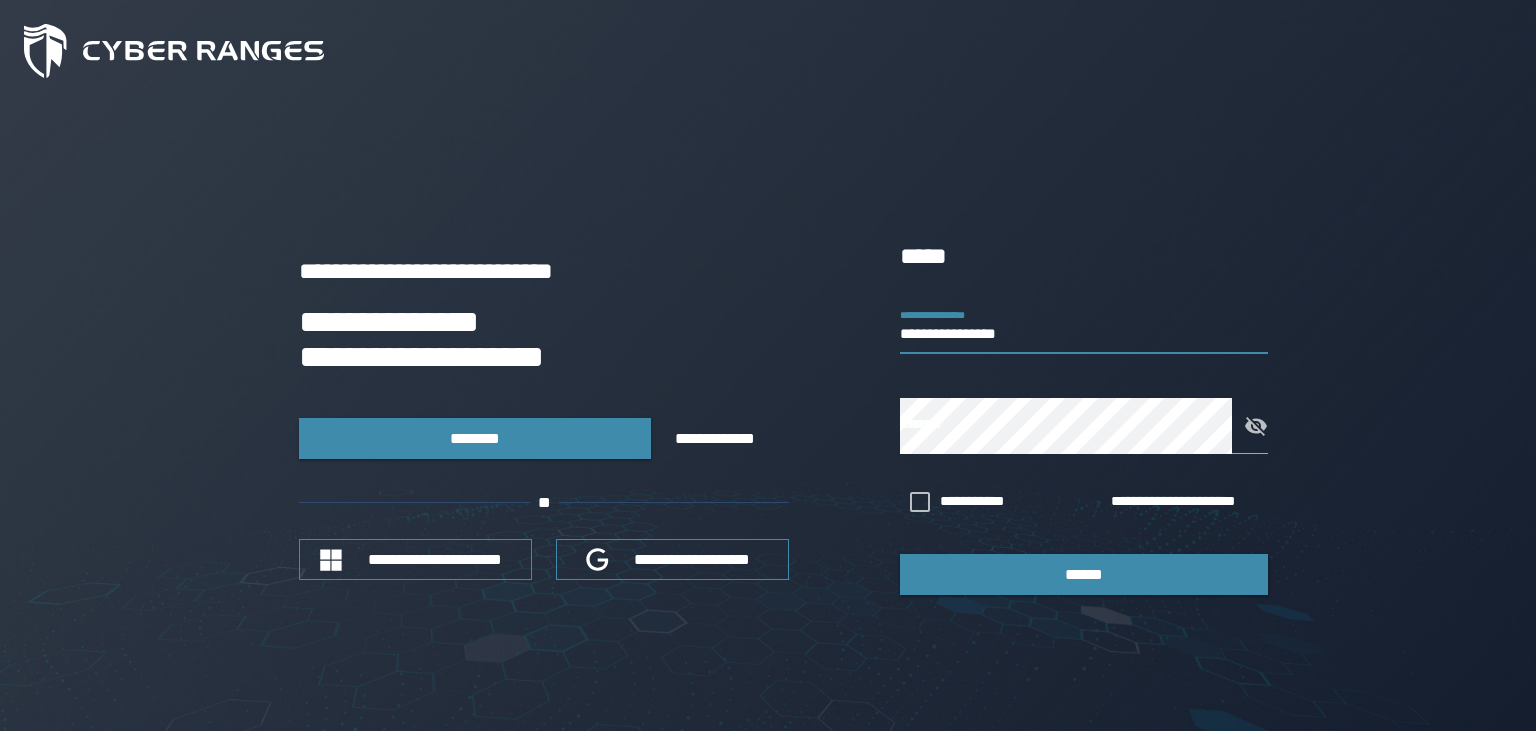type on "**********" 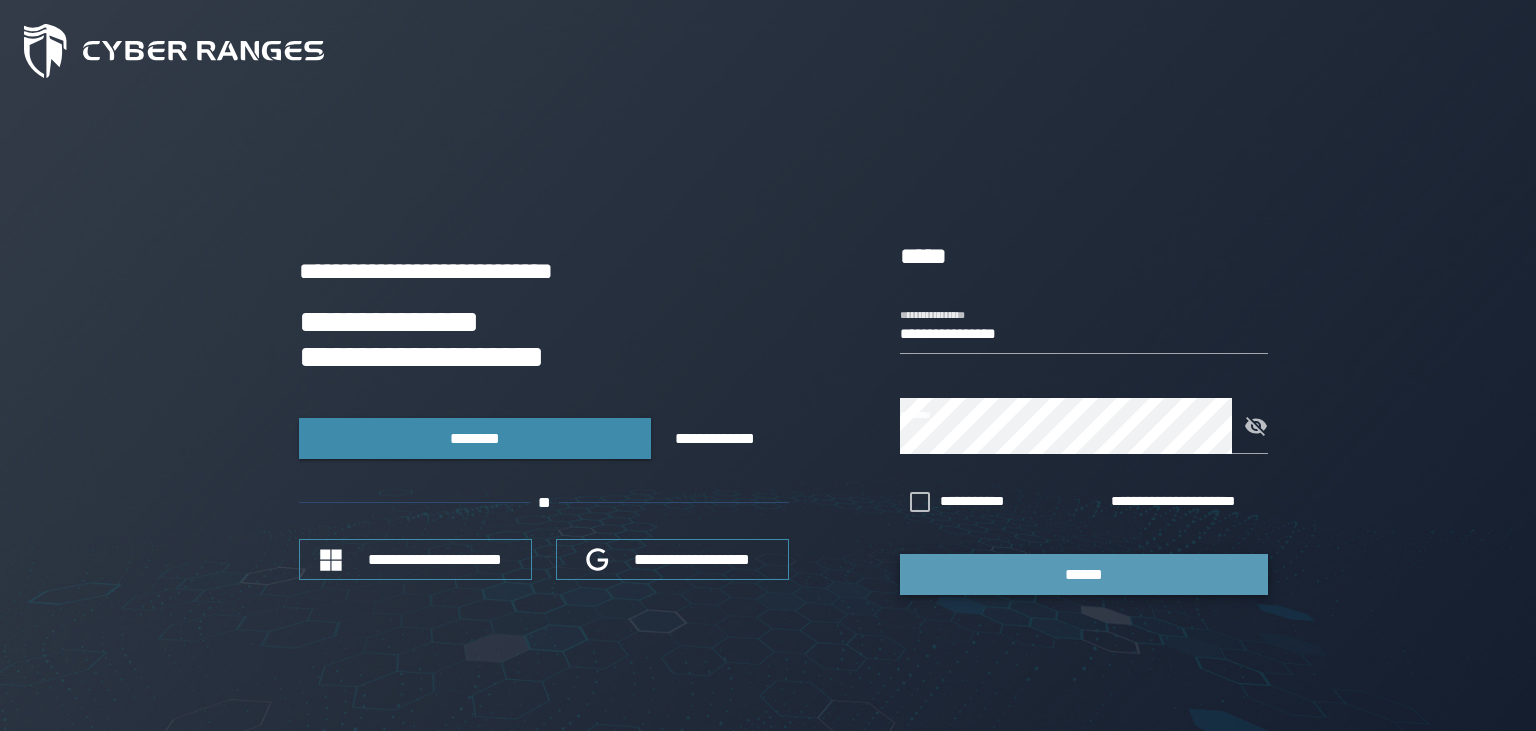 click on "******" at bounding box center [1084, 574] 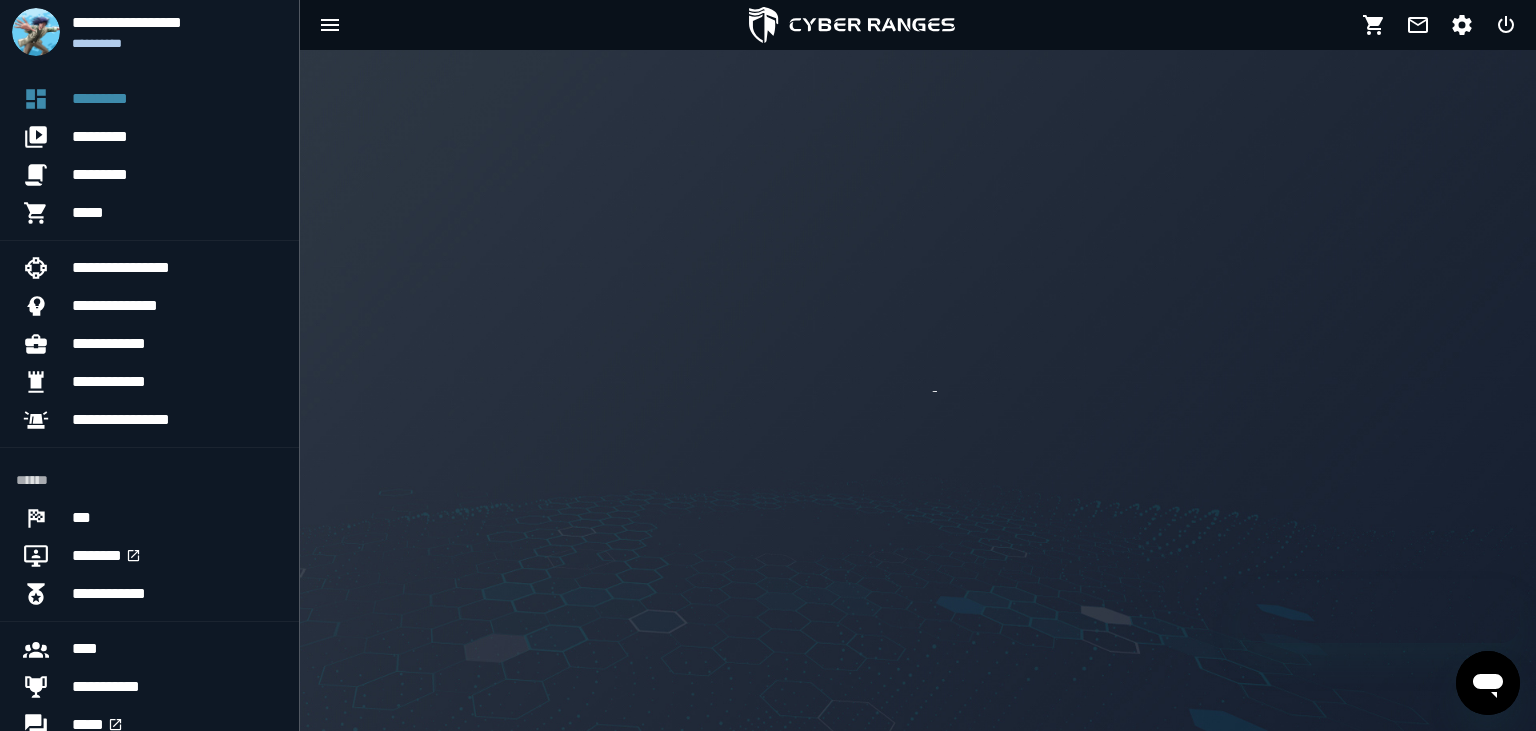 scroll, scrollTop: 0, scrollLeft: 0, axis: both 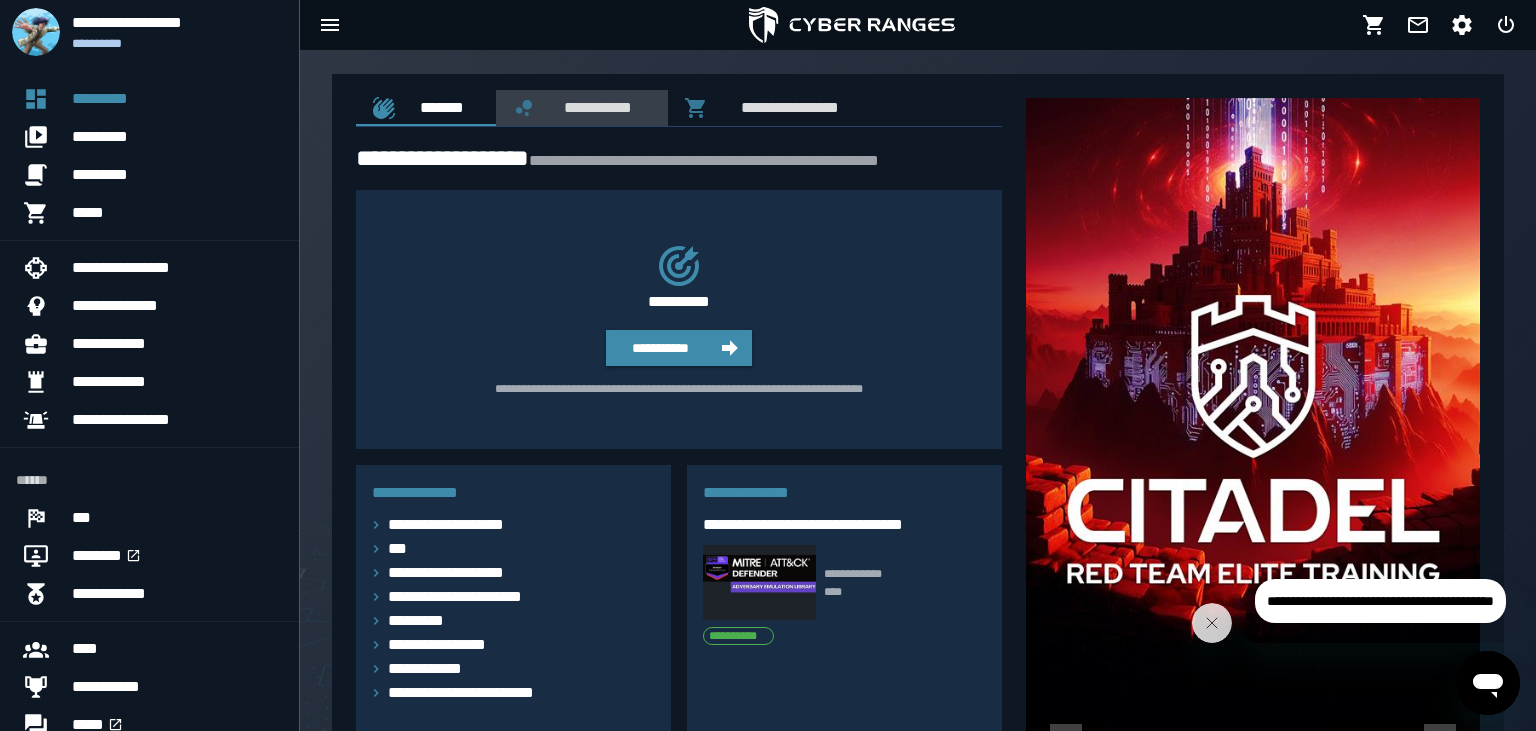 click on "**********" at bounding box center [594, 107] 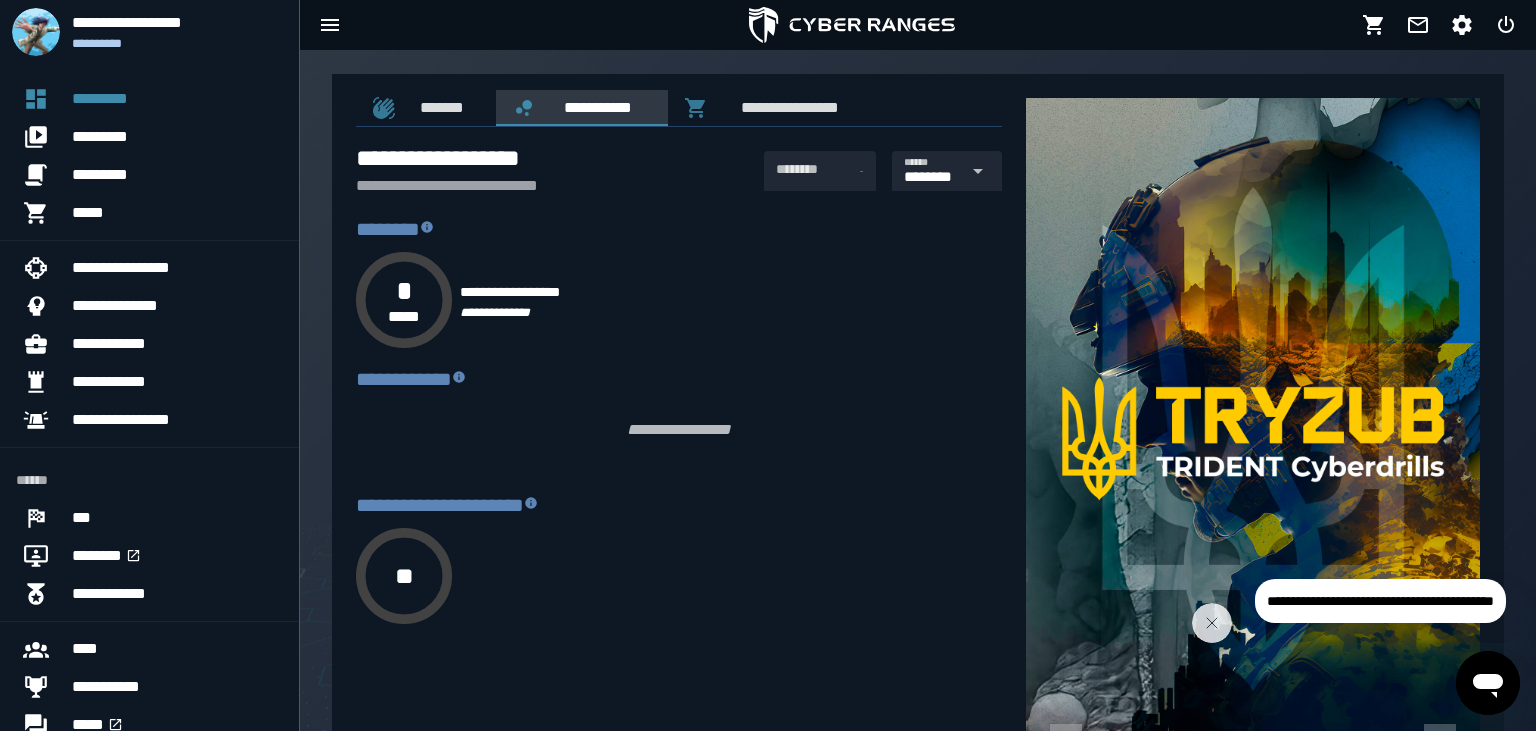 type on "****" 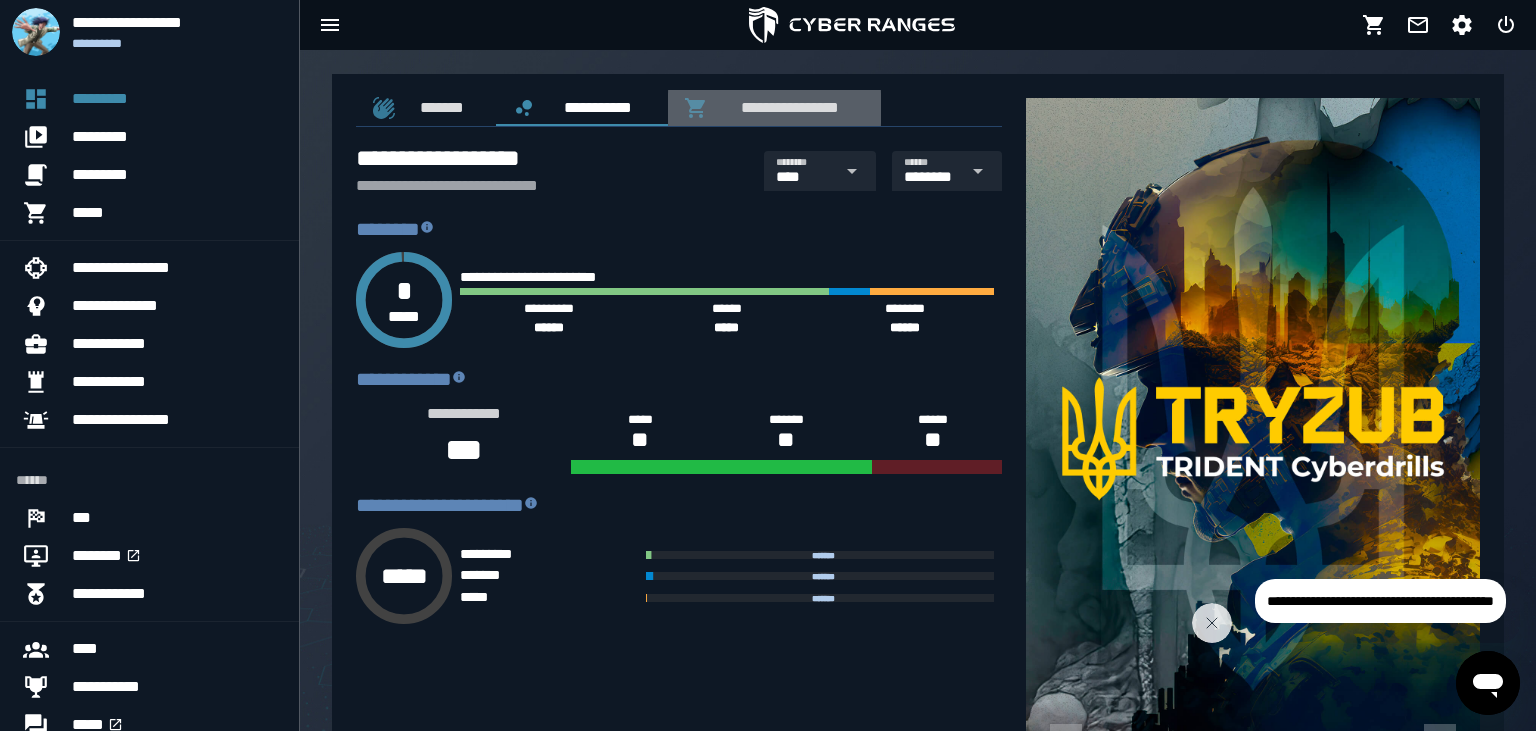 click on "**********" at bounding box center (786, 107) 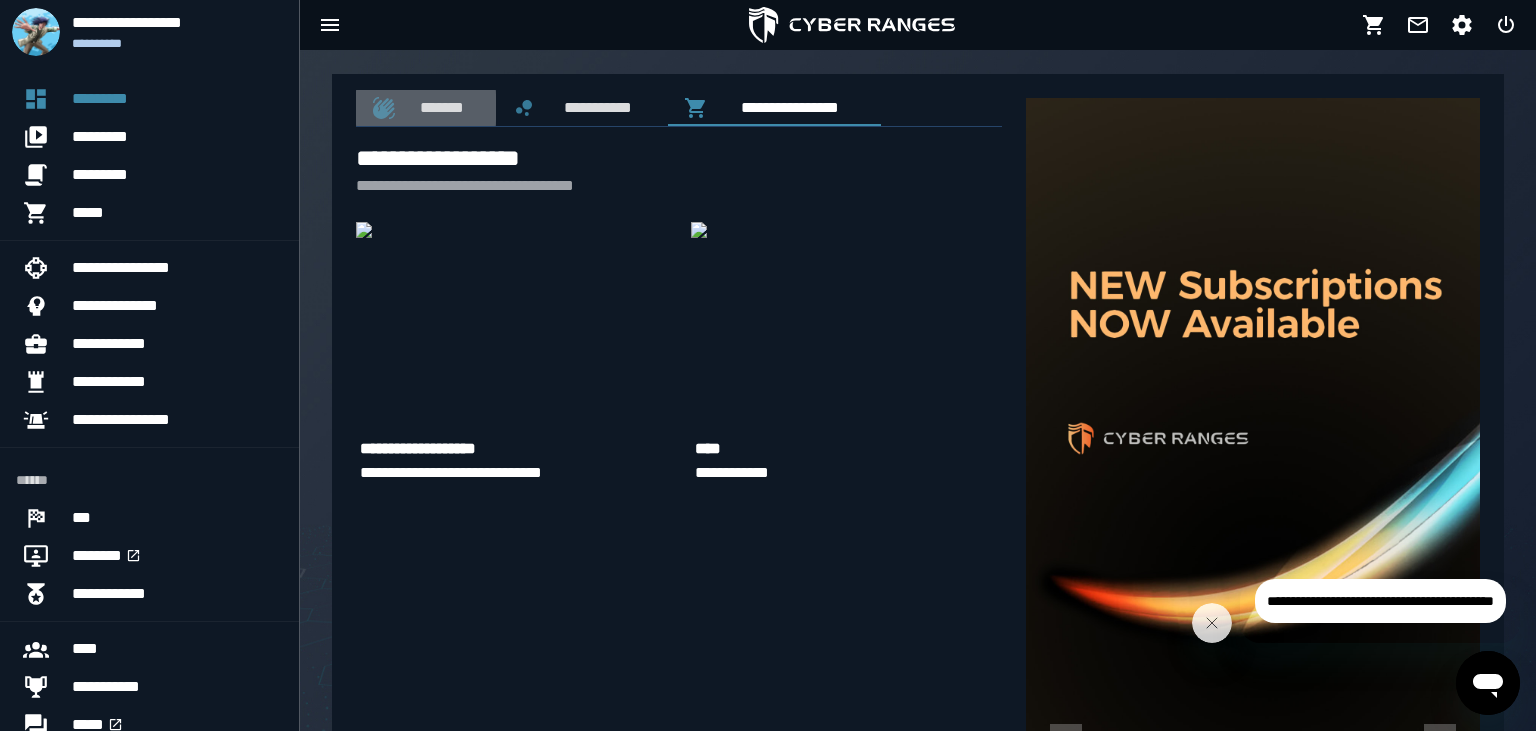 click on "*******" at bounding box center (438, 107) 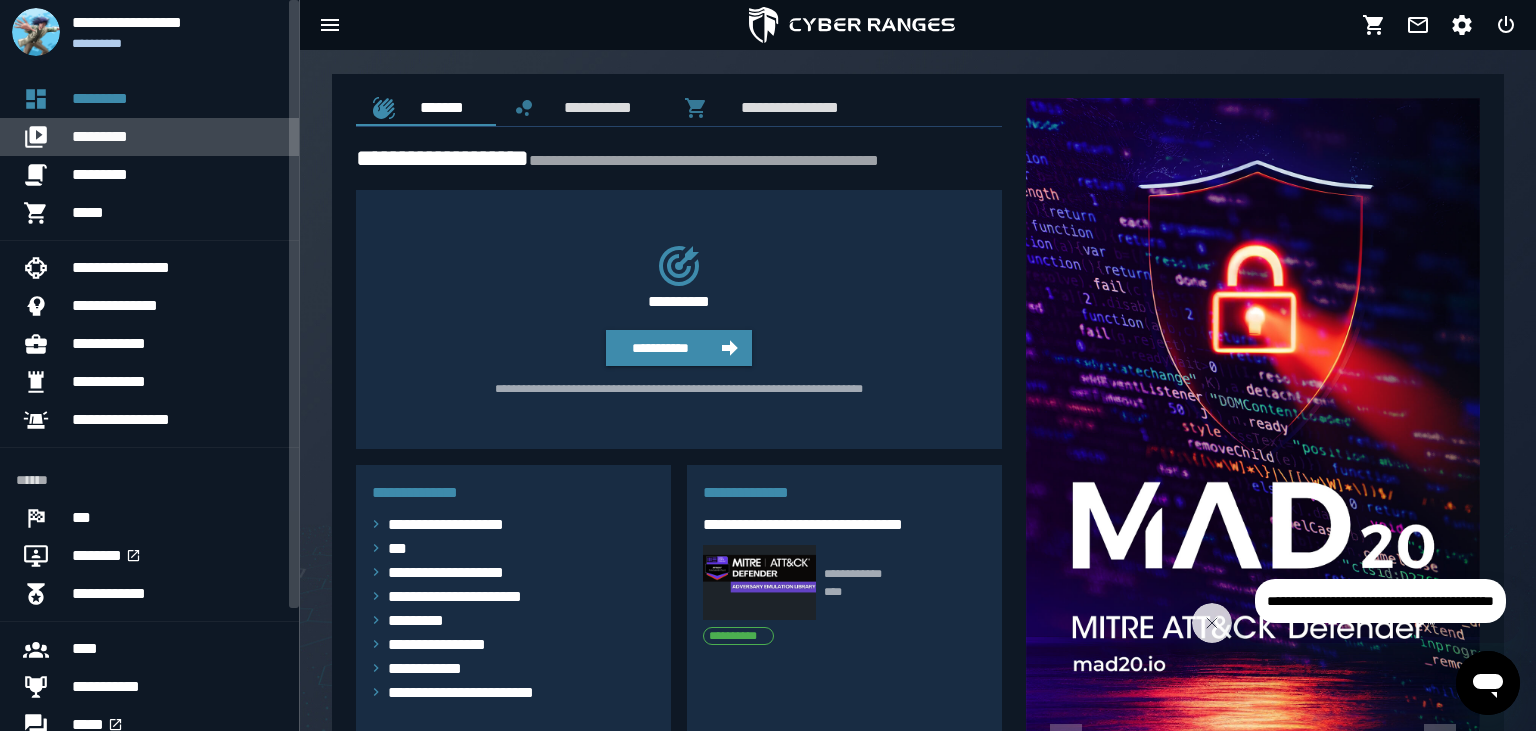 click on "*********" at bounding box center (177, 137) 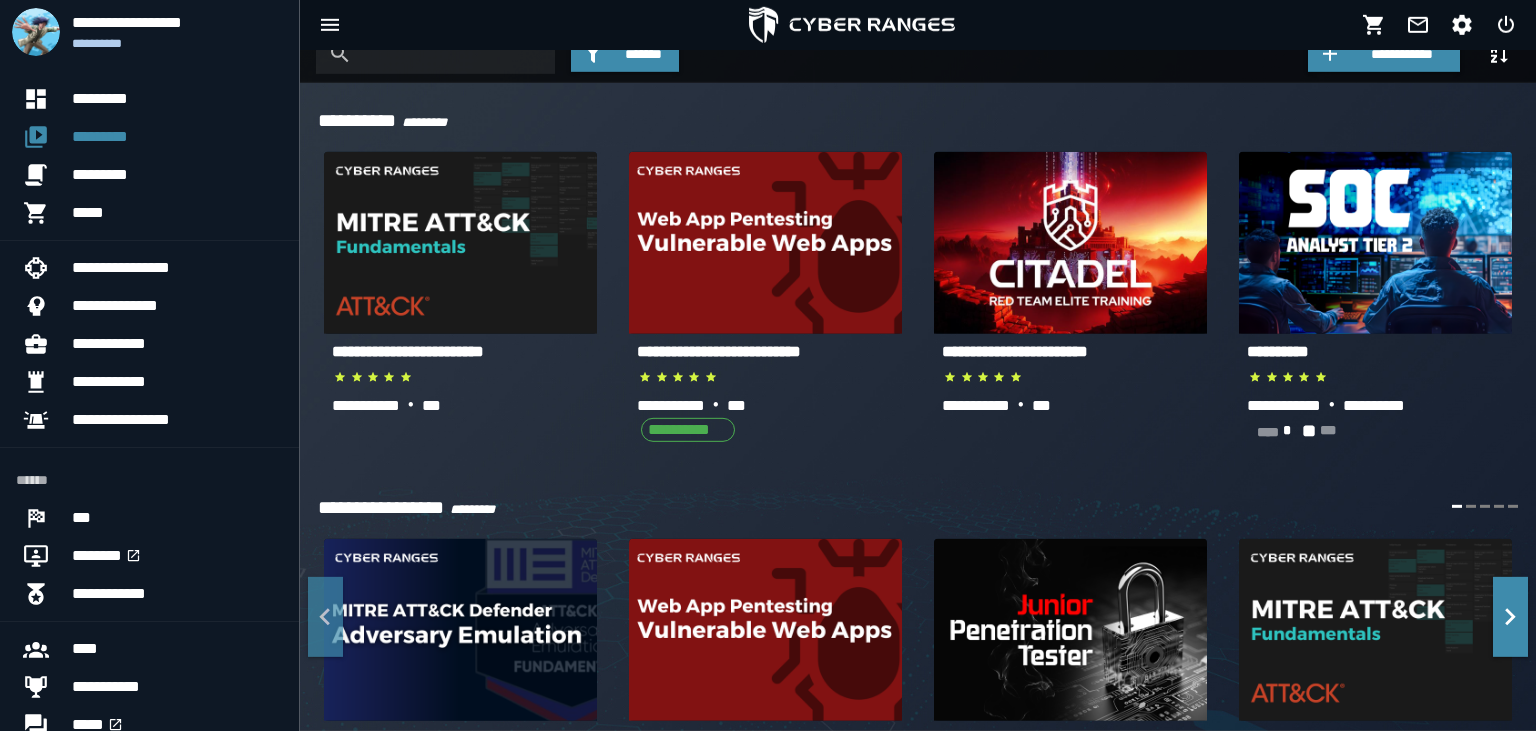scroll, scrollTop: 0, scrollLeft: 0, axis: both 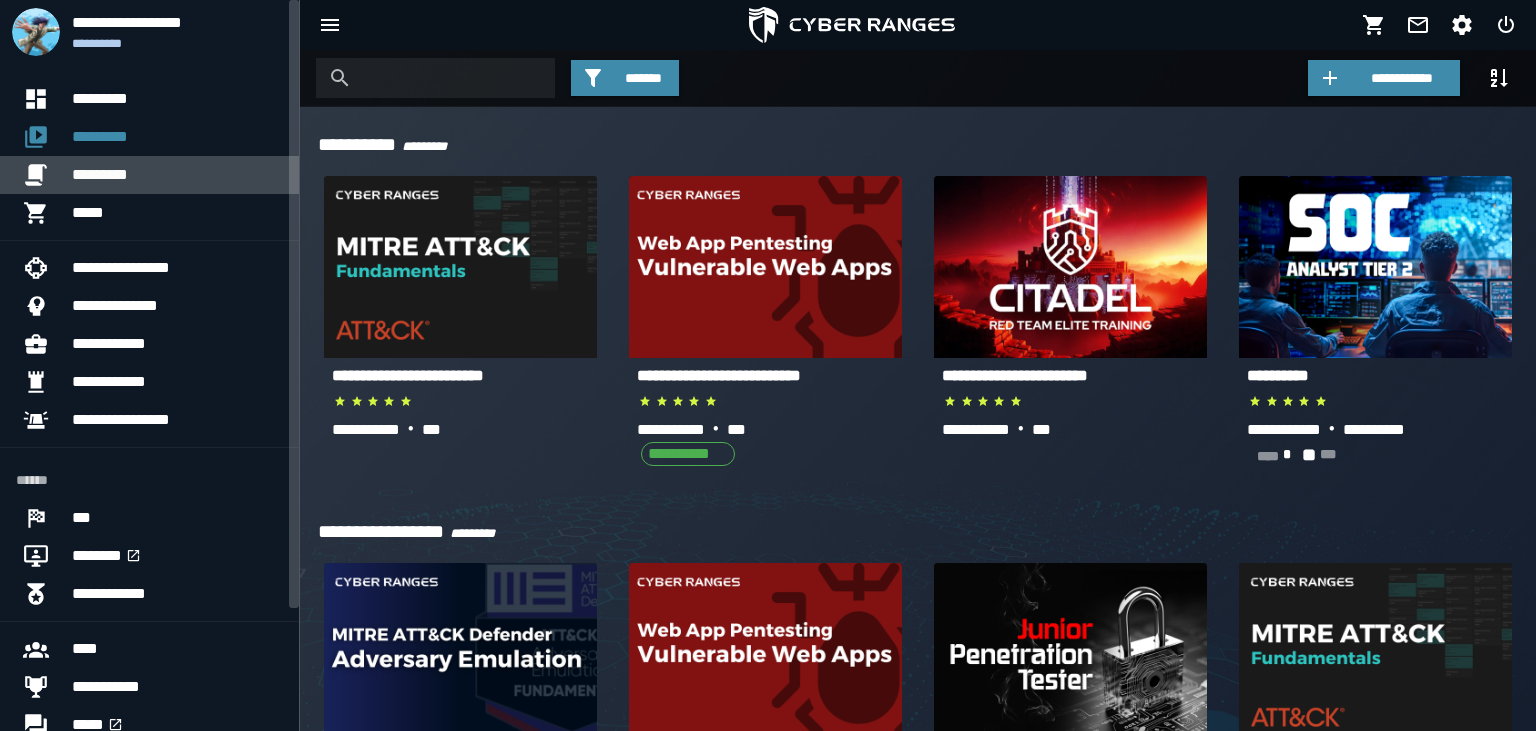 click on "*********" at bounding box center [177, 175] 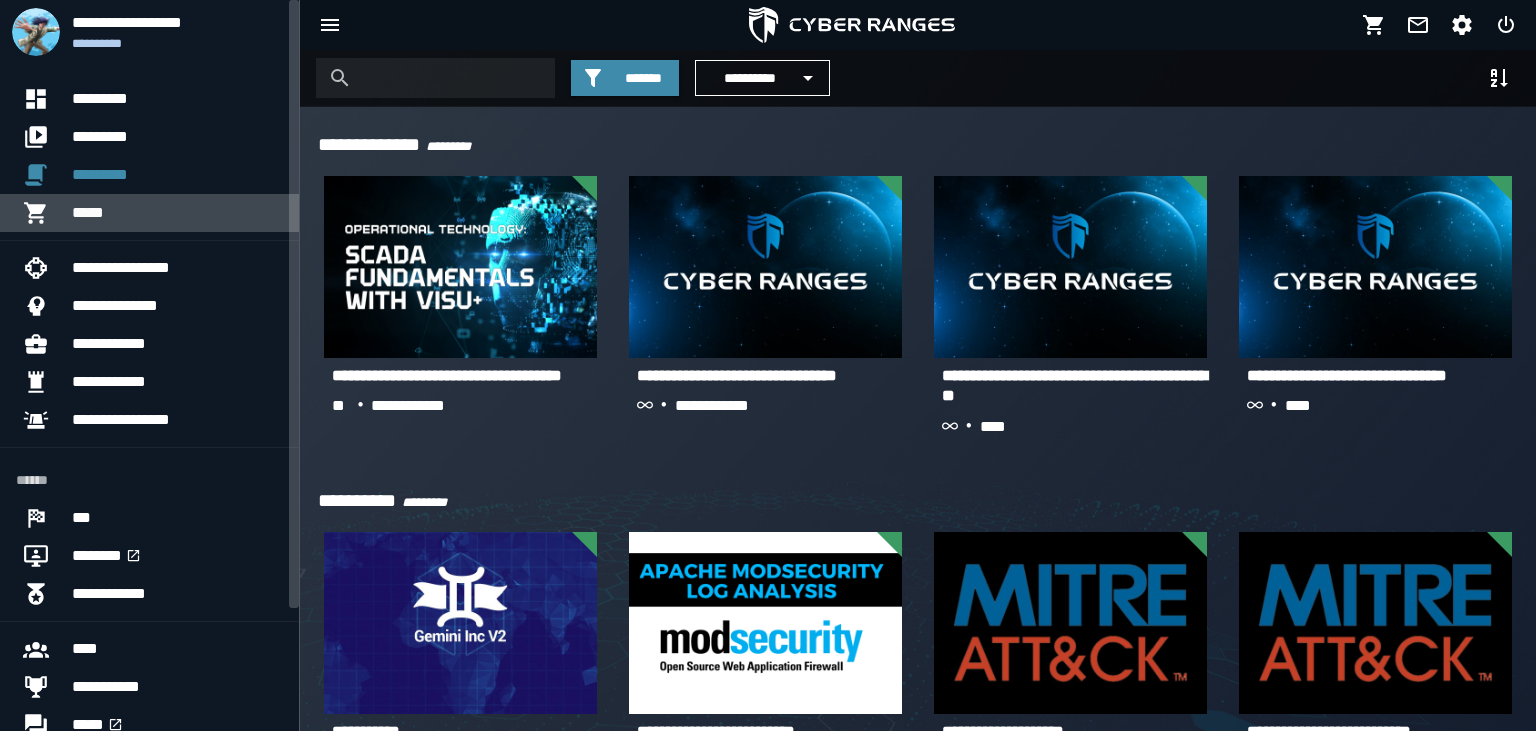 click on "*****" at bounding box center (177, 213) 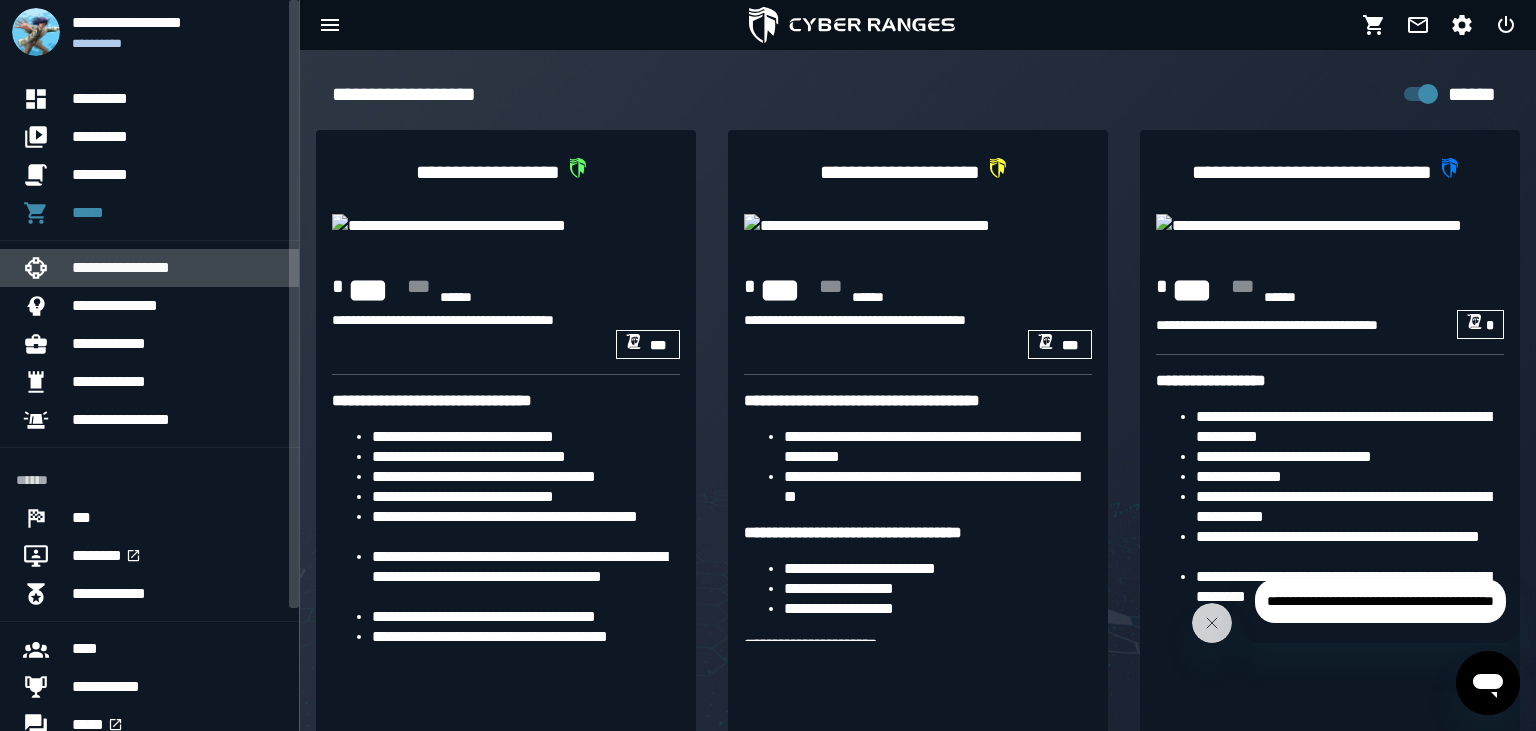 click on "**********" at bounding box center (177, 268) 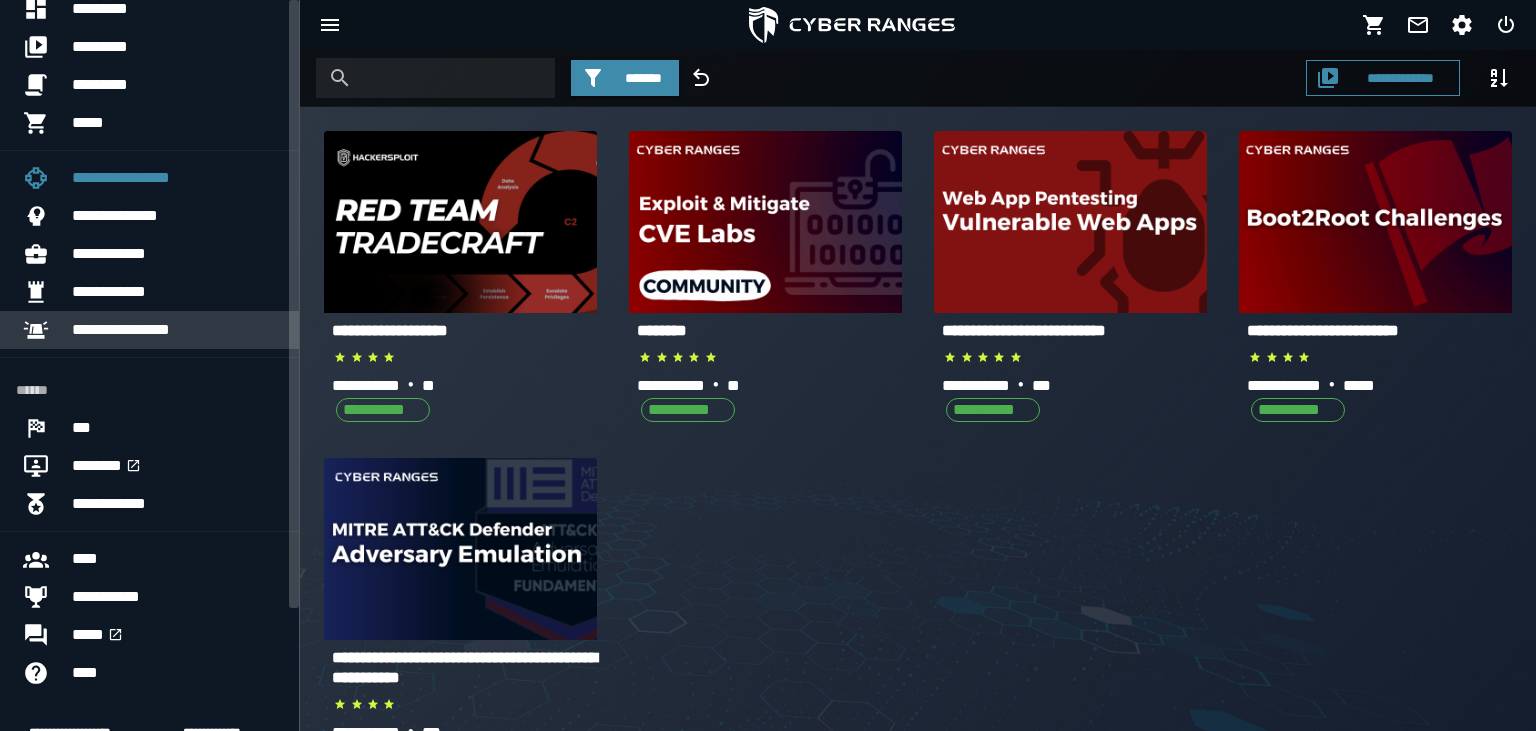 scroll, scrollTop: 148, scrollLeft: 0, axis: vertical 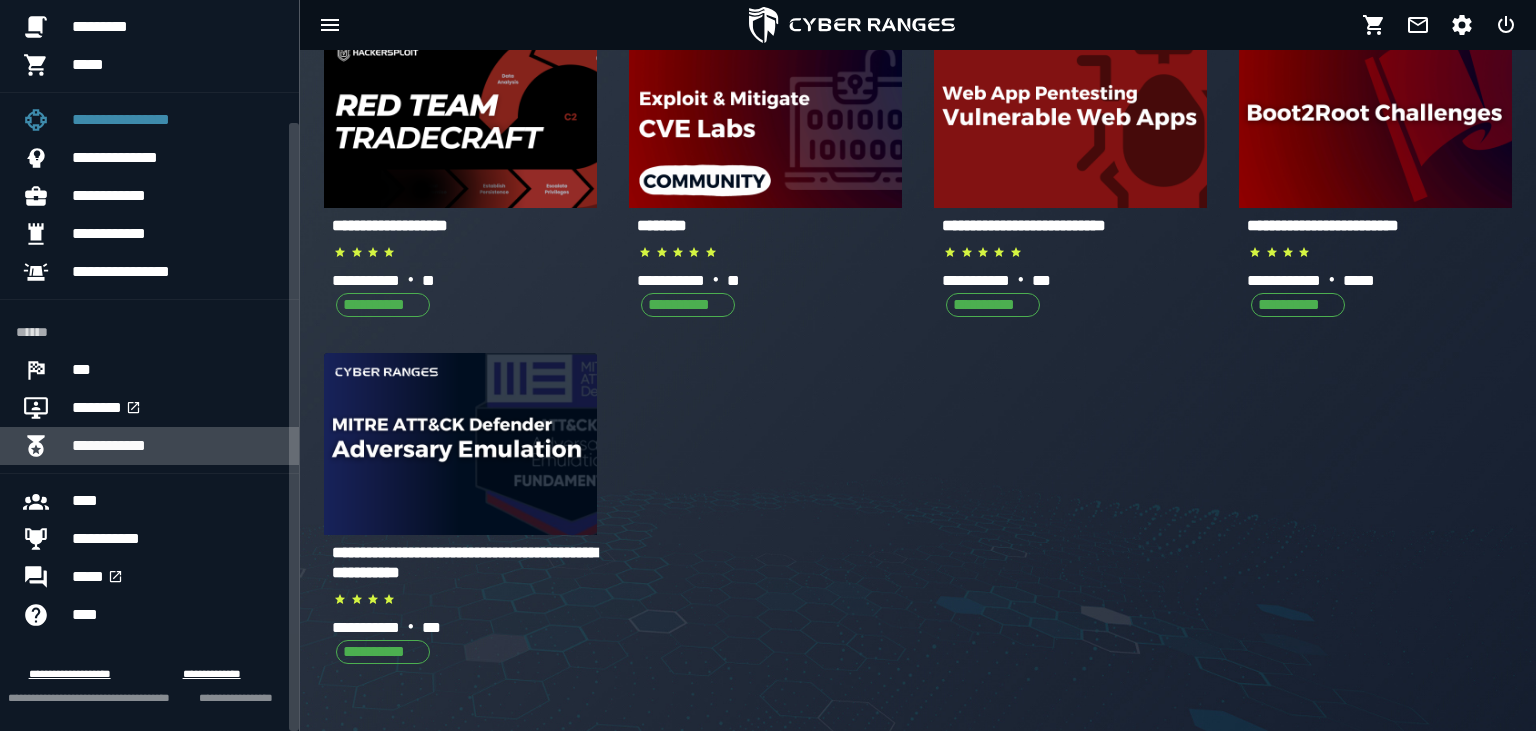 click on "**********" at bounding box center (177, 446) 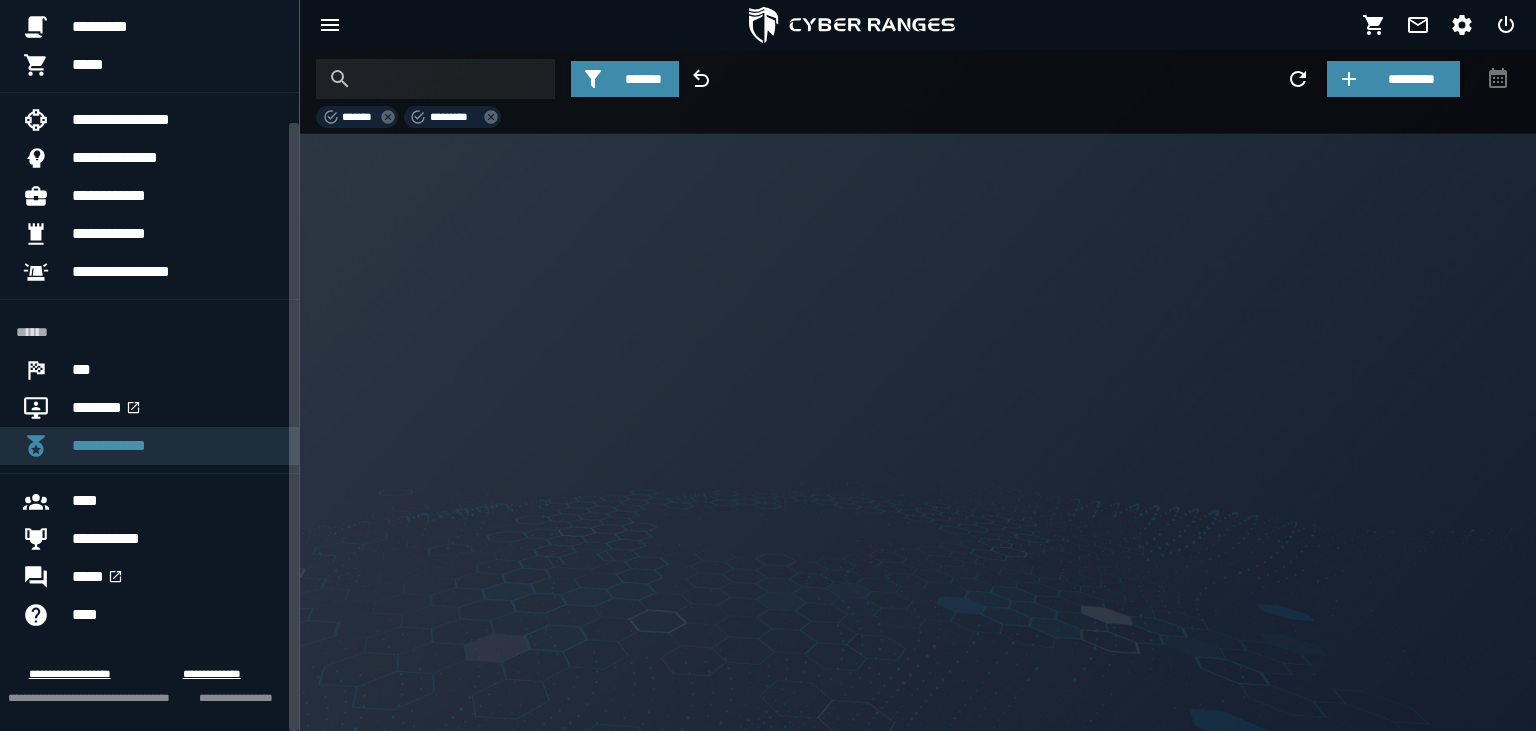 scroll, scrollTop: 0, scrollLeft: 0, axis: both 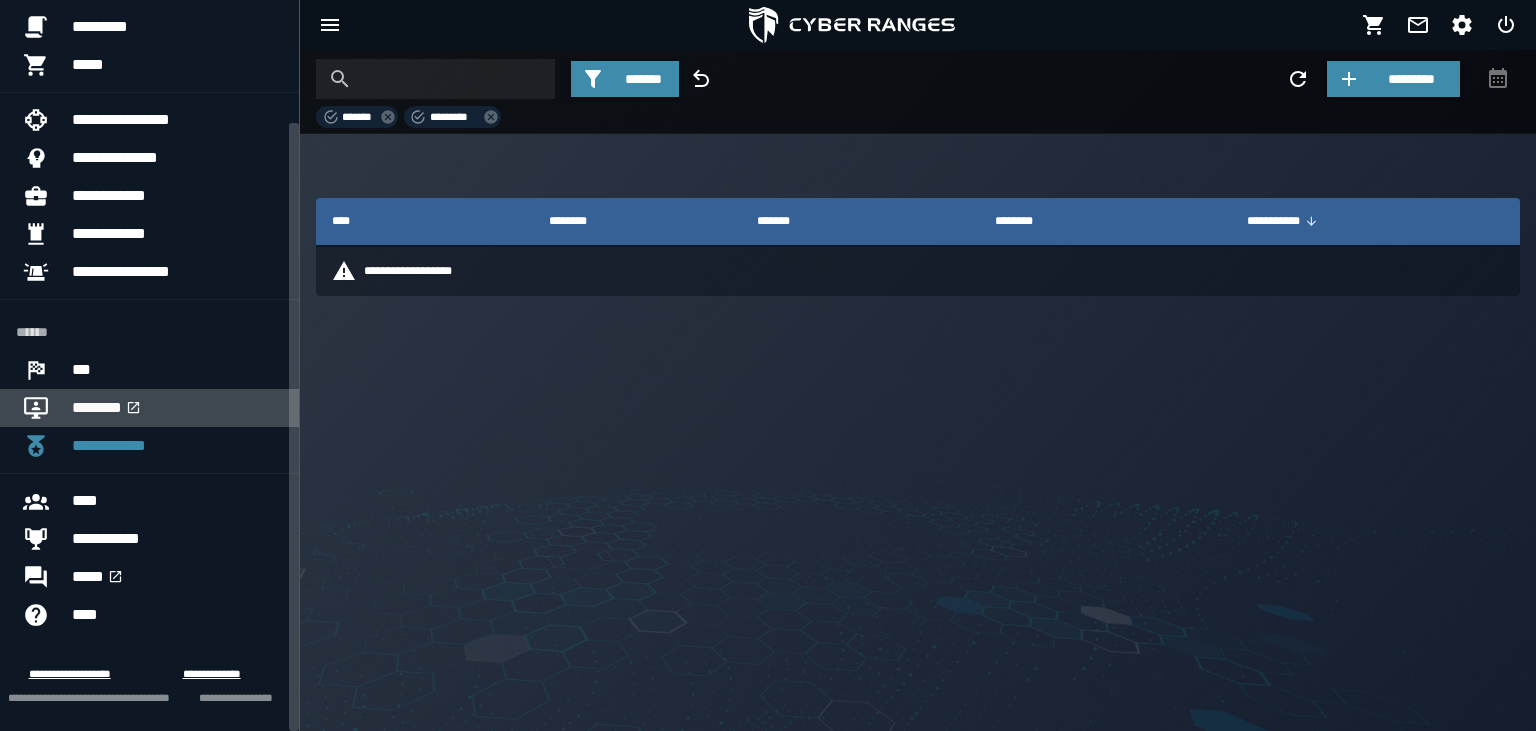click 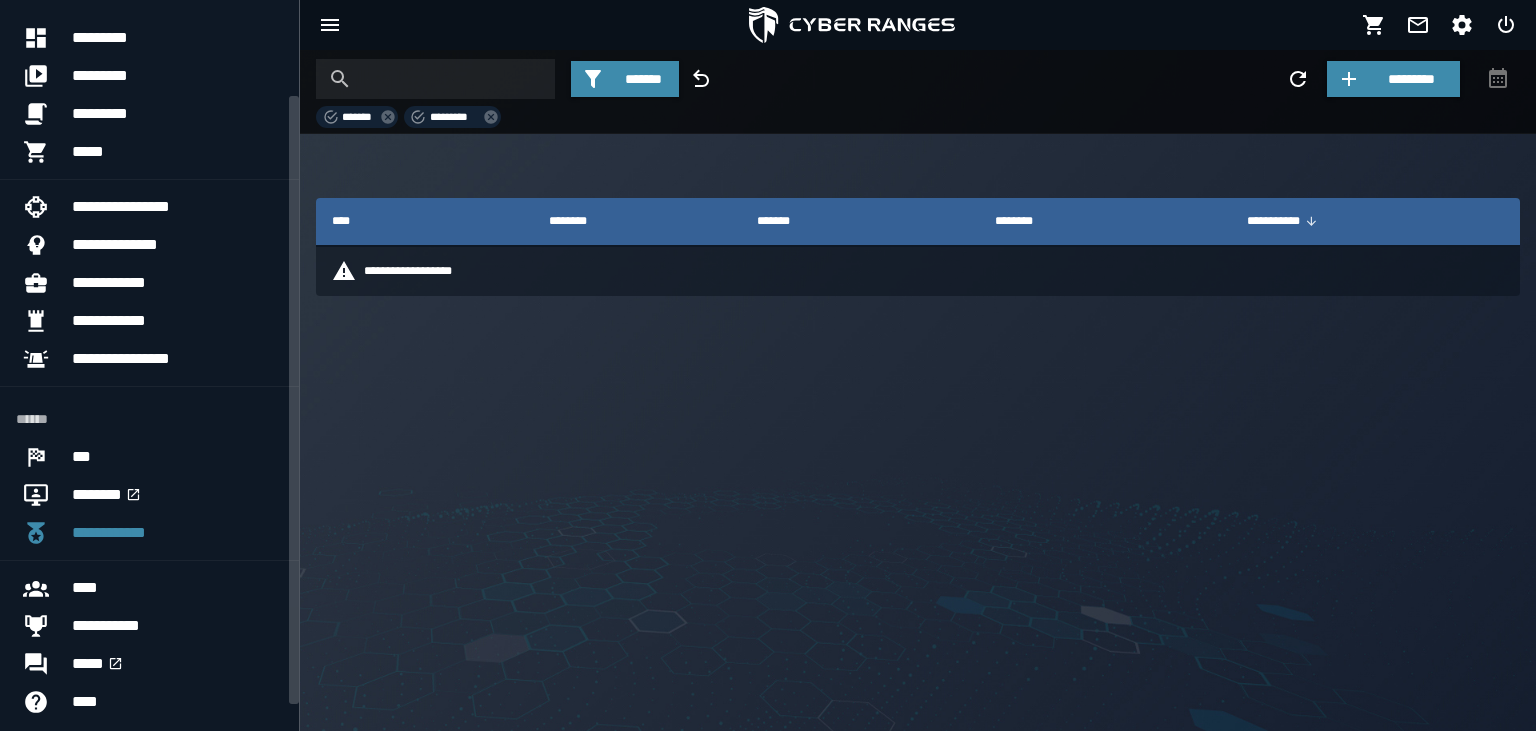 scroll, scrollTop: 0, scrollLeft: 0, axis: both 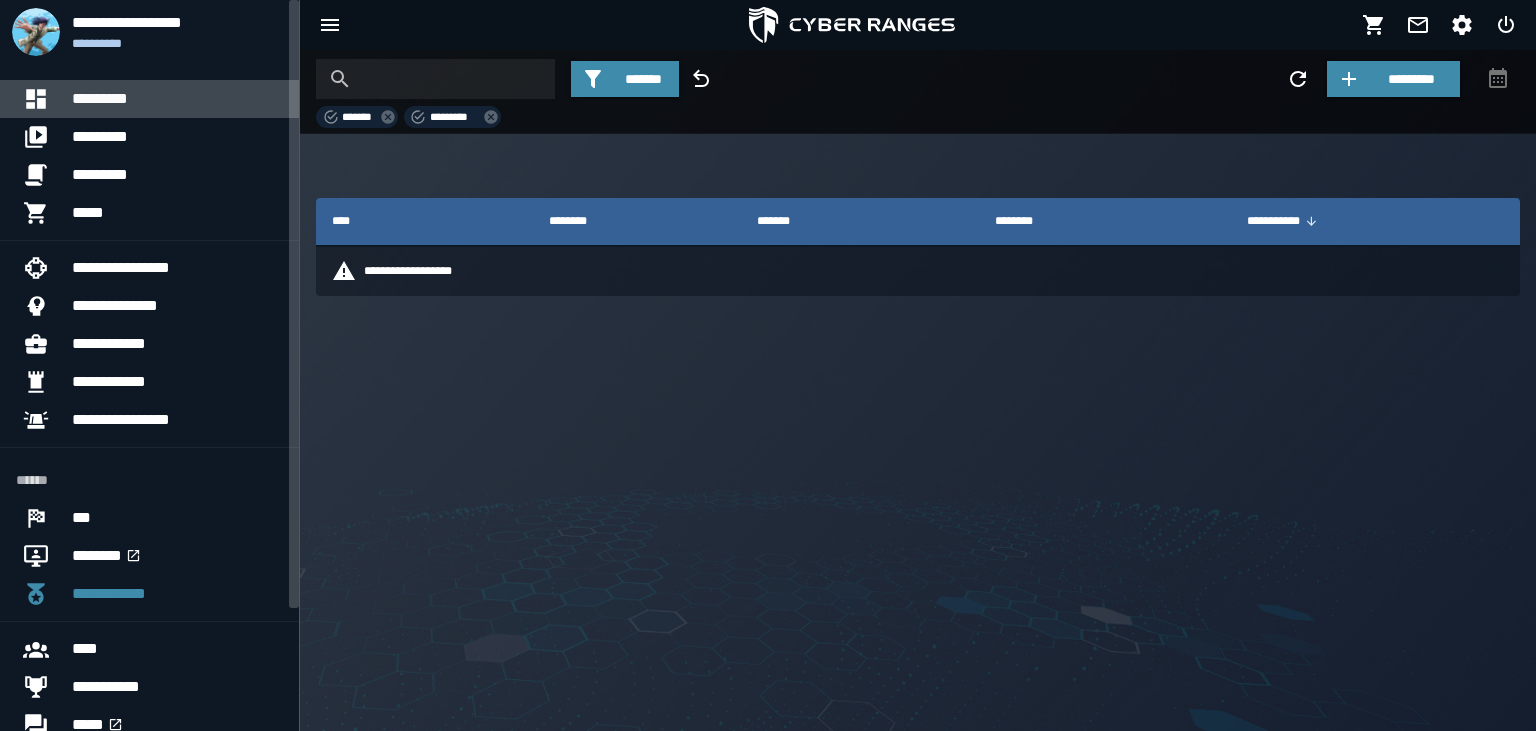 click on "*********" at bounding box center (177, 99) 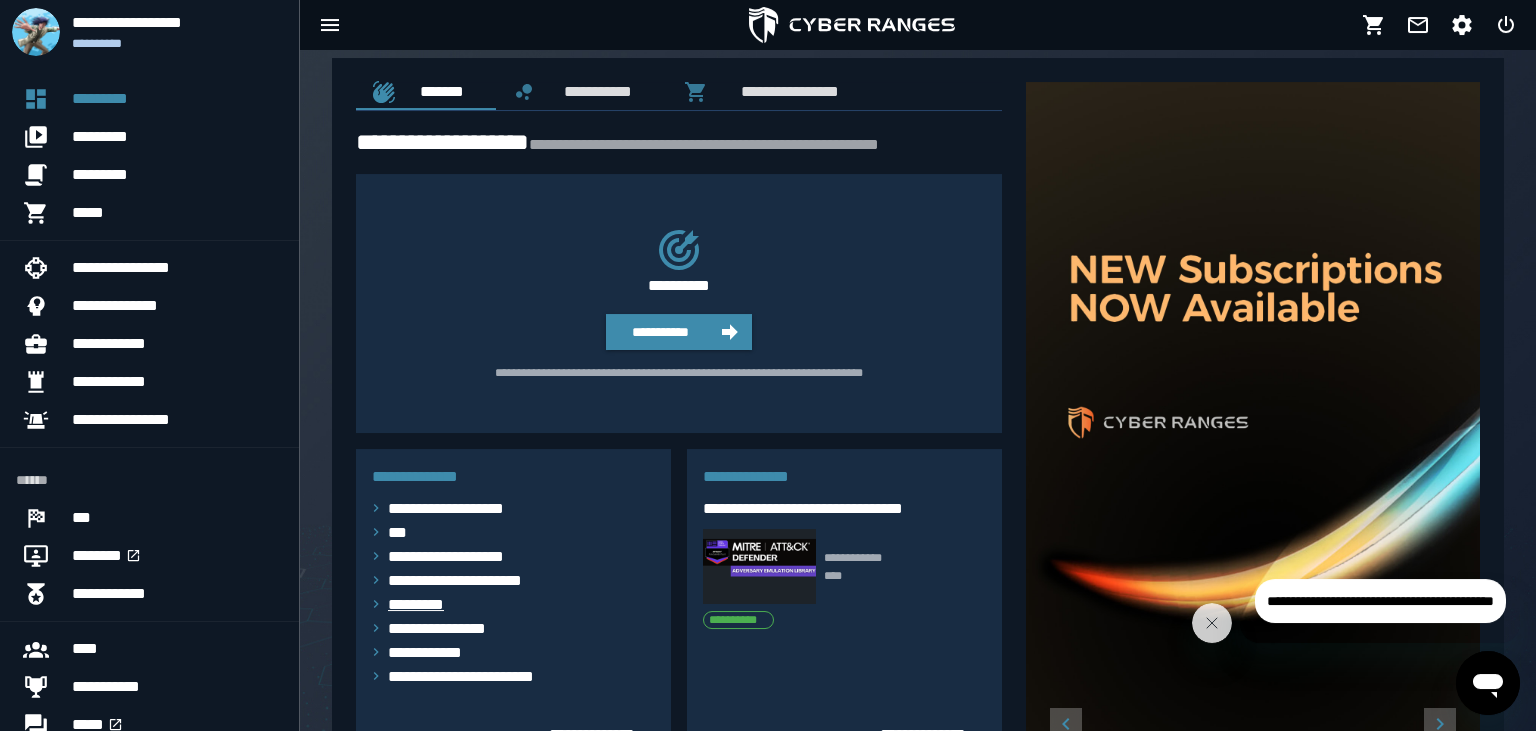 scroll, scrollTop: 0, scrollLeft: 0, axis: both 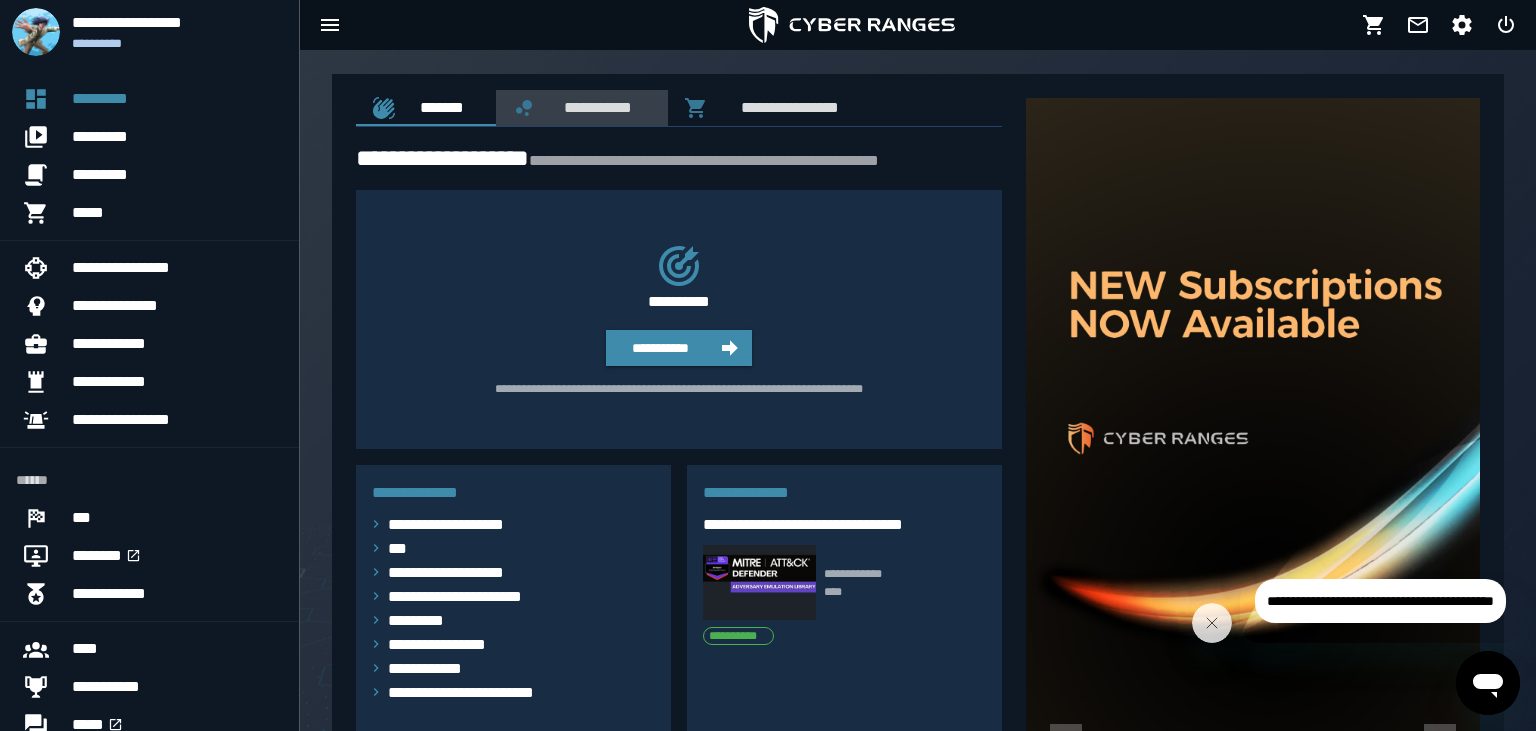 click on "**********" at bounding box center [594, 107] 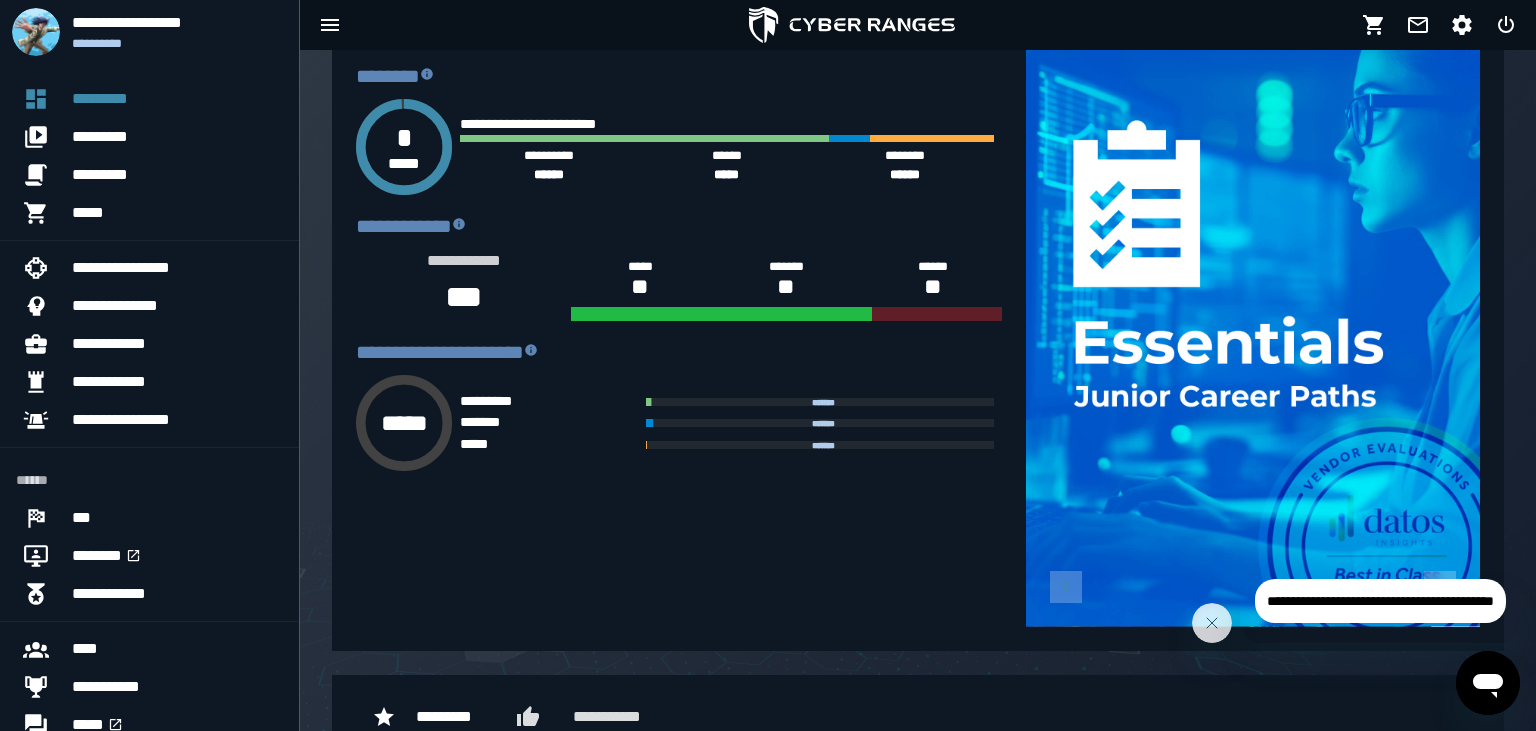 scroll, scrollTop: 0, scrollLeft: 0, axis: both 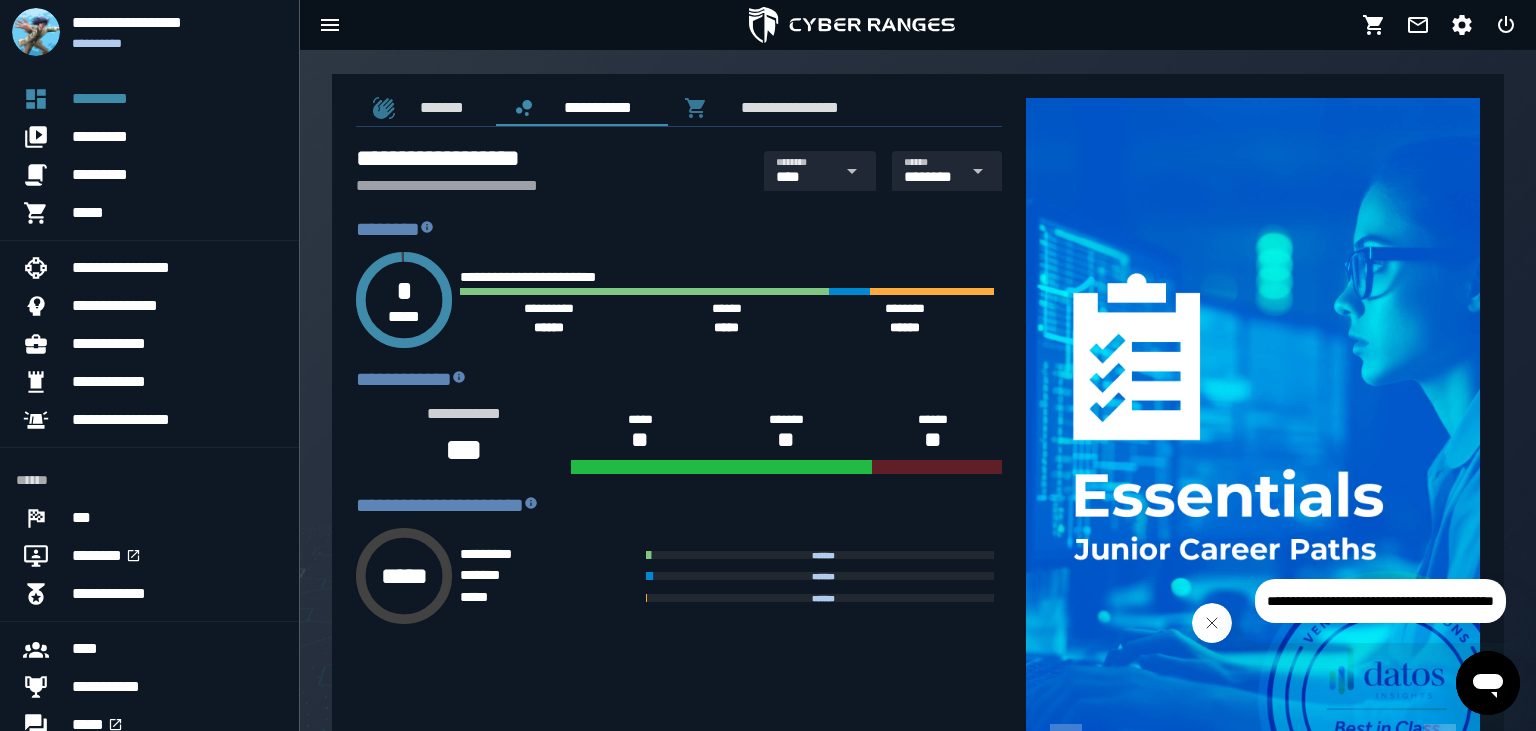 click 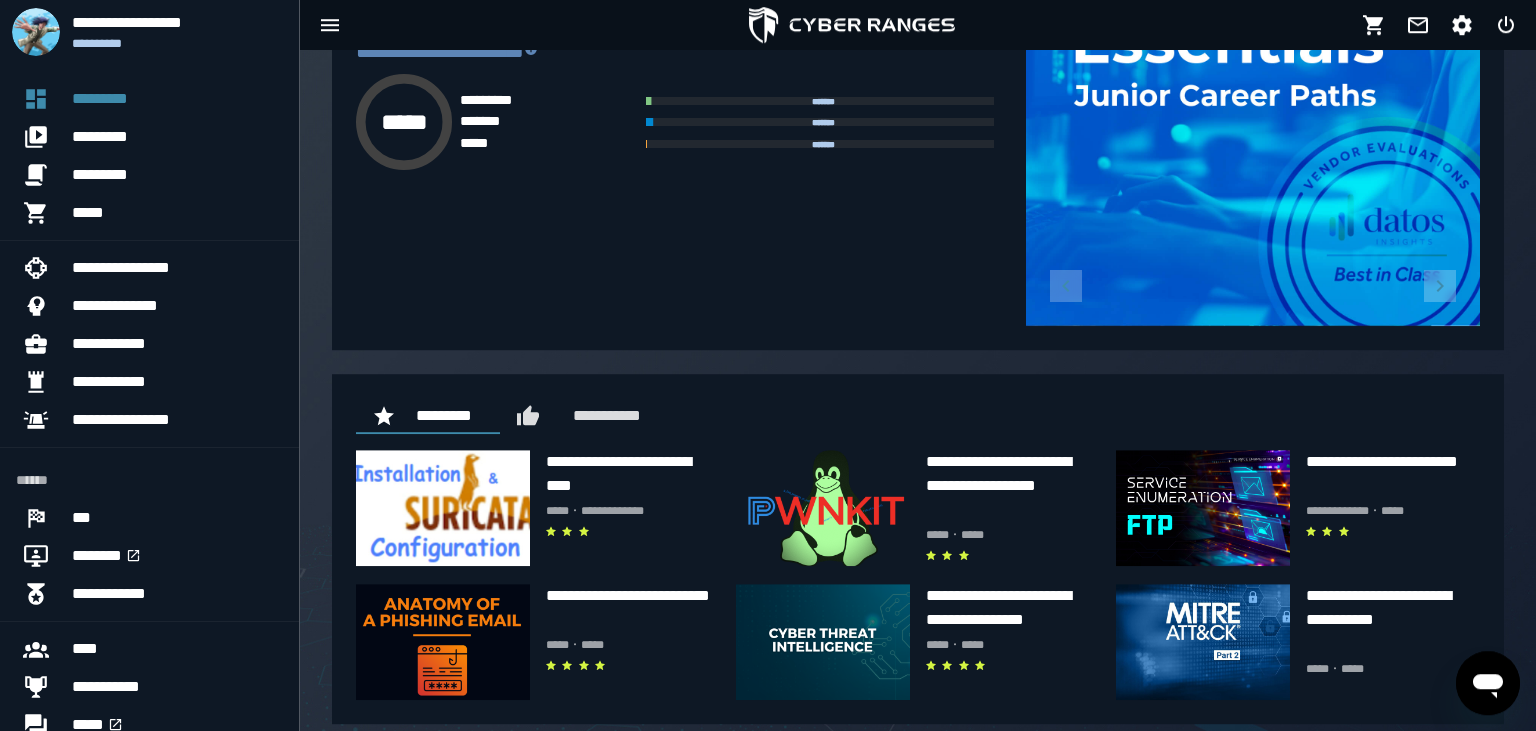 scroll, scrollTop: 470, scrollLeft: 0, axis: vertical 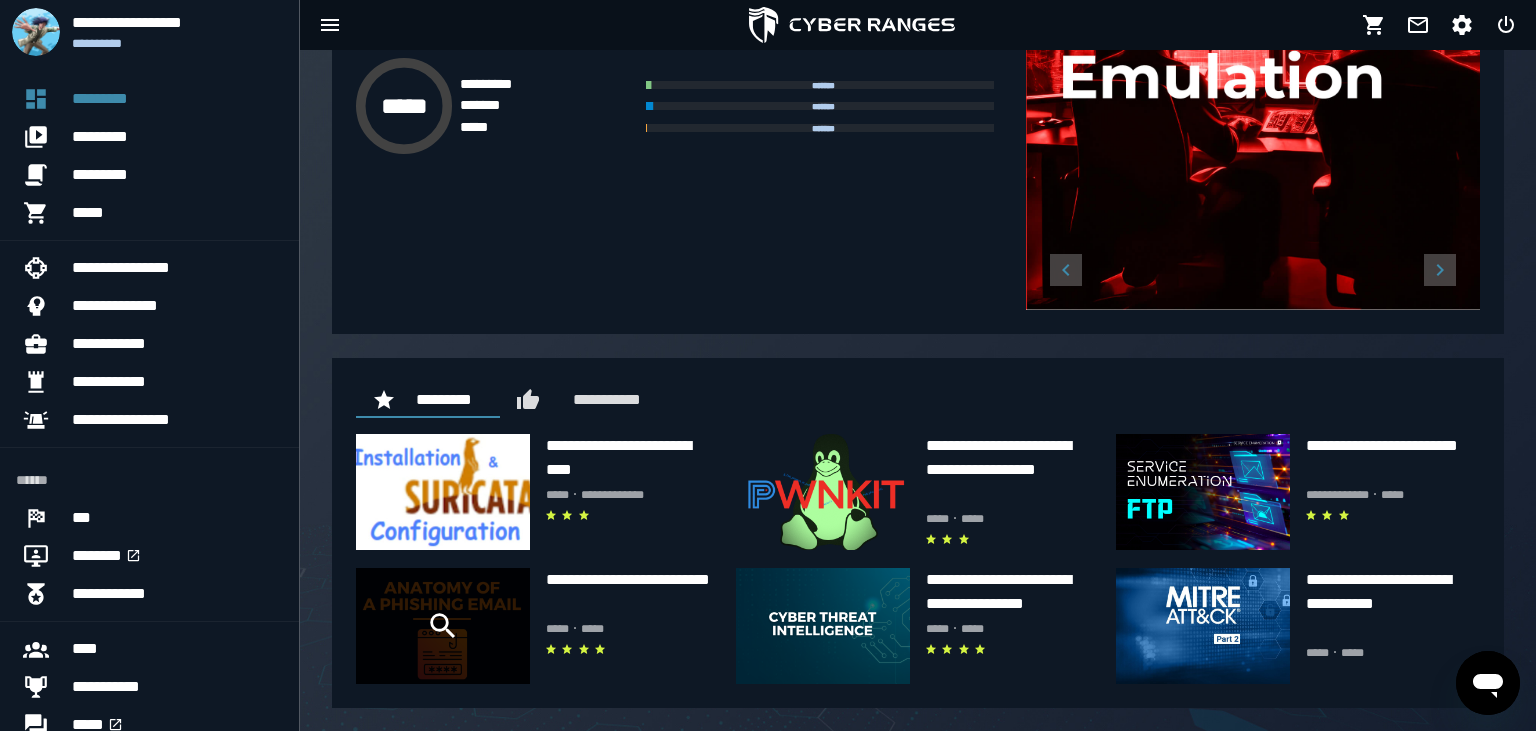 click at bounding box center (443, 626) 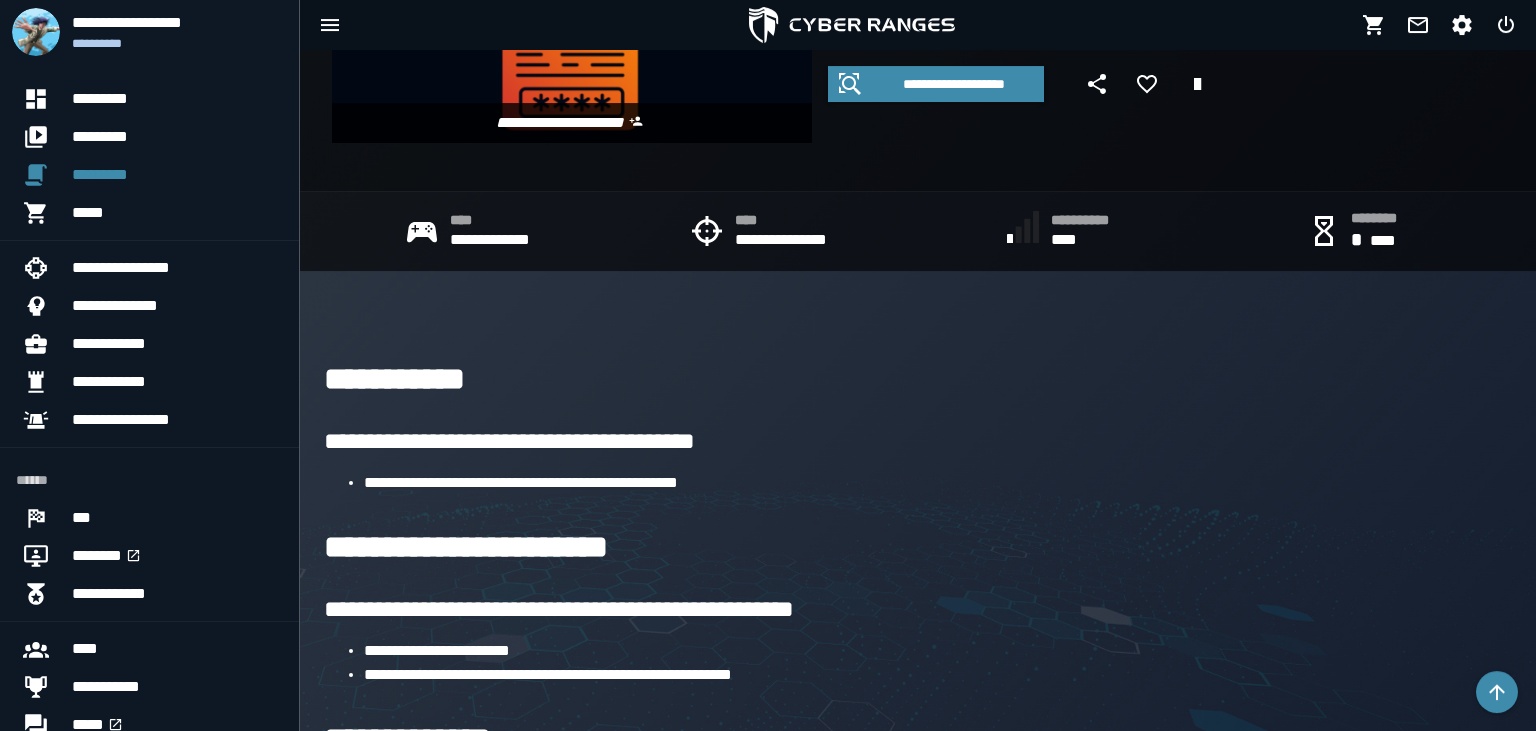scroll, scrollTop: 316, scrollLeft: 0, axis: vertical 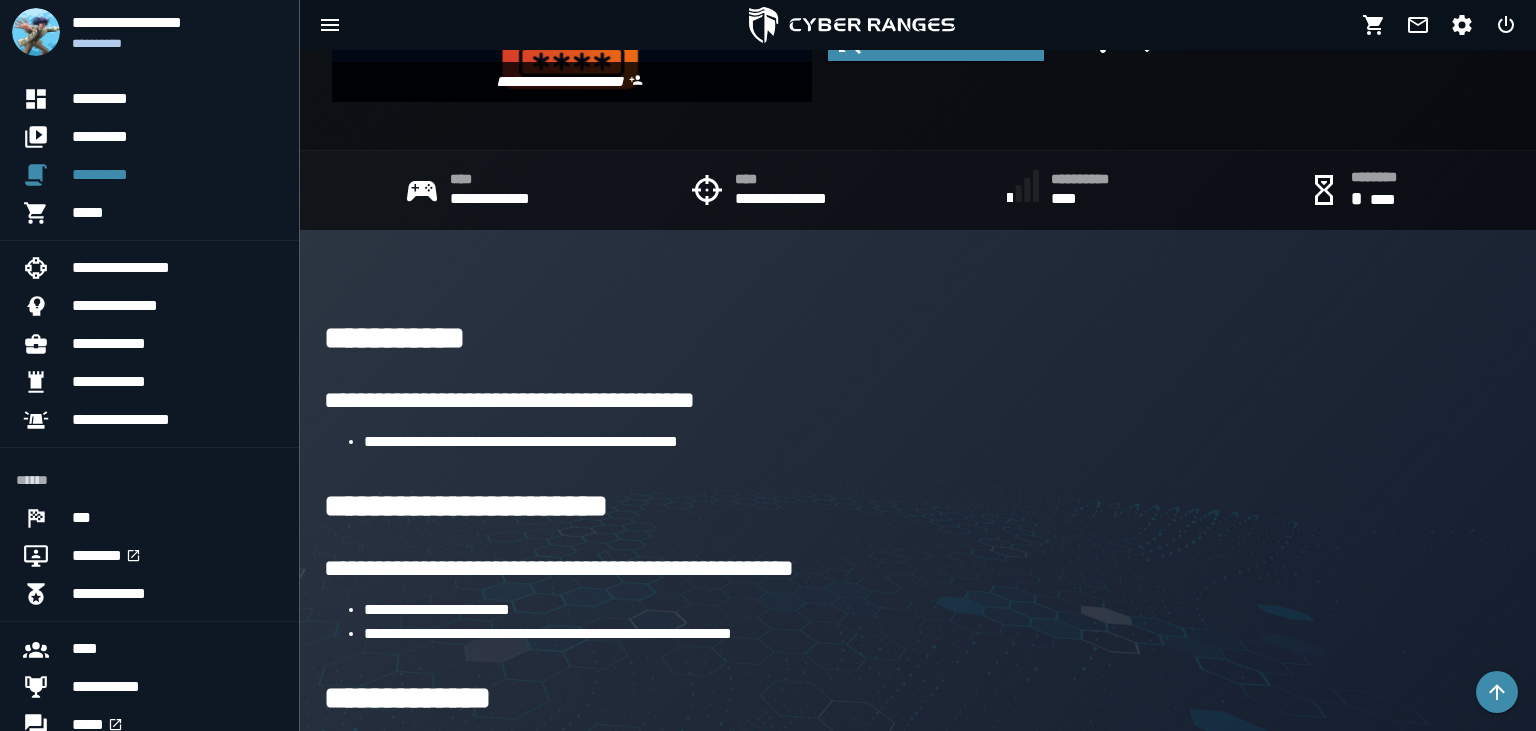 click 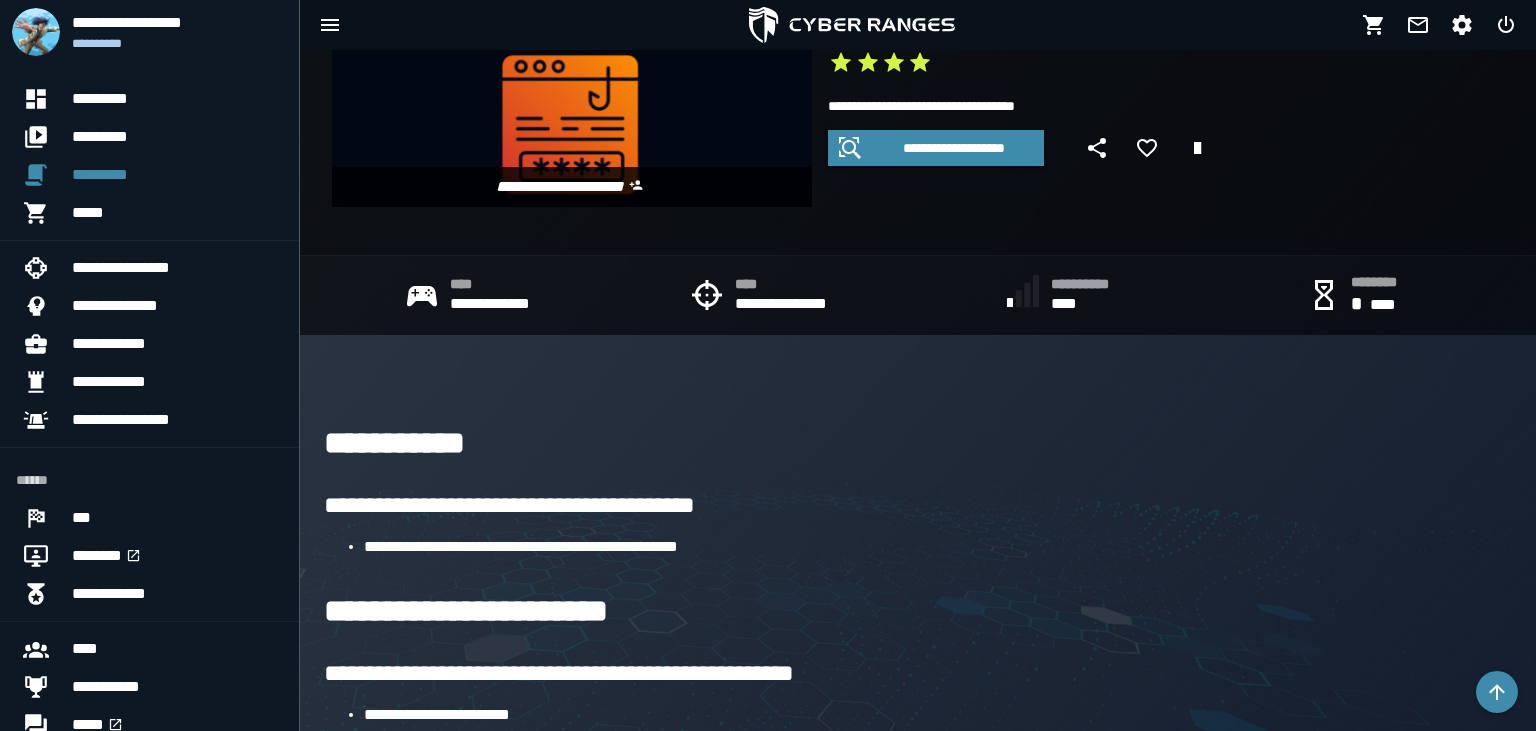 scroll, scrollTop: 0, scrollLeft: 0, axis: both 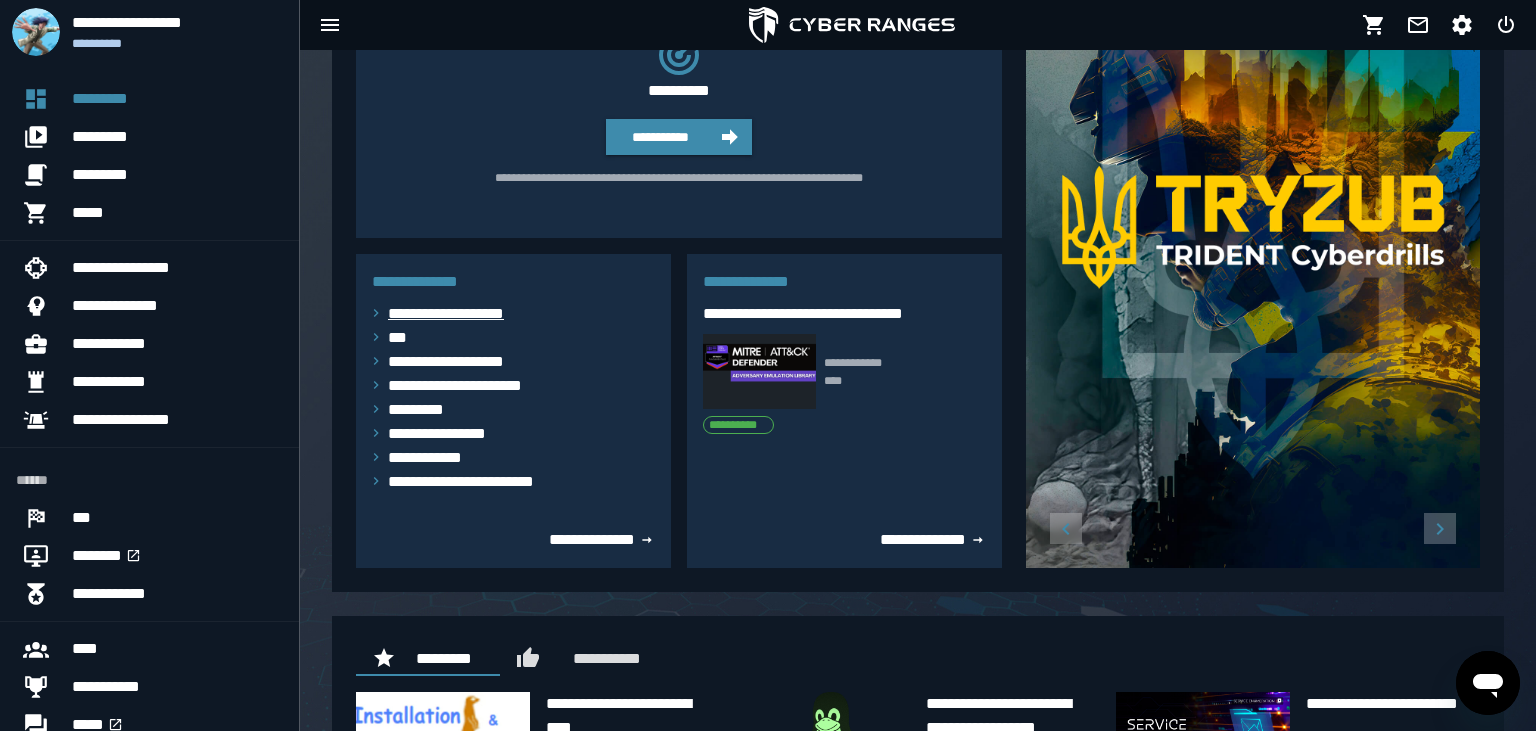 click on "**********" at bounding box center (458, 314) 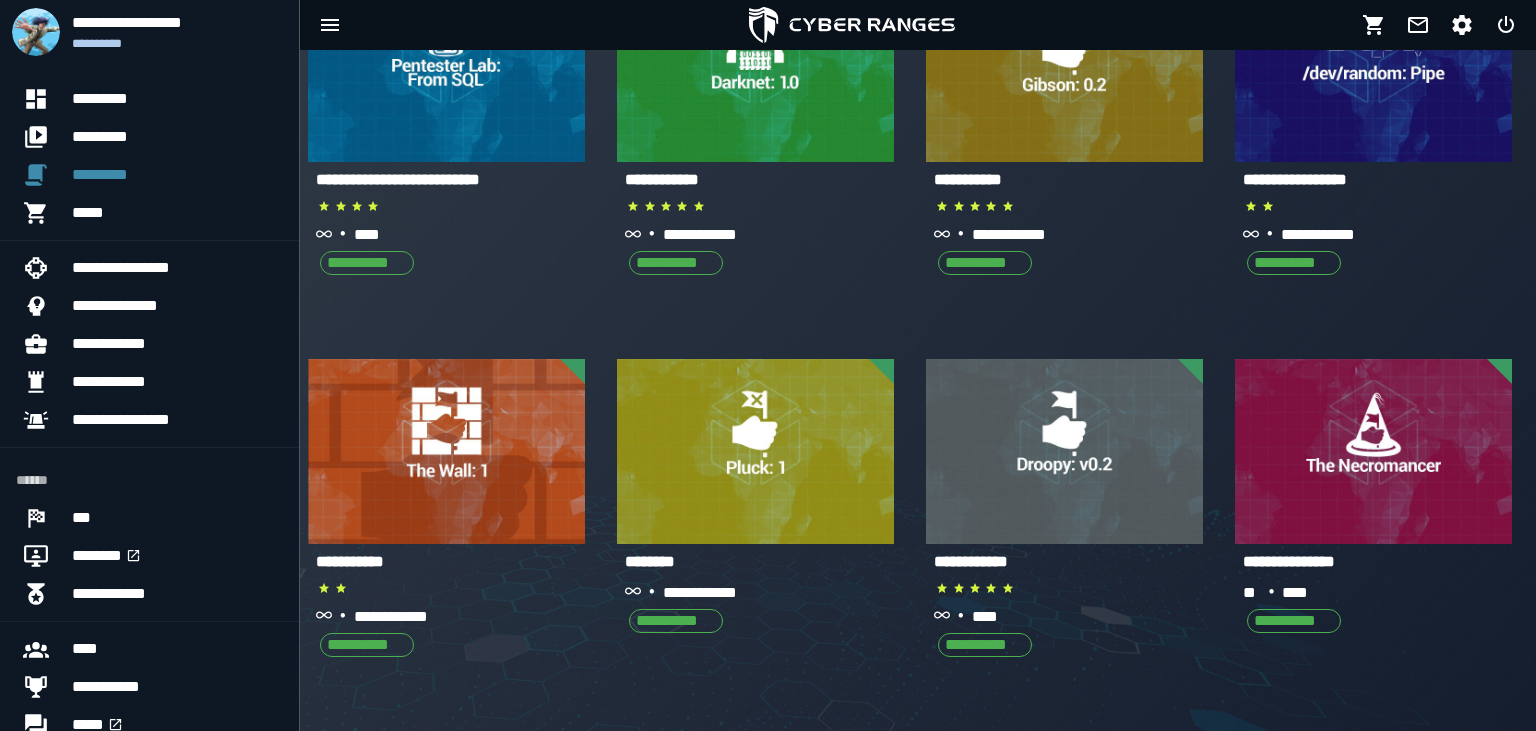 scroll, scrollTop: 0, scrollLeft: 0, axis: both 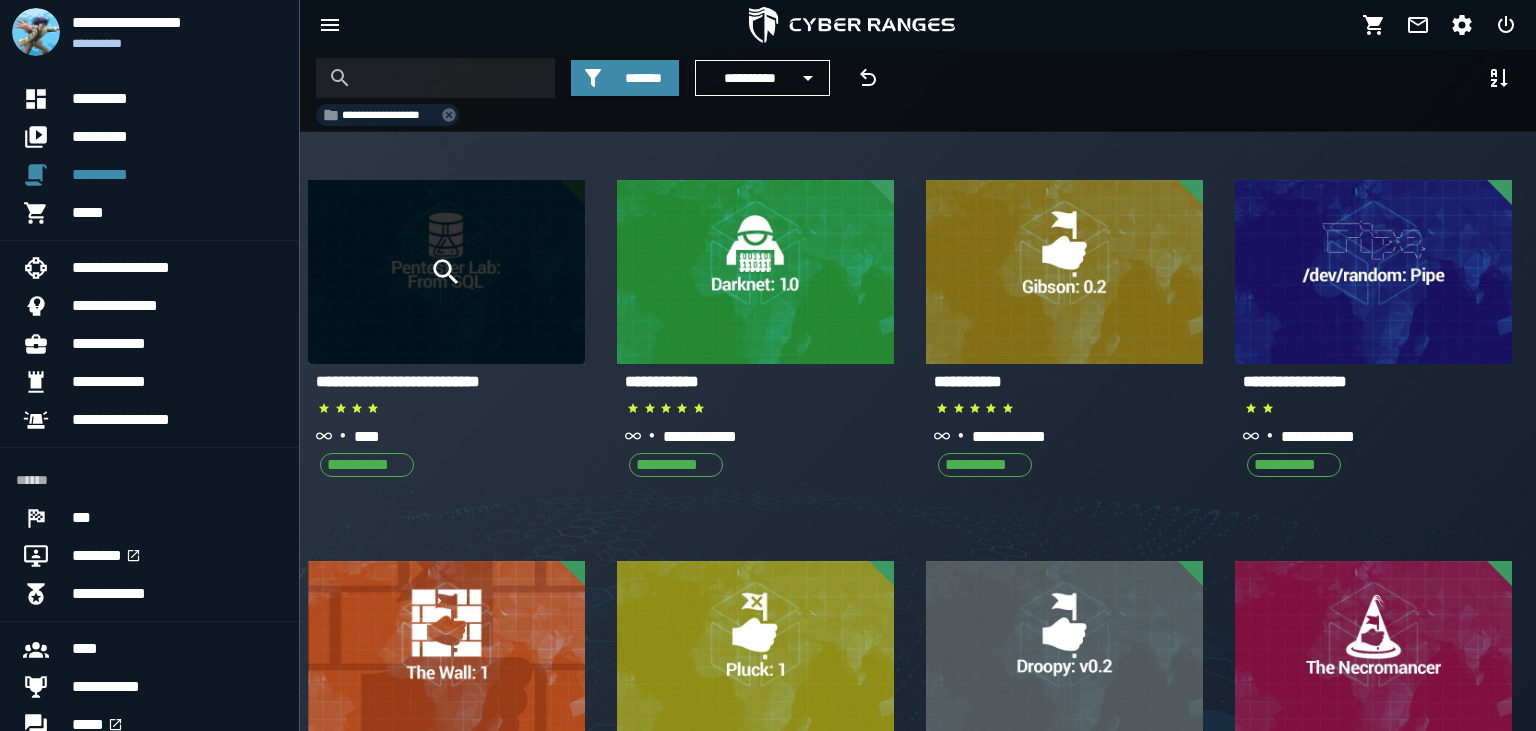 click 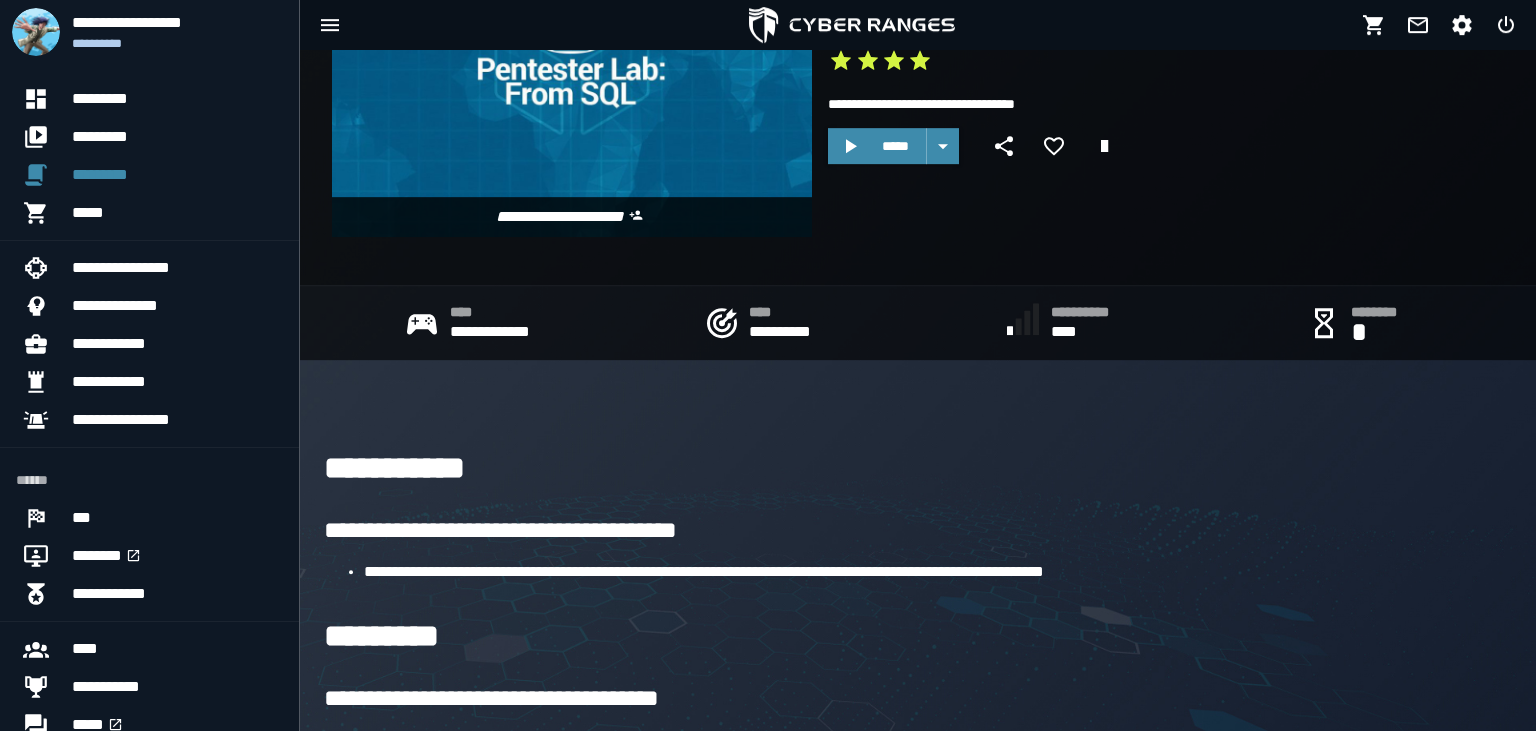 scroll, scrollTop: 105, scrollLeft: 0, axis: vertical 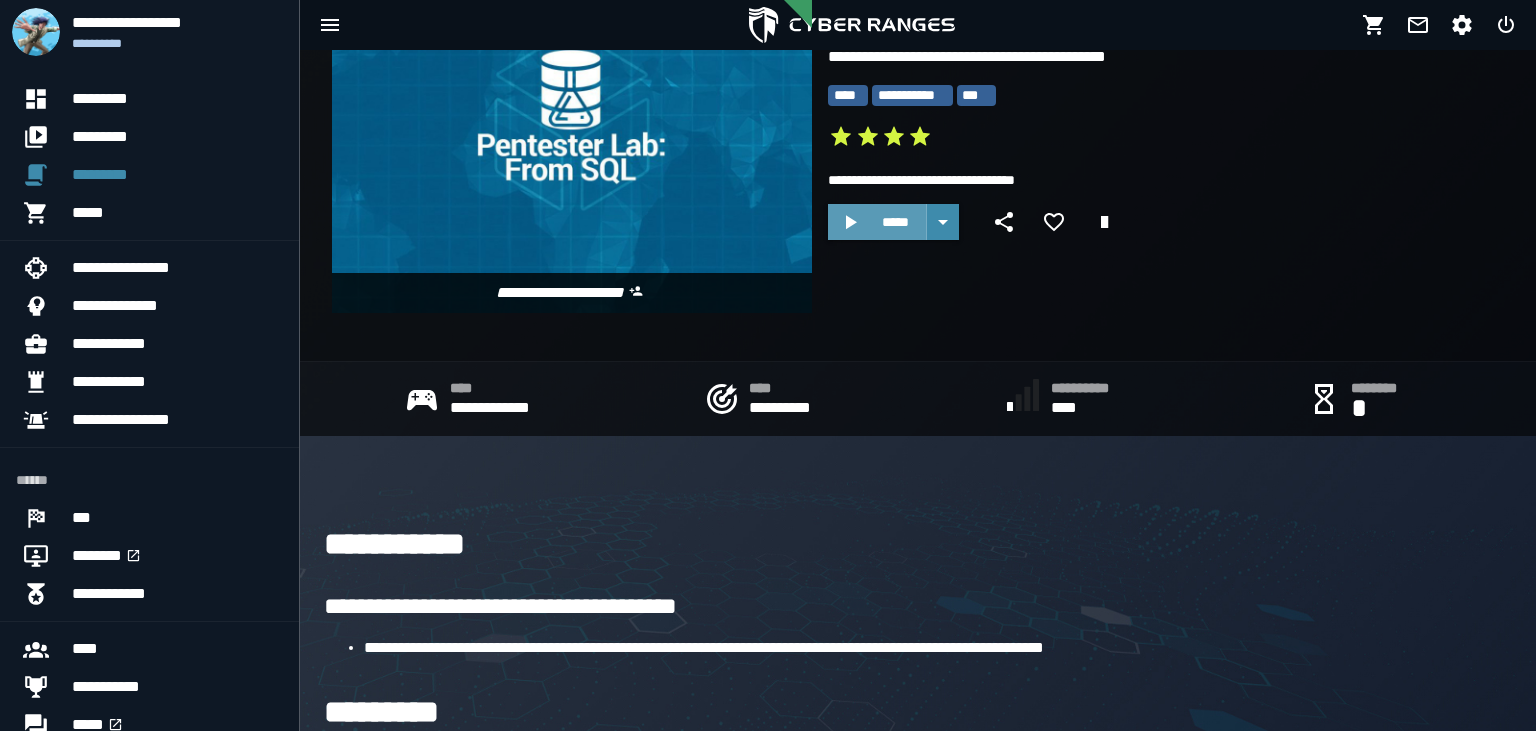 click 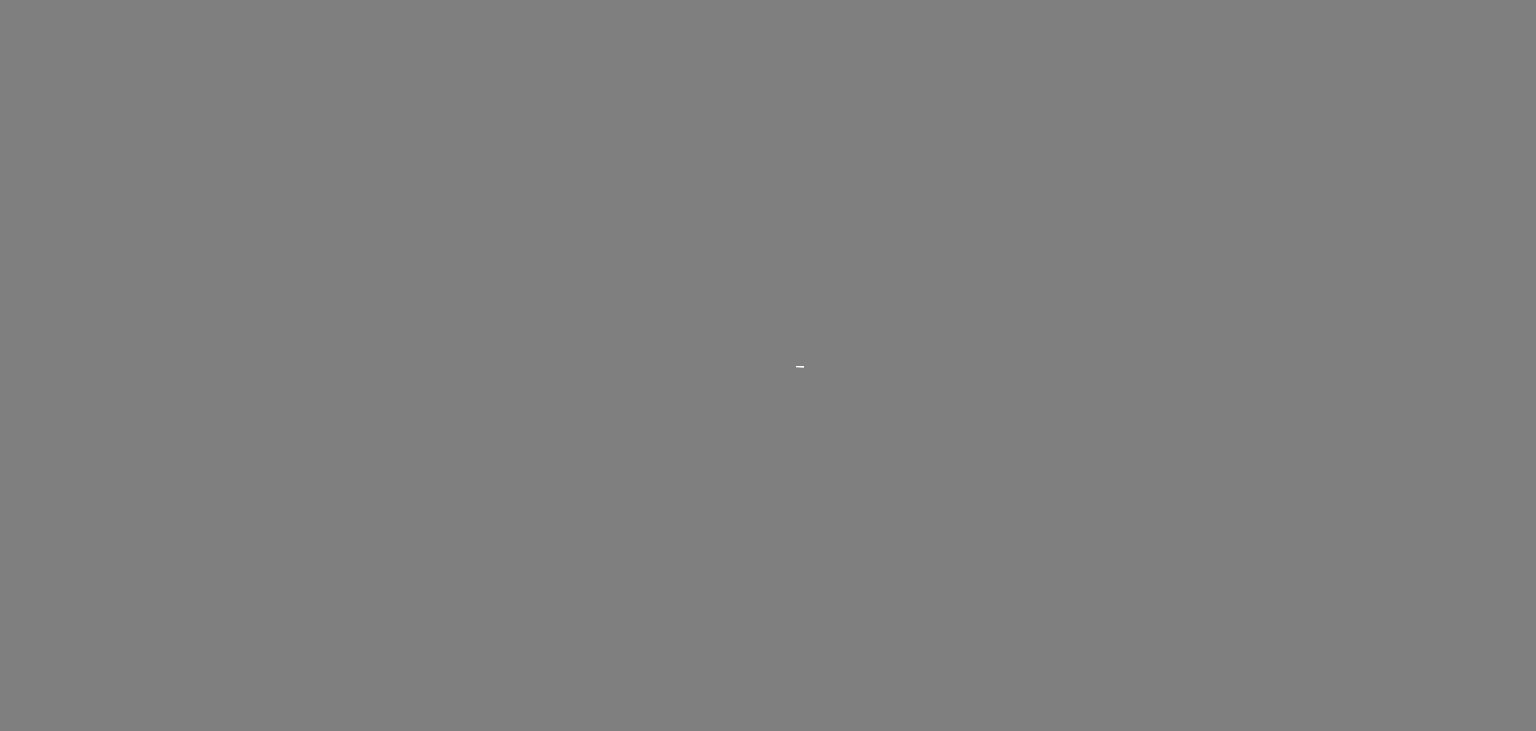 scroll, scrollTop: 0, scrollLeft: 0, axis: both 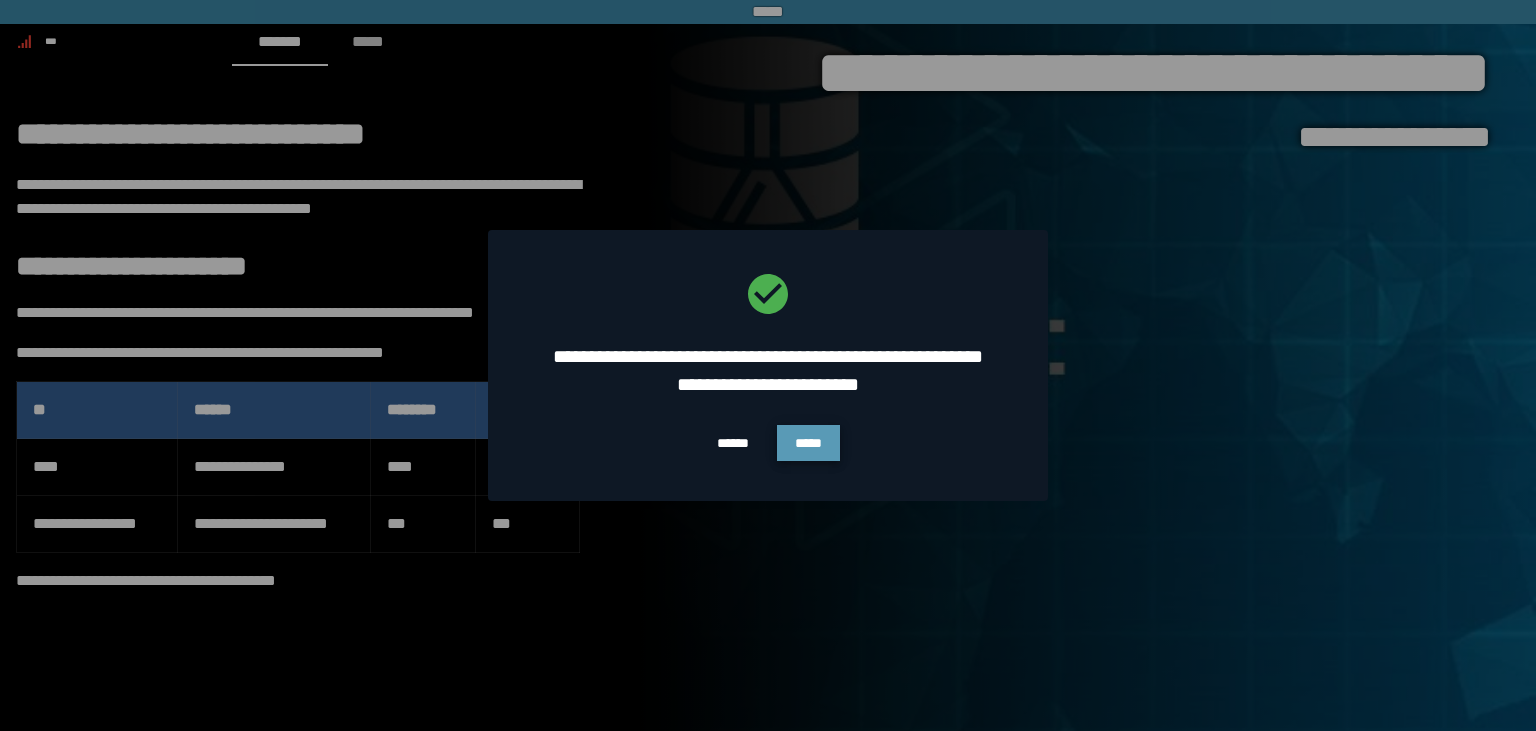 click on "*****" at bounding box center [808, 443] 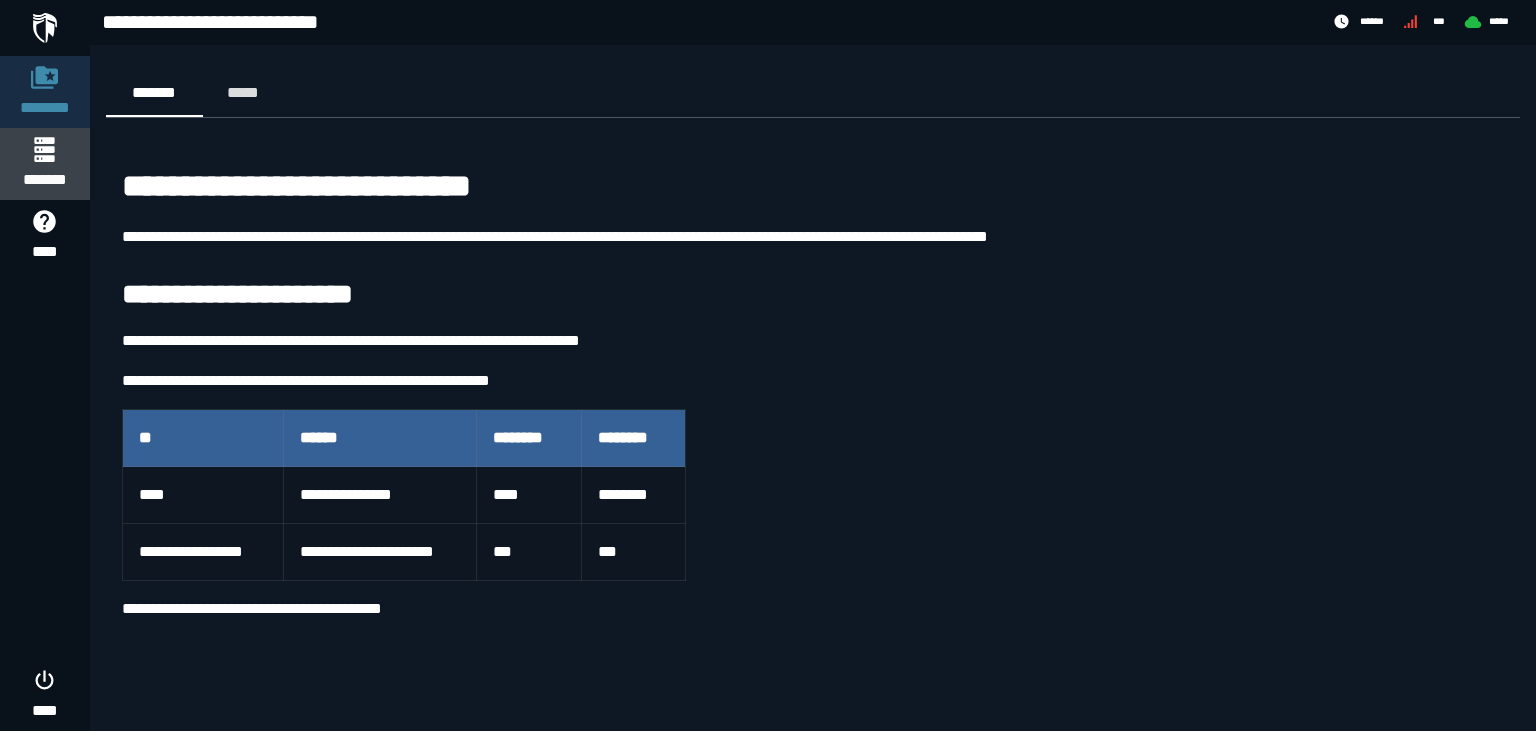 click on "*******" at bounding box center (44, 180) 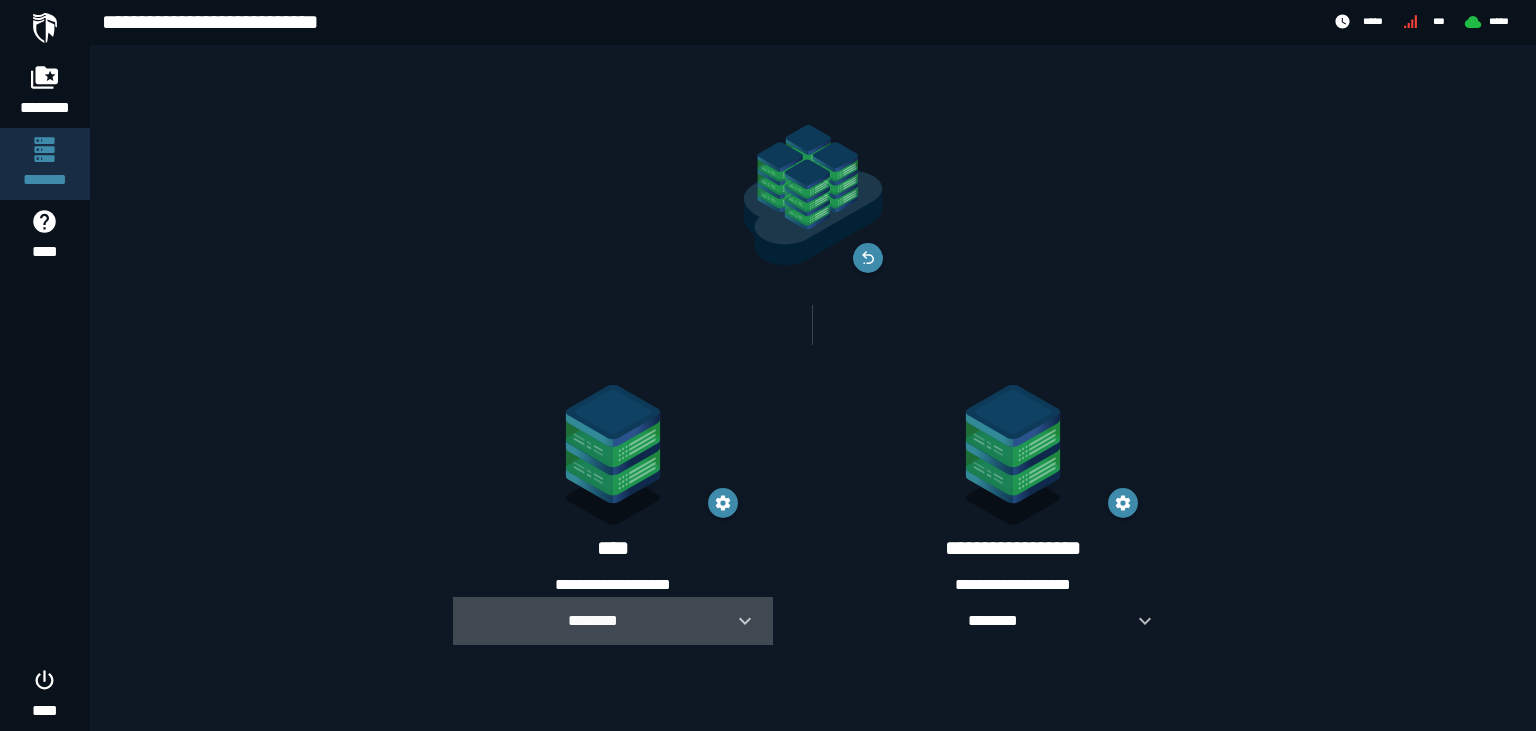 click 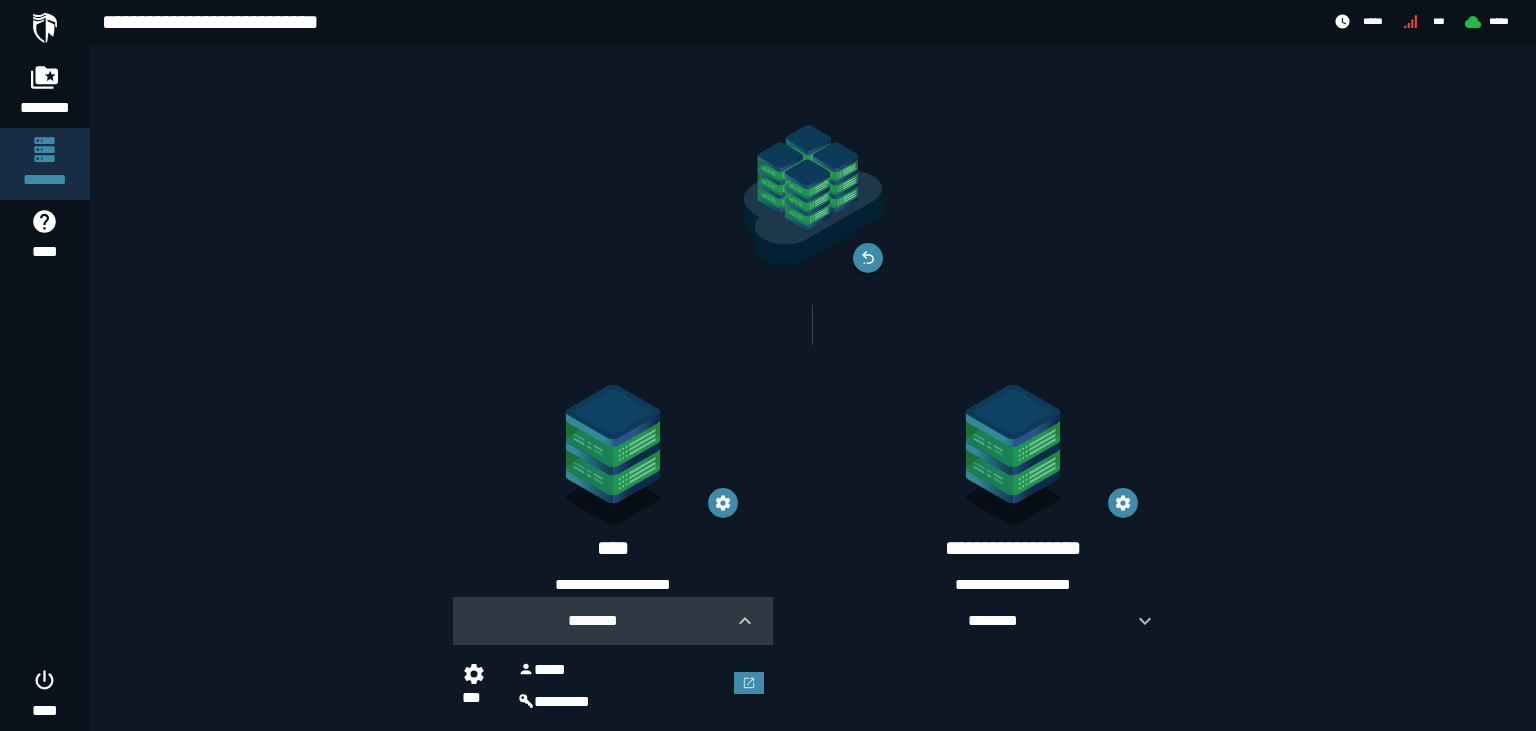 scroll, scrollTop: 40, scrollLeft: 0, axis: vertical 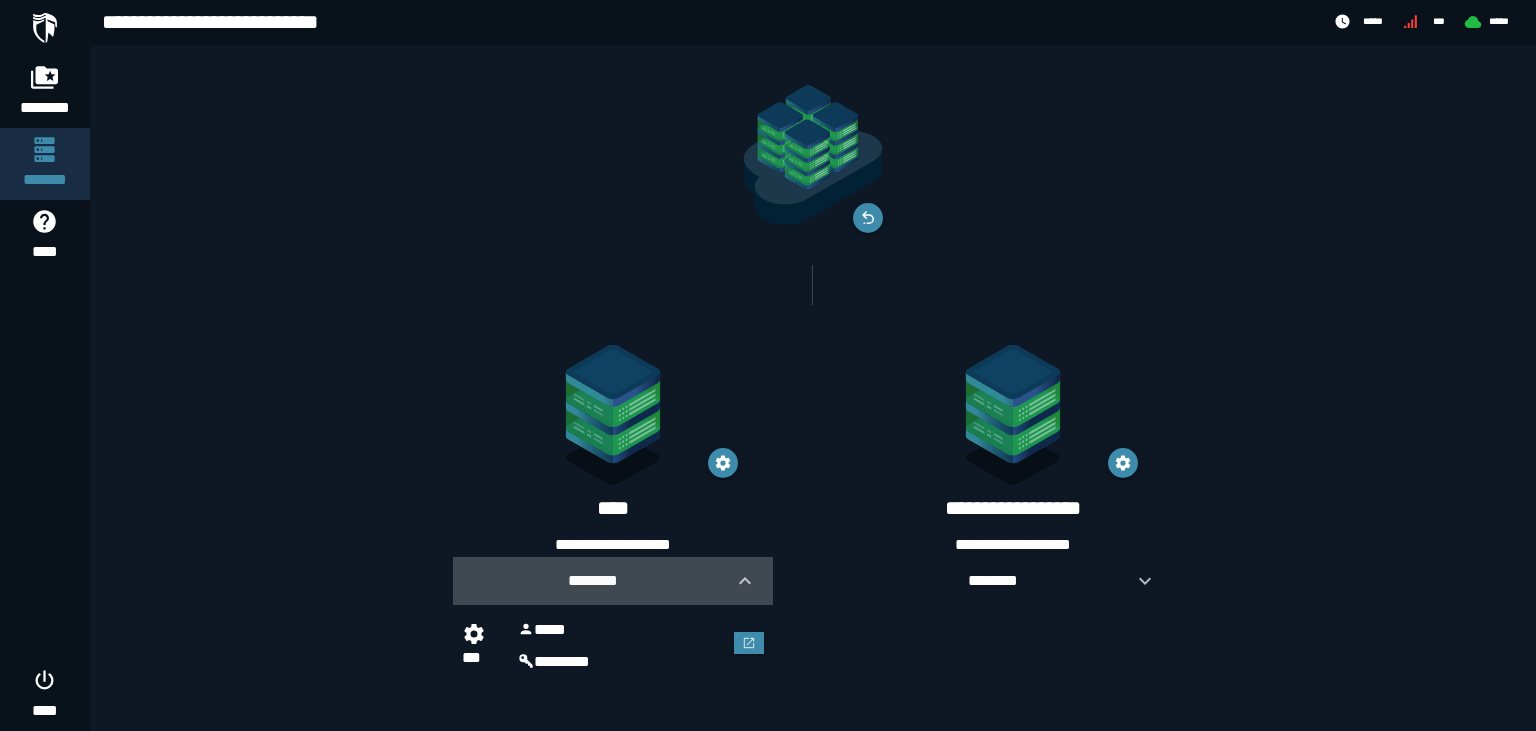 click 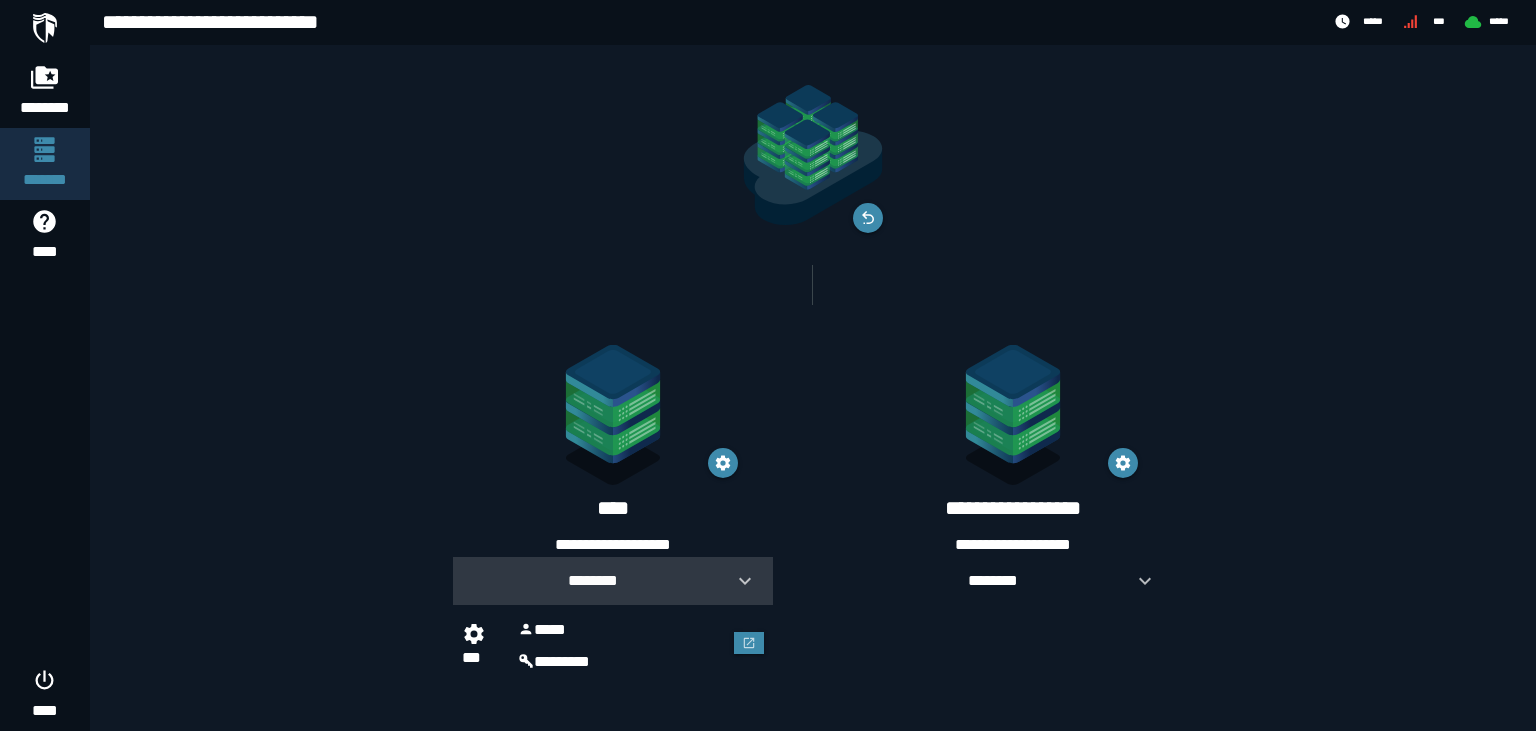 scroll, scrollTop: 0, scrollLeft: 0, axis: both 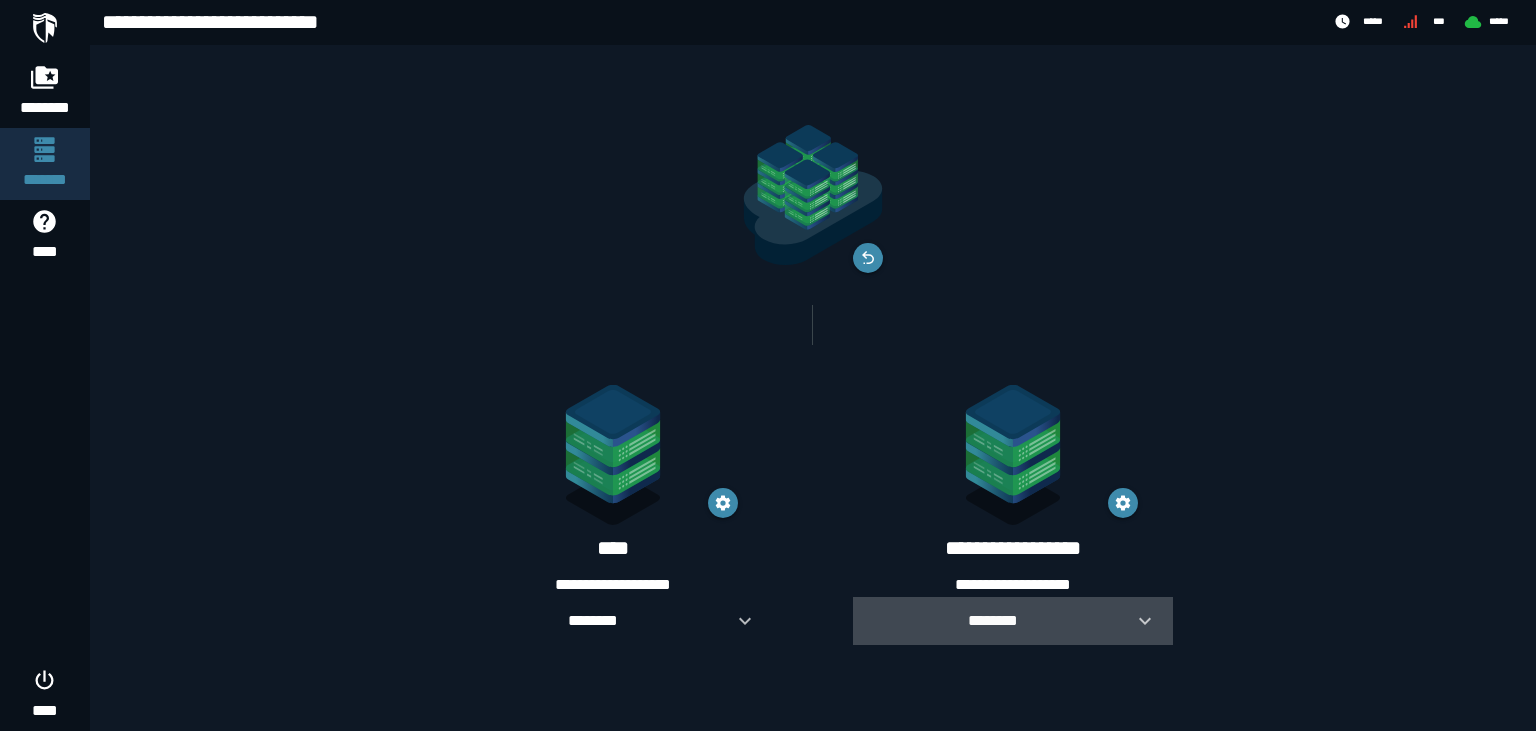 click 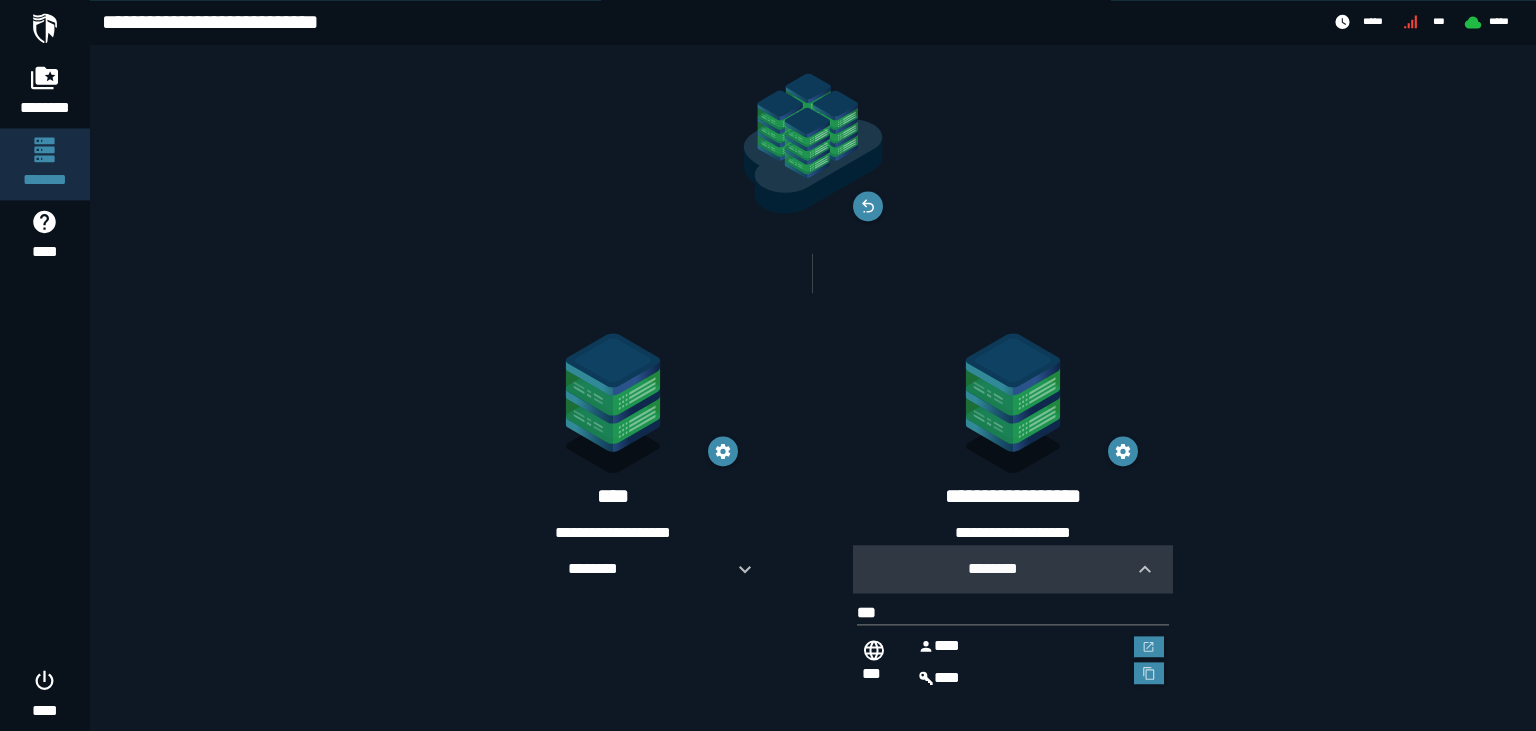 scroll, scrollTop: 68, scrollLeft: 0, axis: vertical 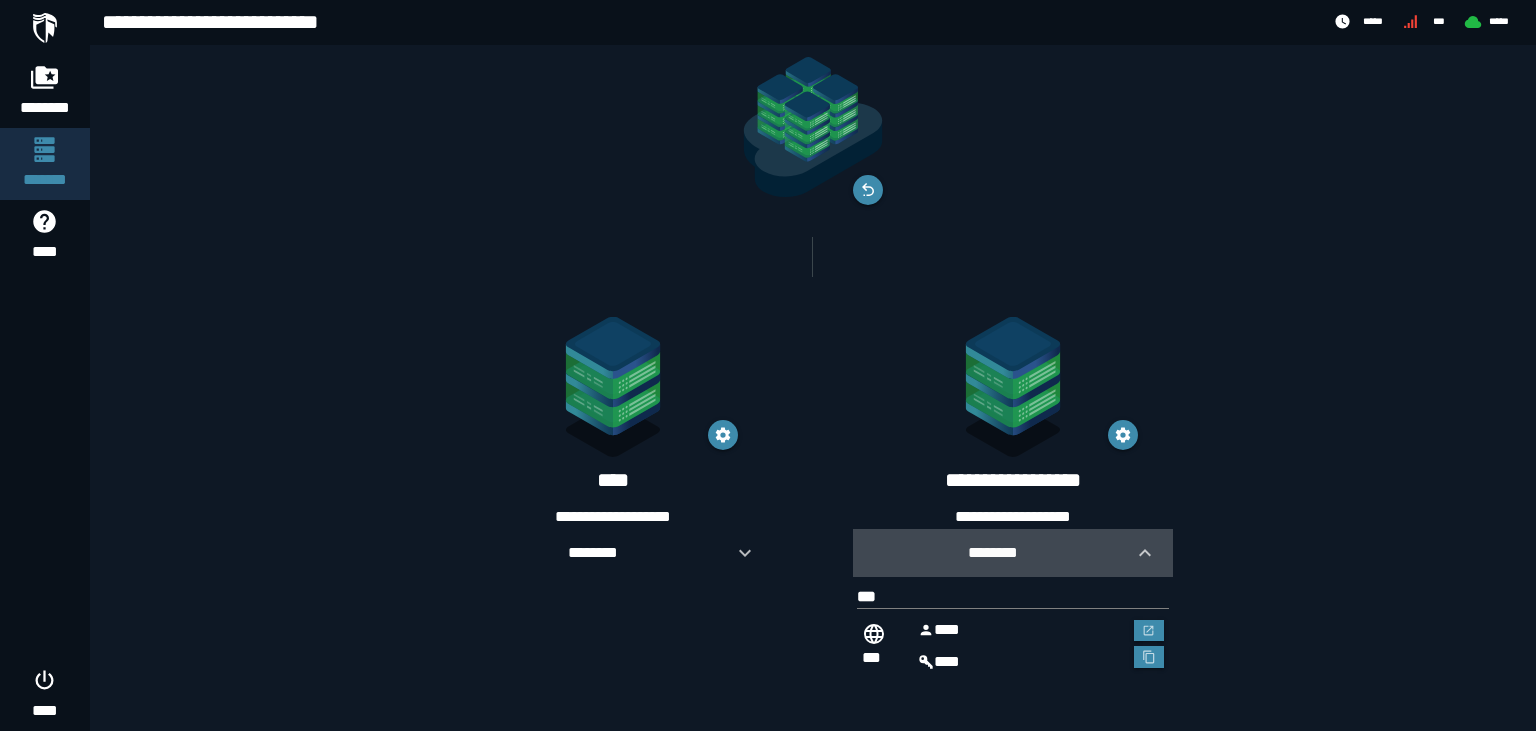 click 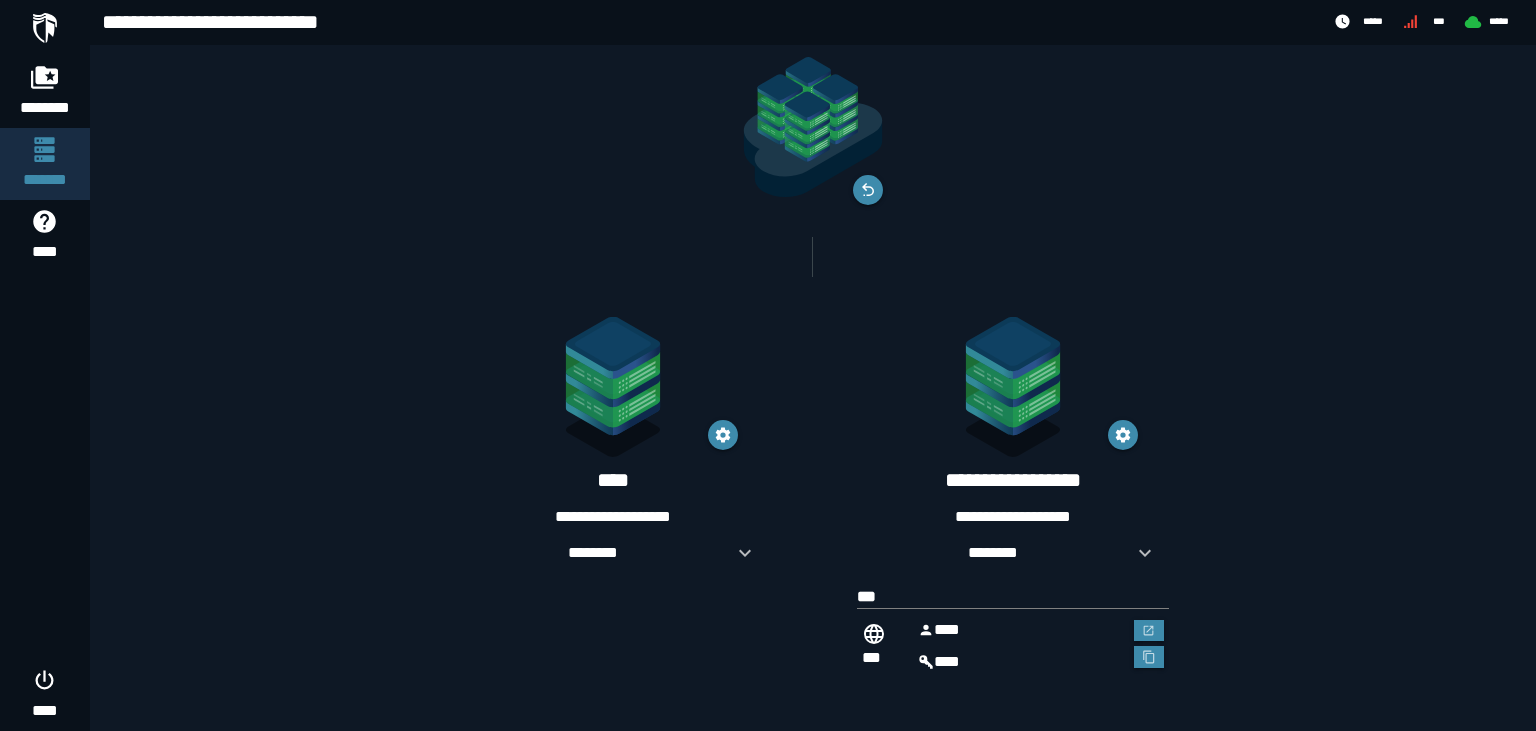 scroll, scrollTop: 0, scrollLeft: 0, axis: both 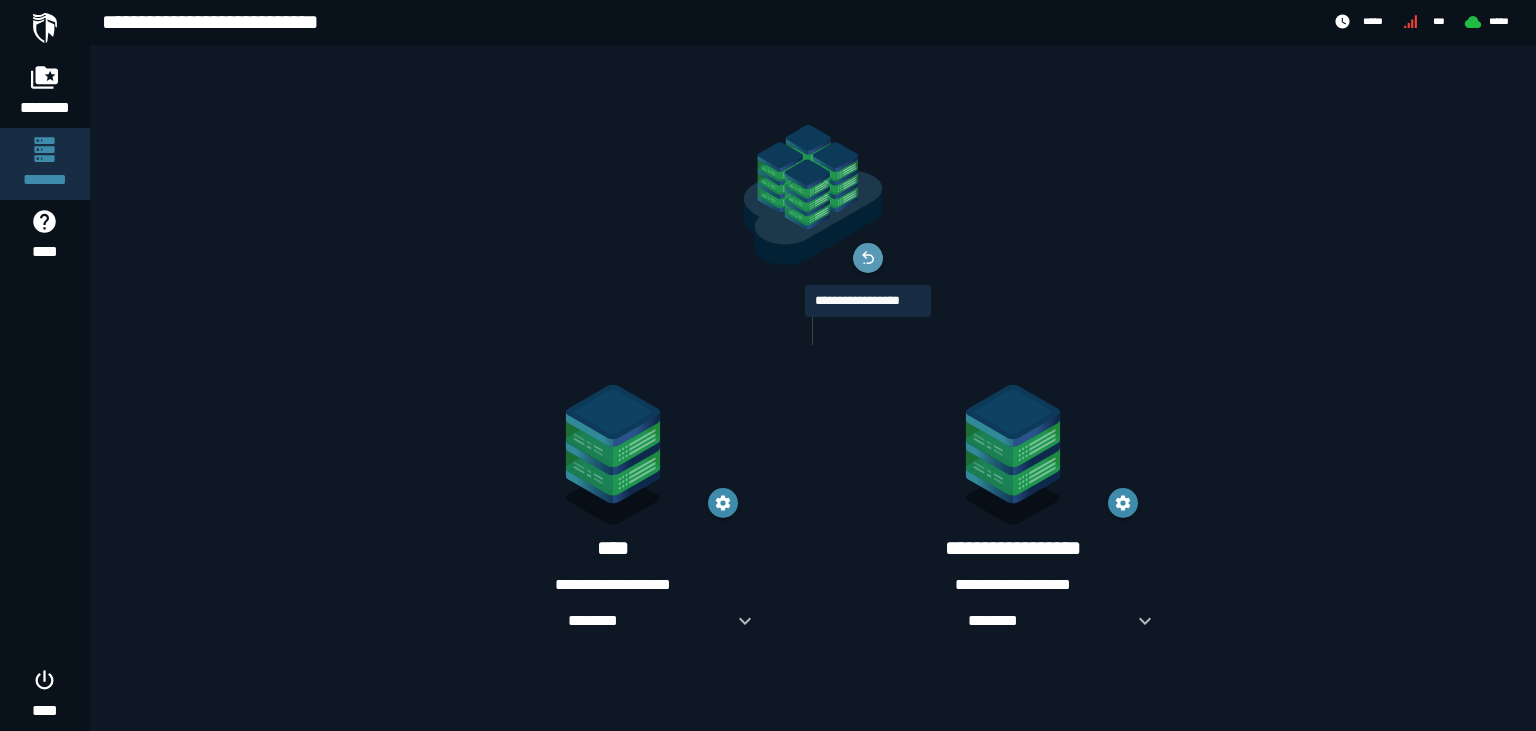 click 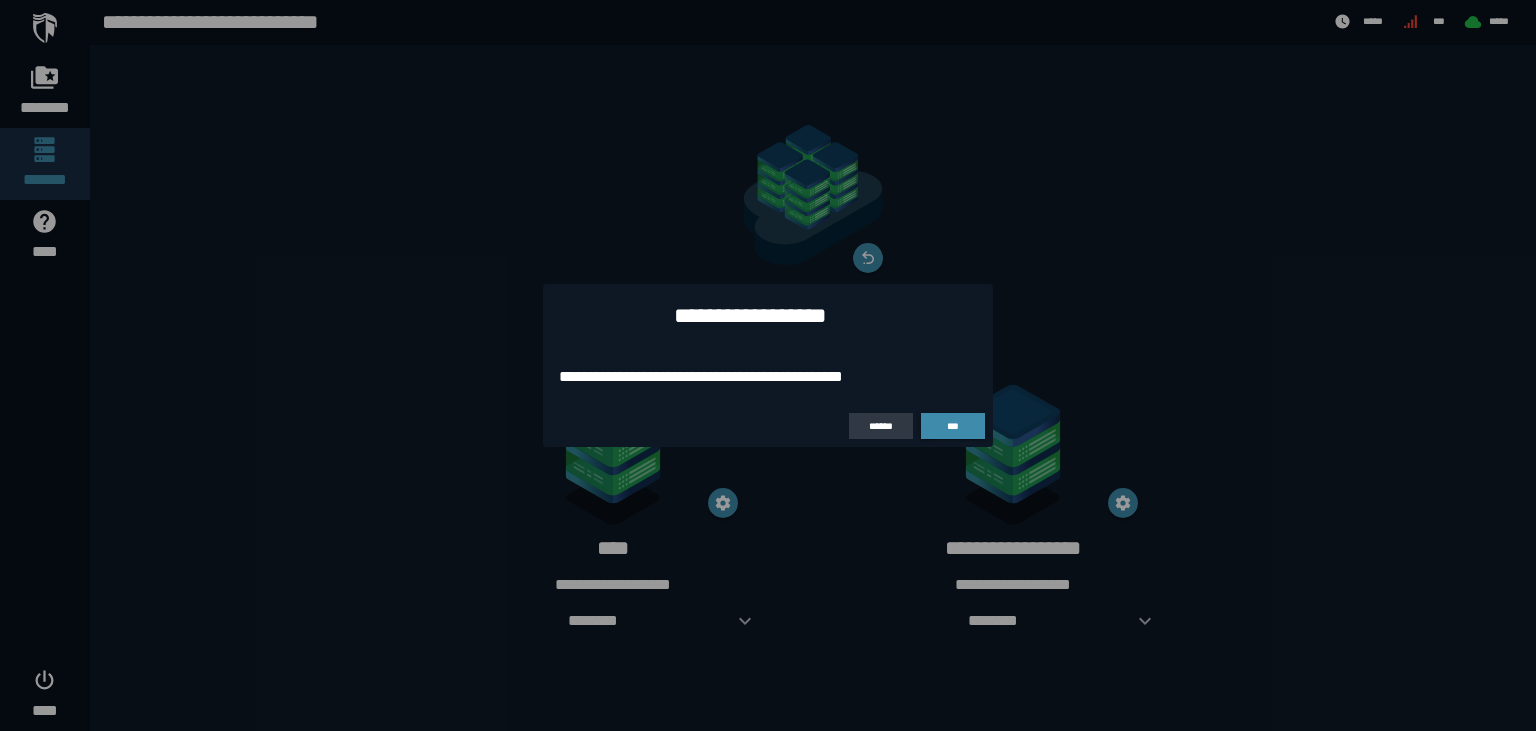 click on "******" at bounding box center (881, 426) 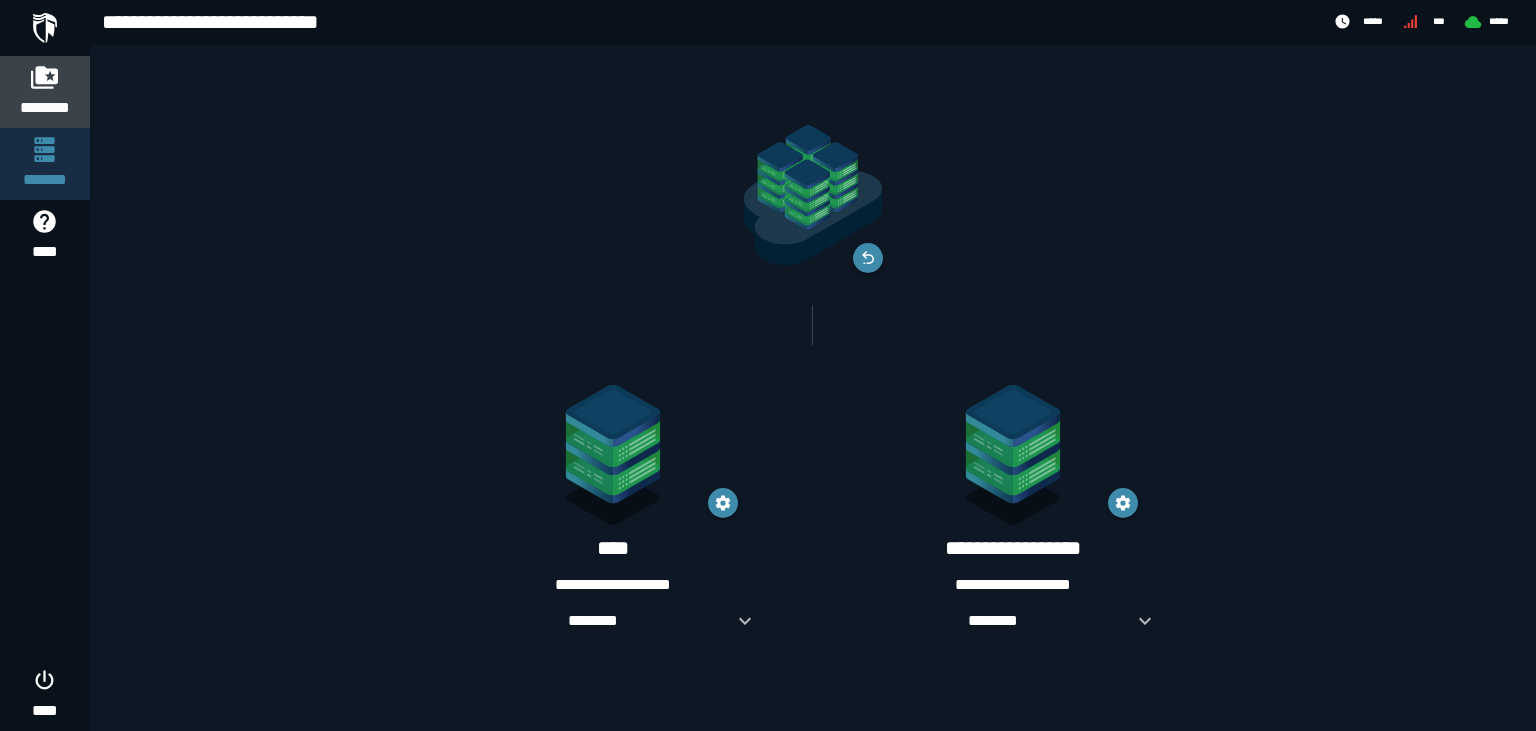click on "********" at bounding box center [45, 92] 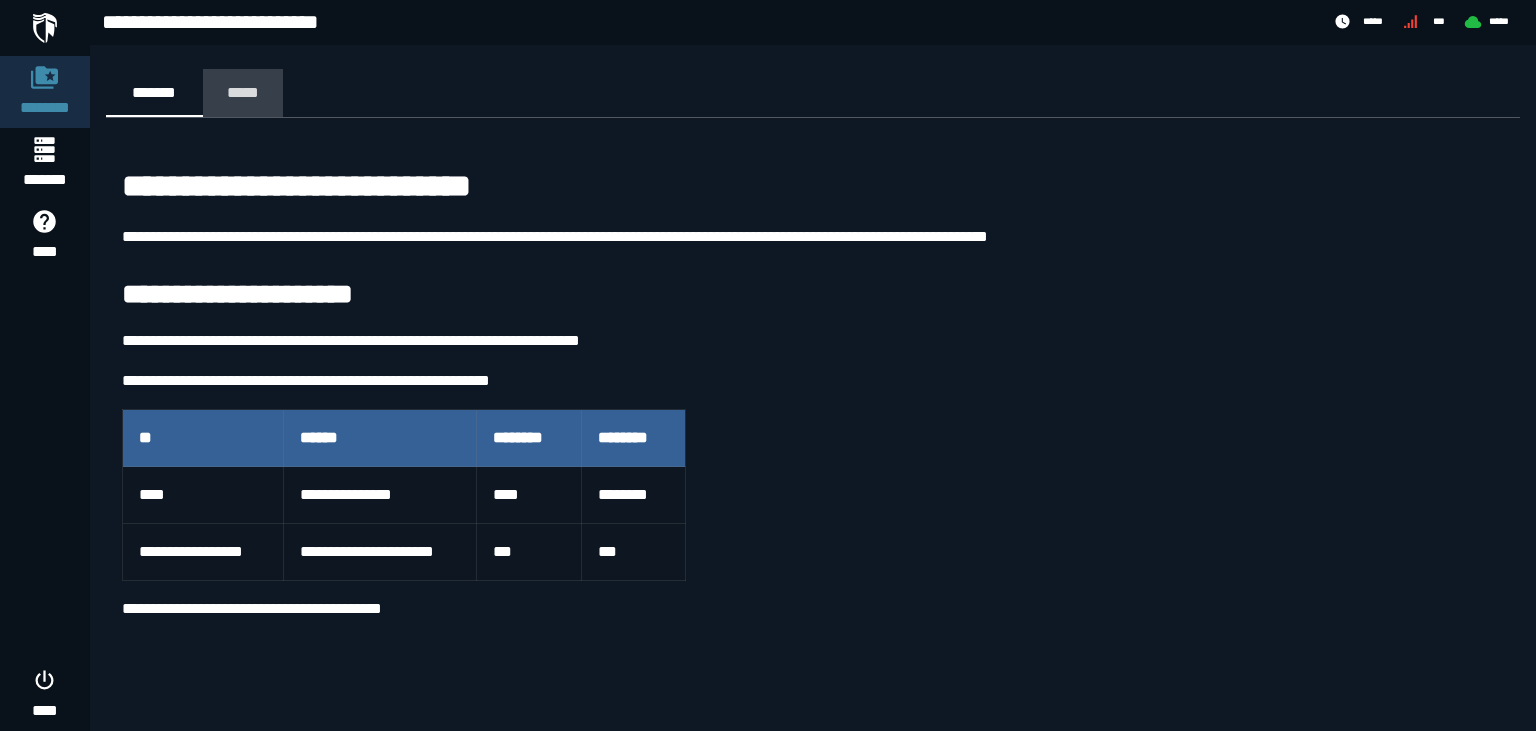 click on "*****" at bounding box center (243, 92) 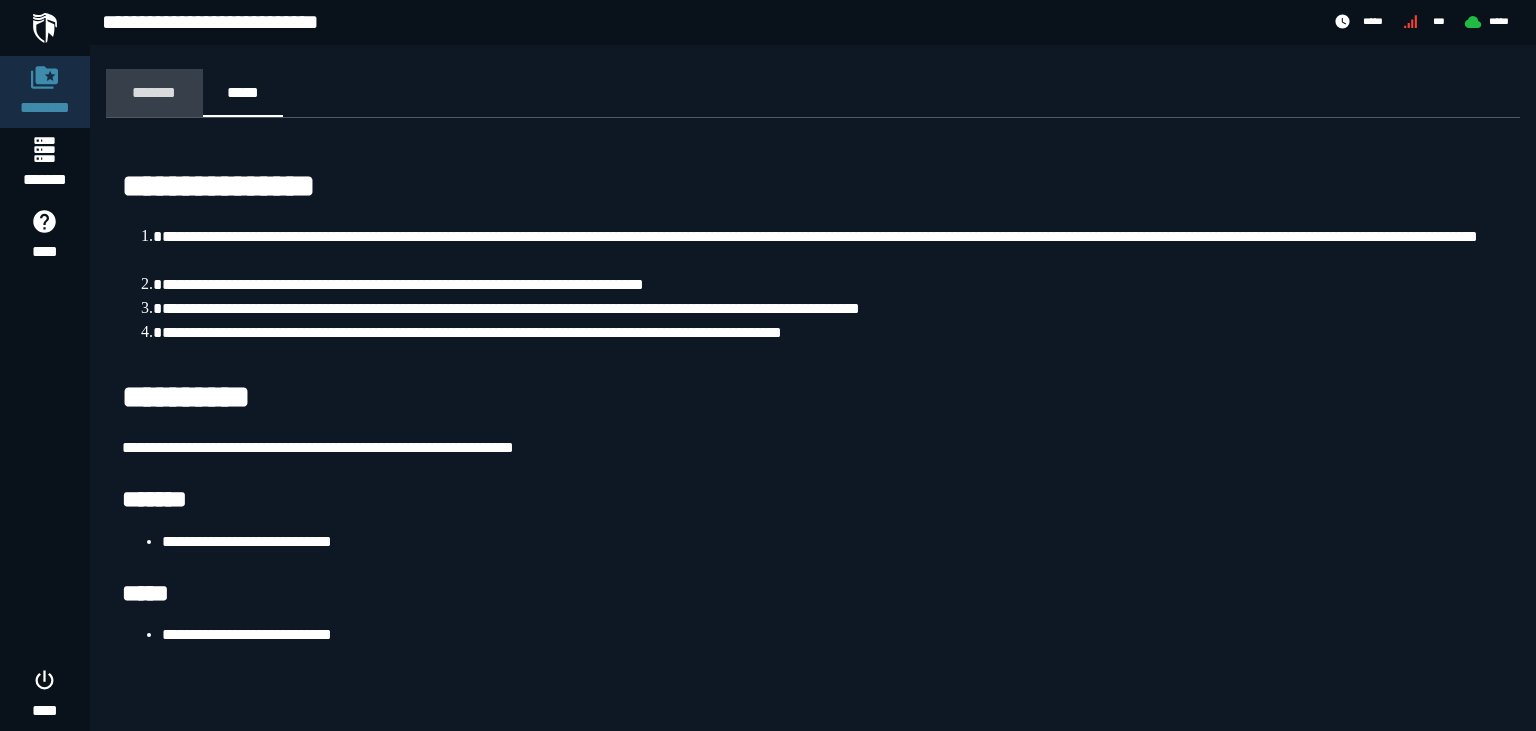 click on "*******" at bounding box center [154, 92] 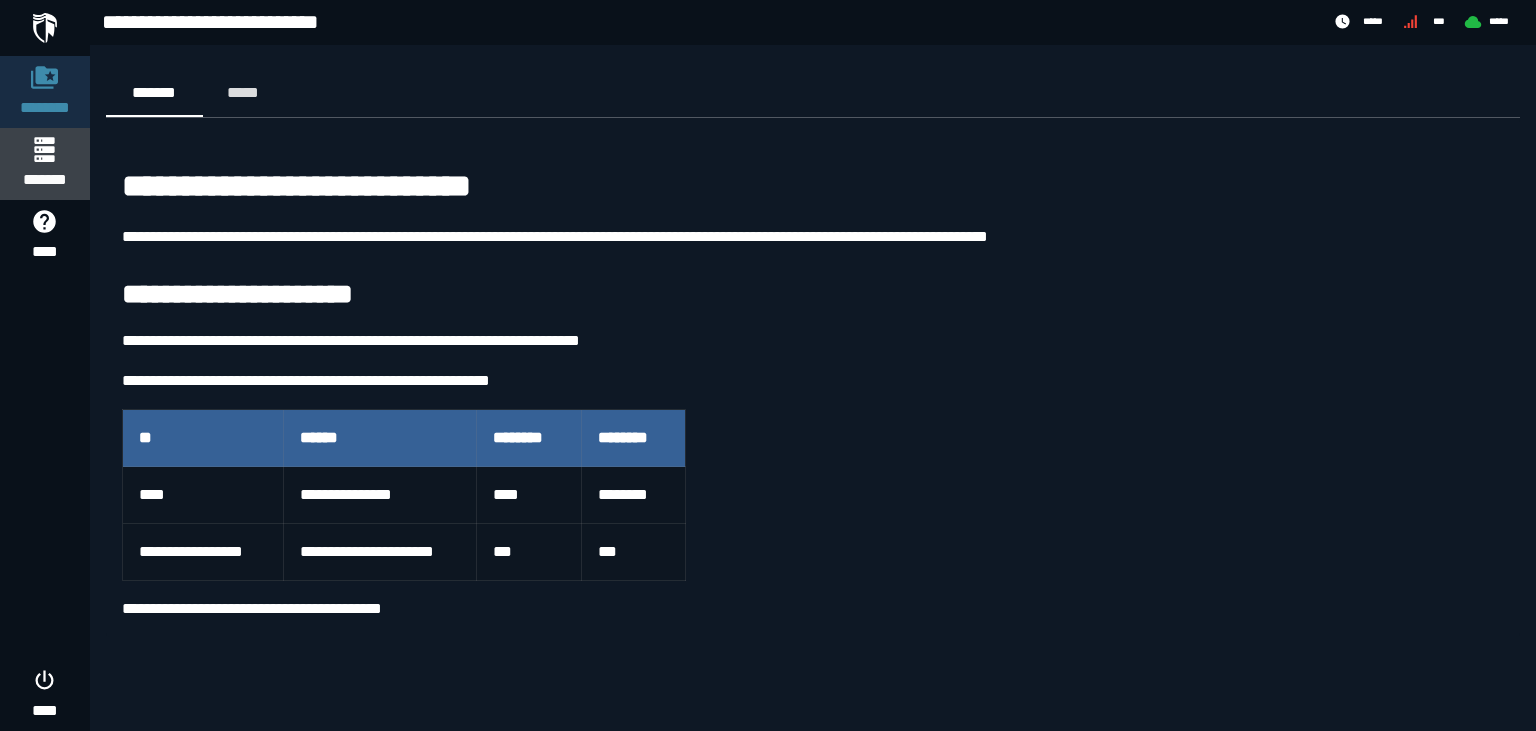 click 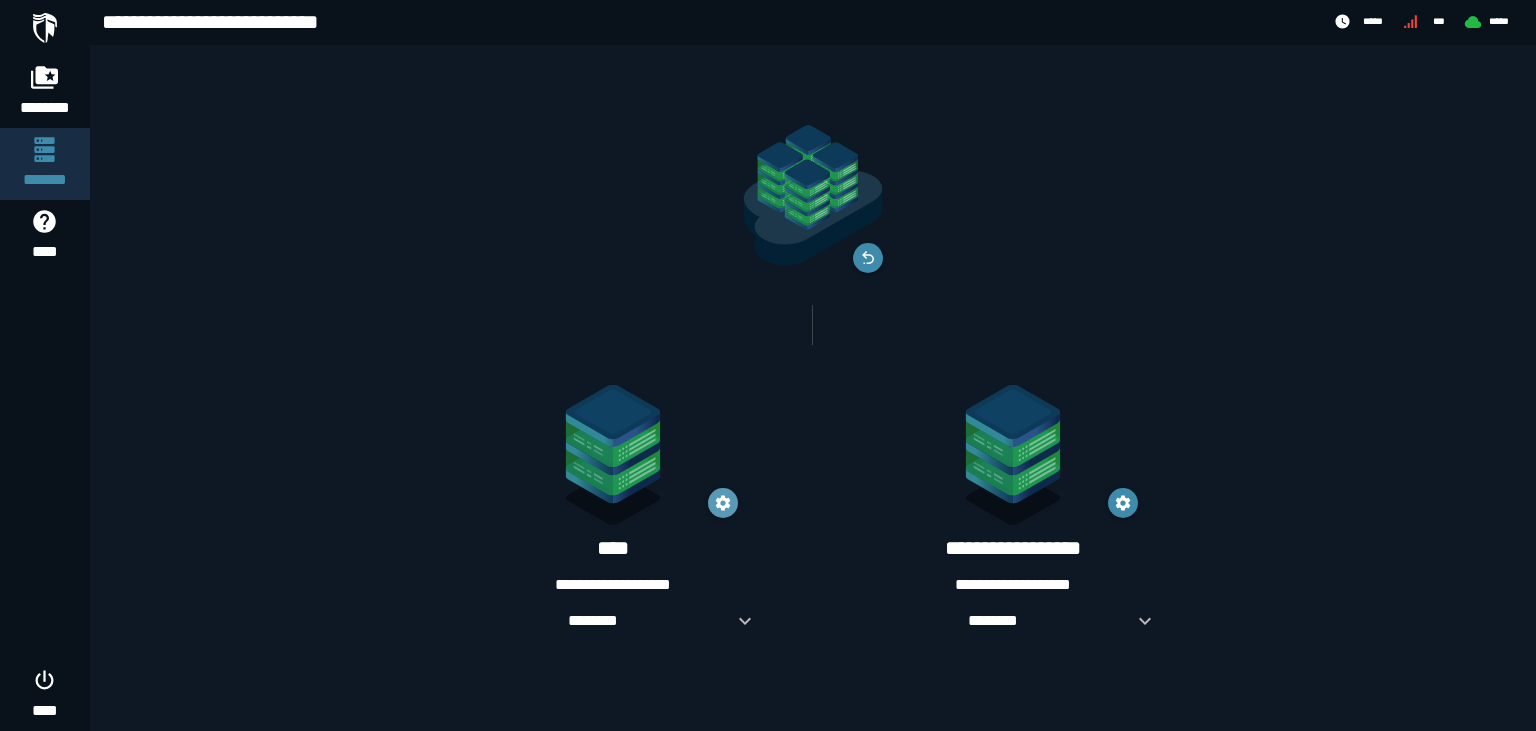 click 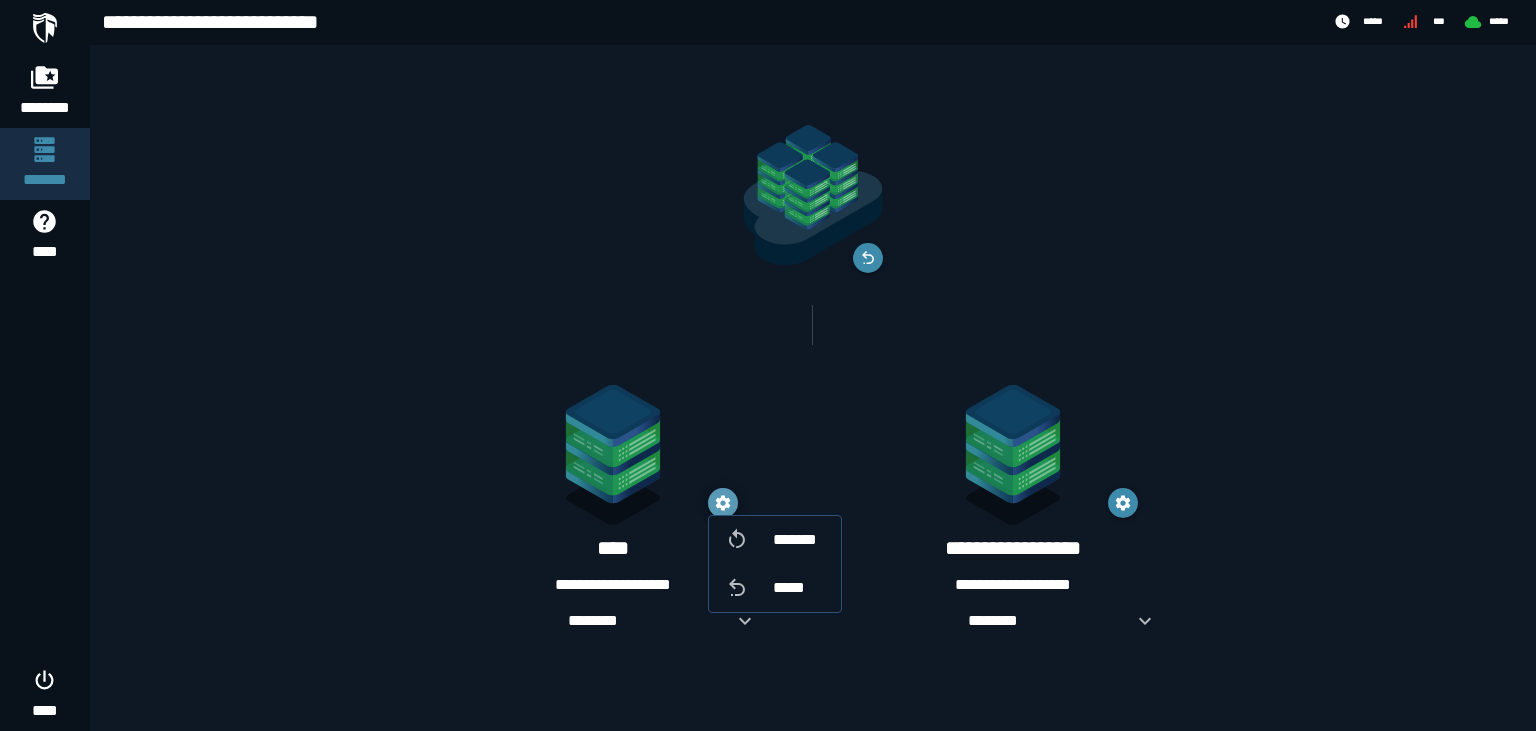 click 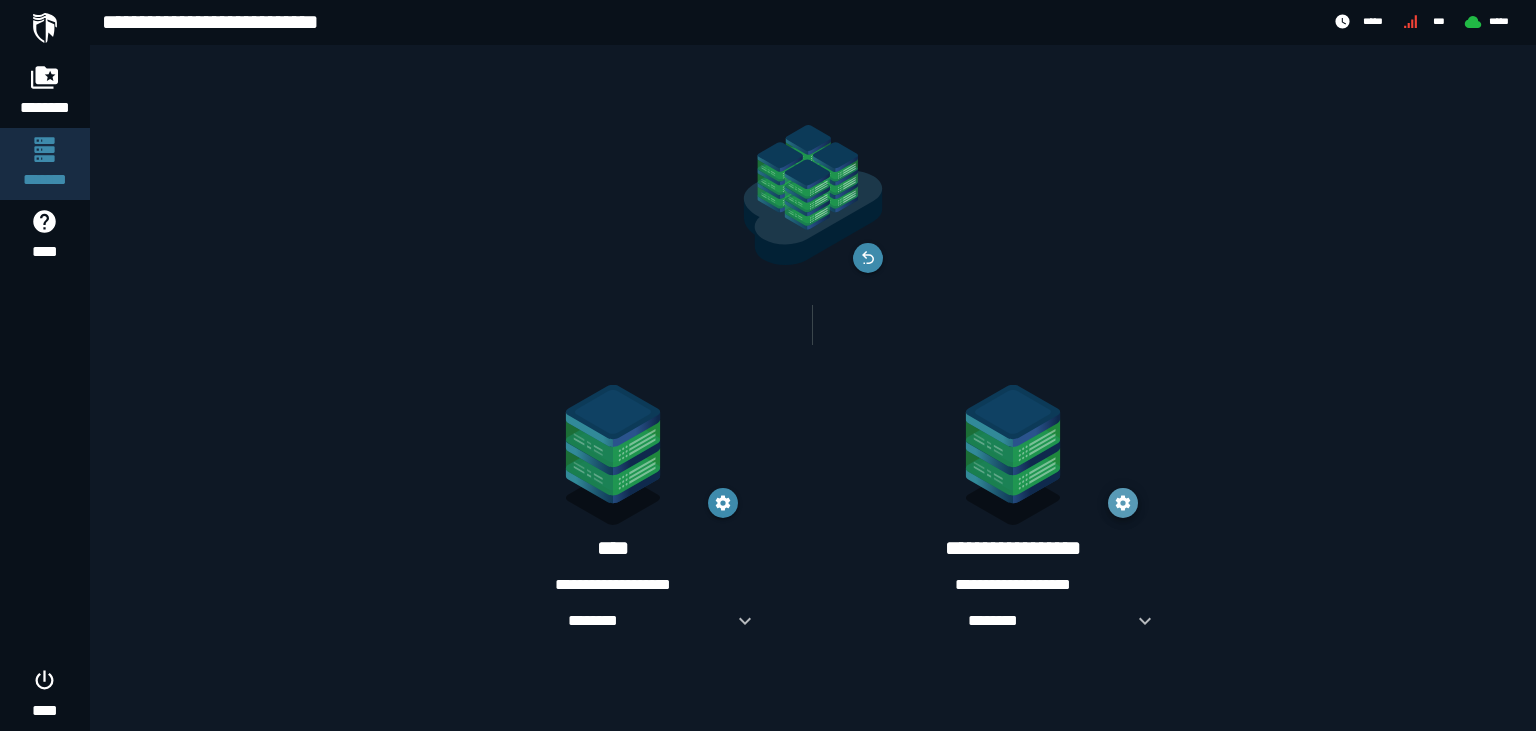 click at bounding box center [1123, 503] 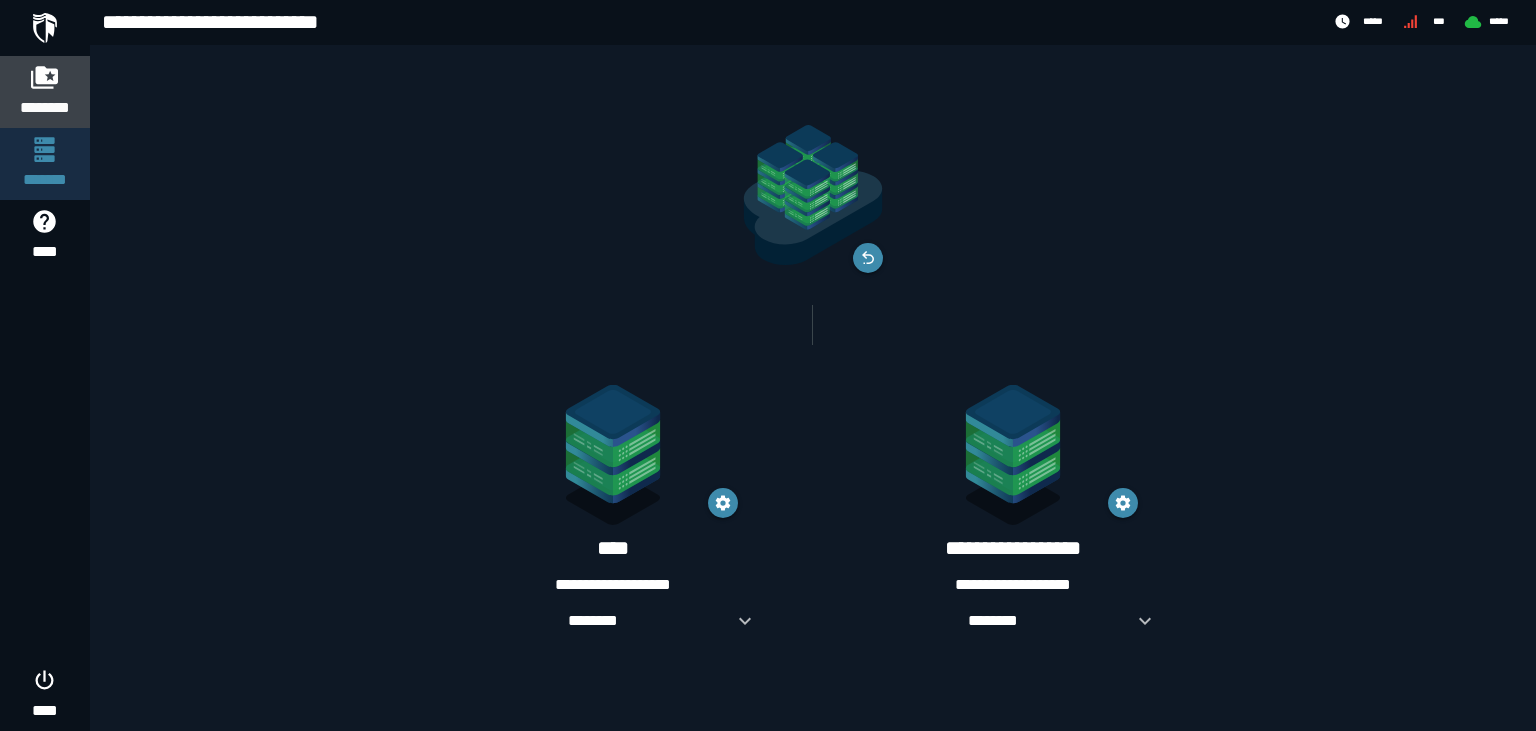 click 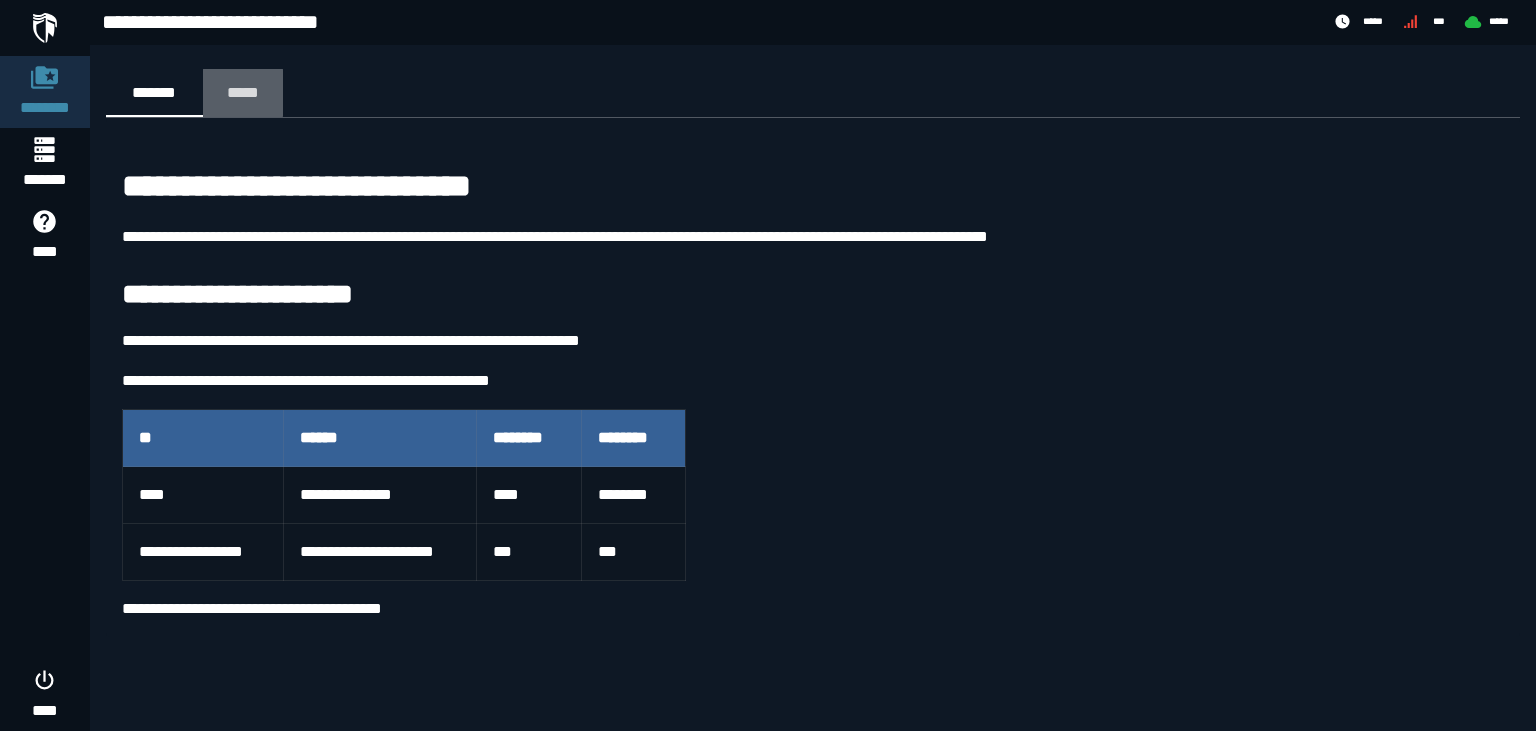 click on "*****" at bounding box center [243, 92] 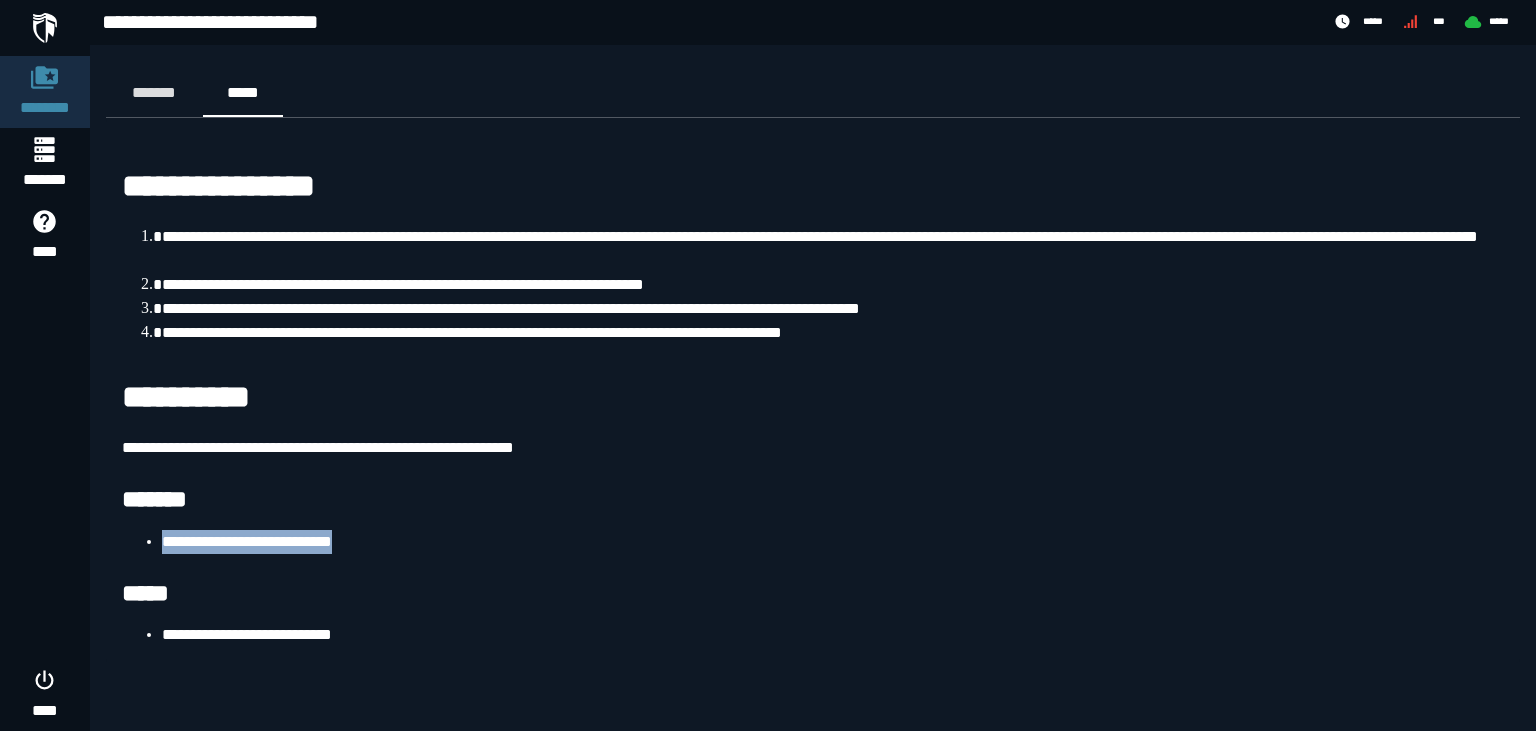 drag, startPoint x: 391, startPoint y: 540, endPoint x: 158, endPoint y: 545, distance: 233.05363 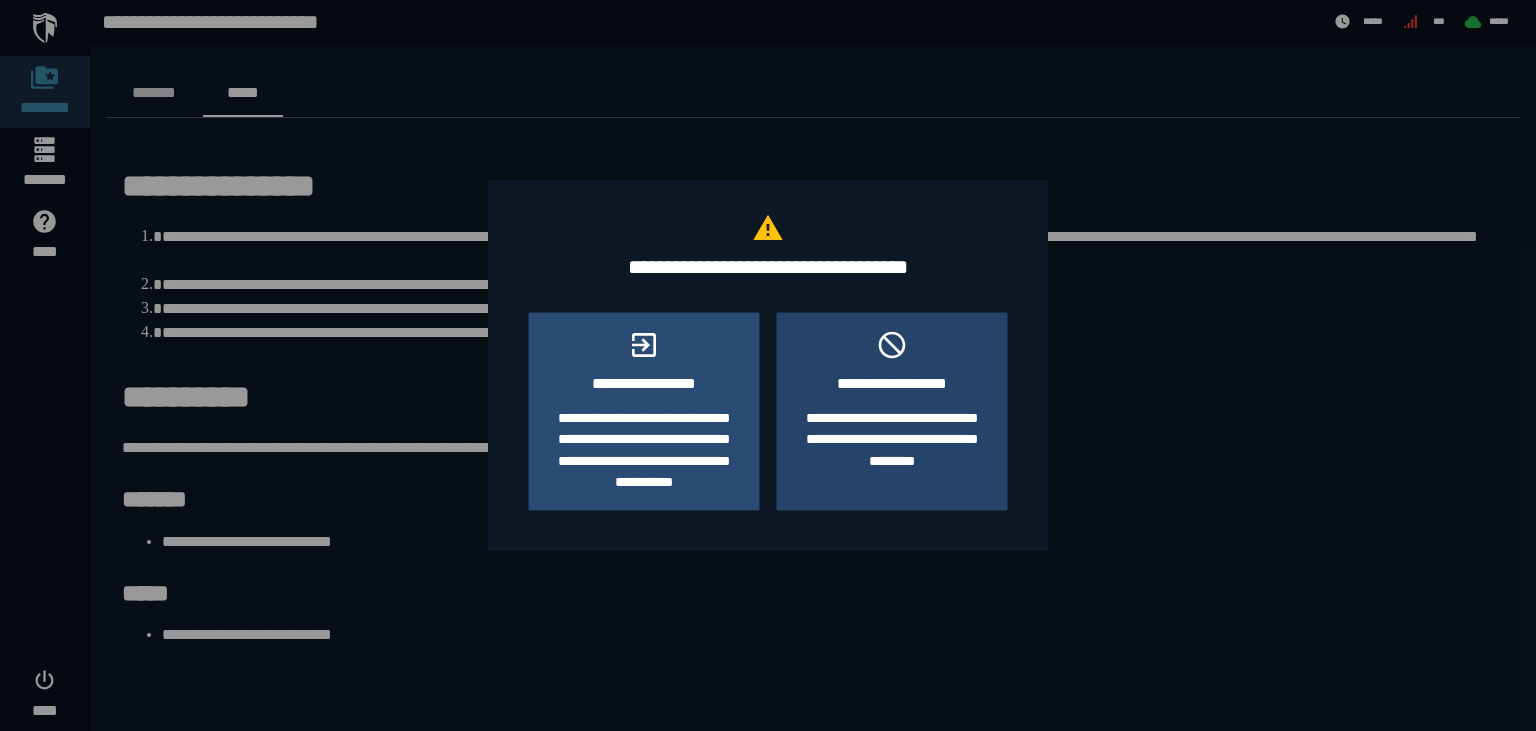 click on "**********" 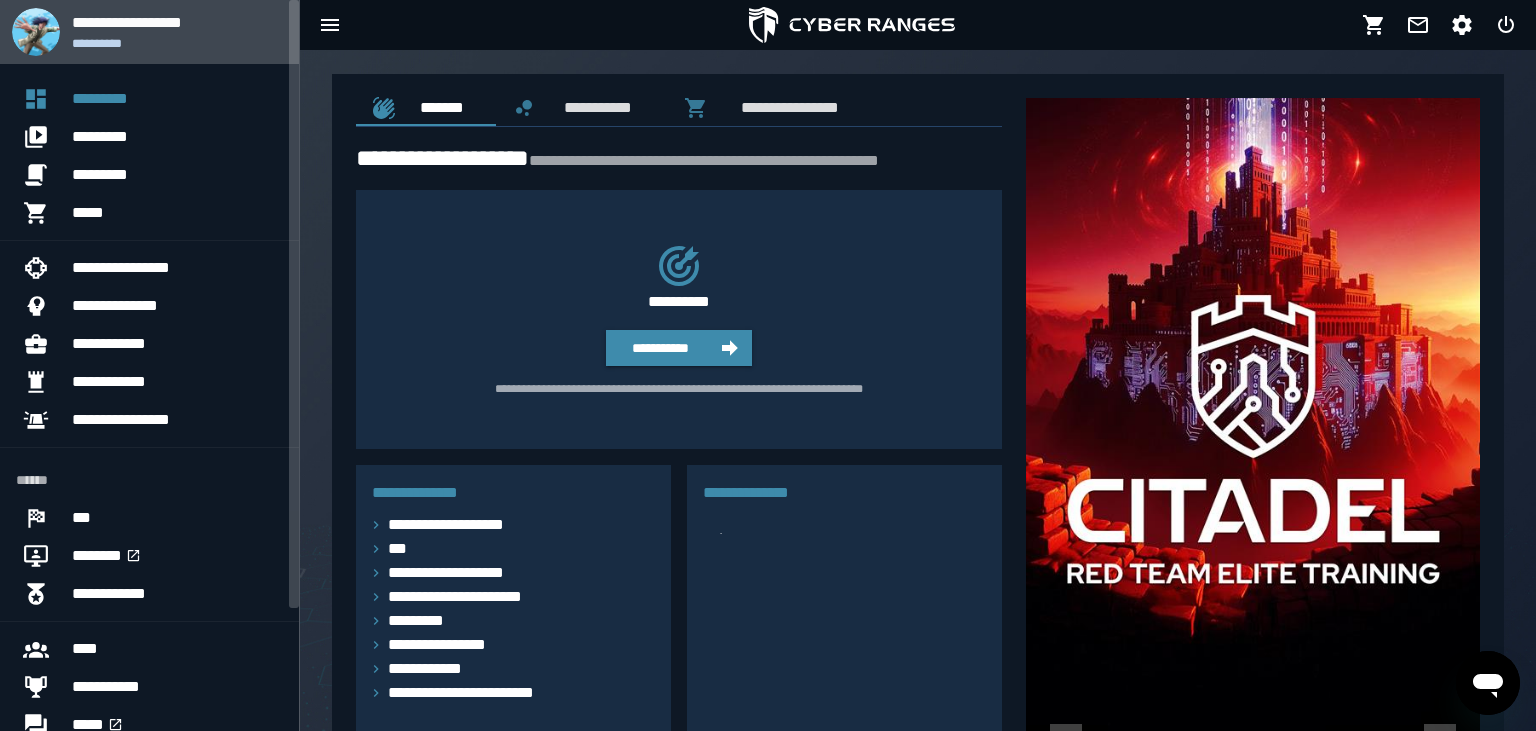 click on "**********" at bounding box center [177, 22] 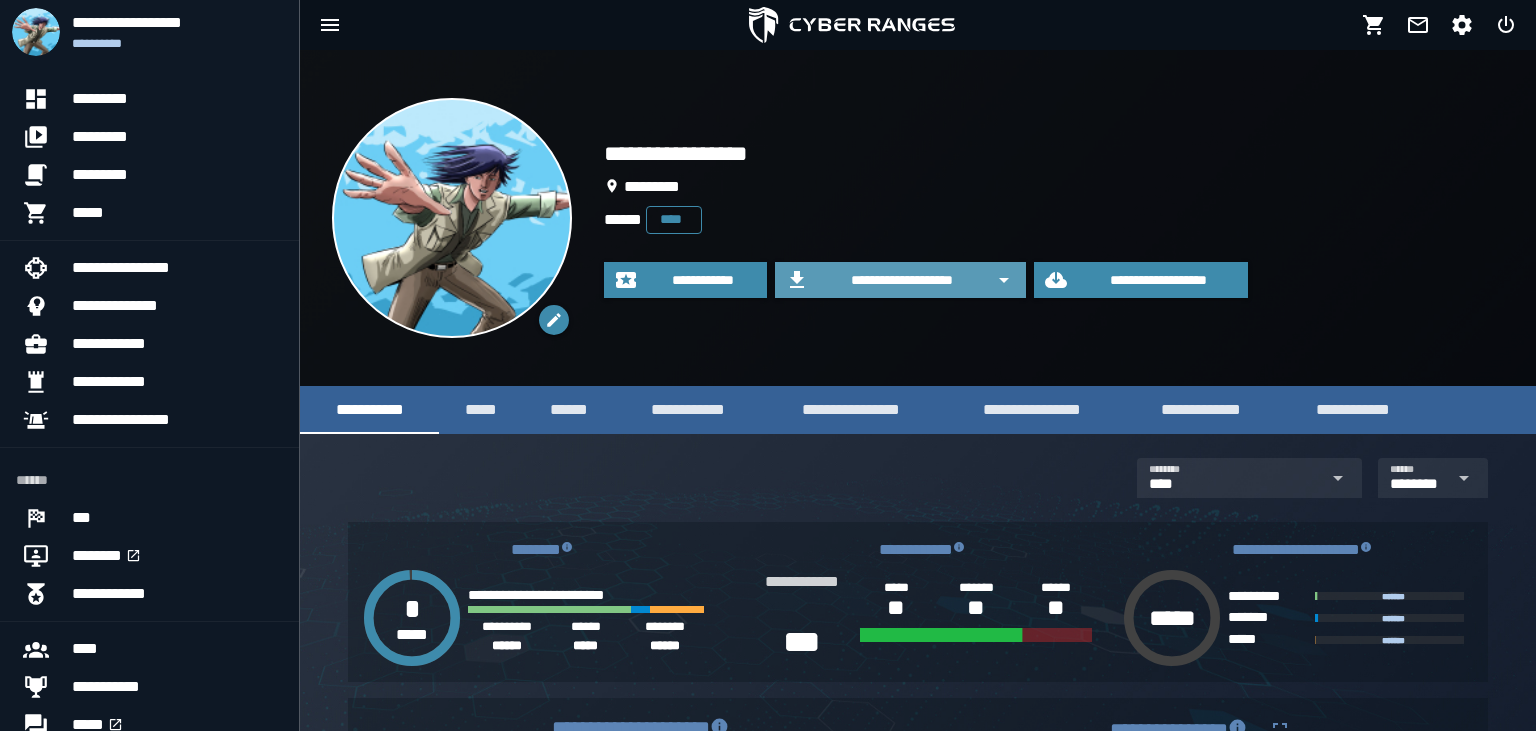 click on "**********" at bounding box center [902, 280] 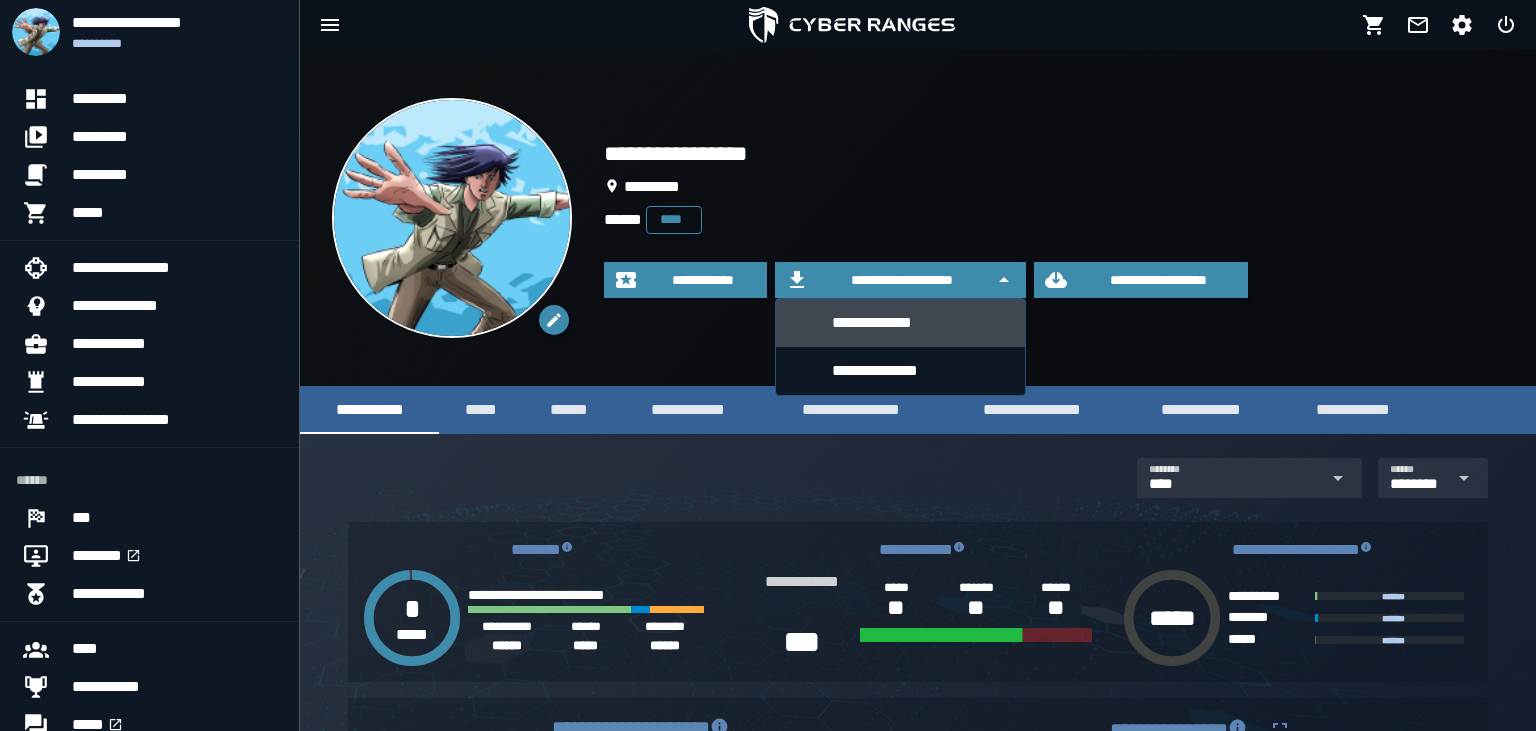 click on "**********" at bounding box center [921, 322] 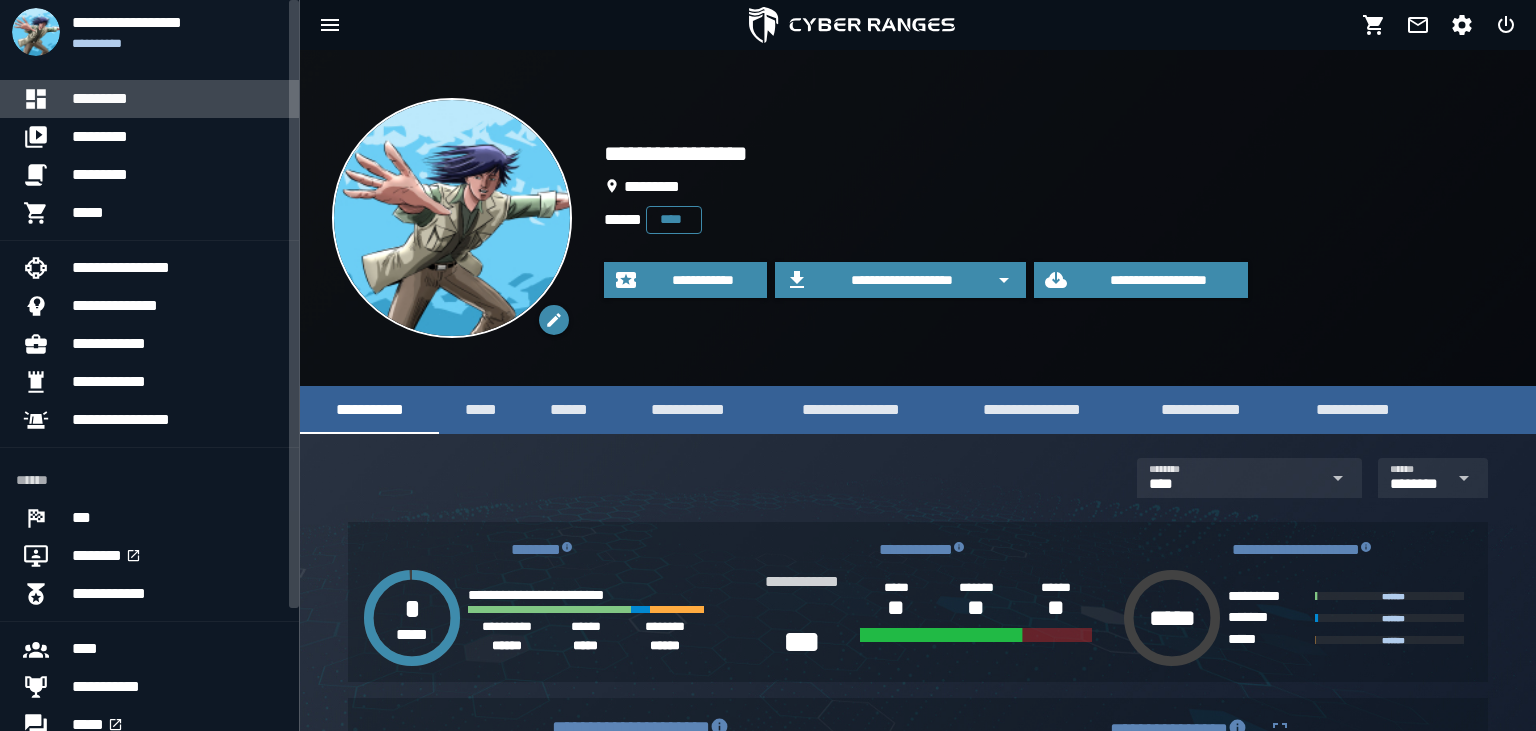 click on "*********" at bounding box center (177, 99) 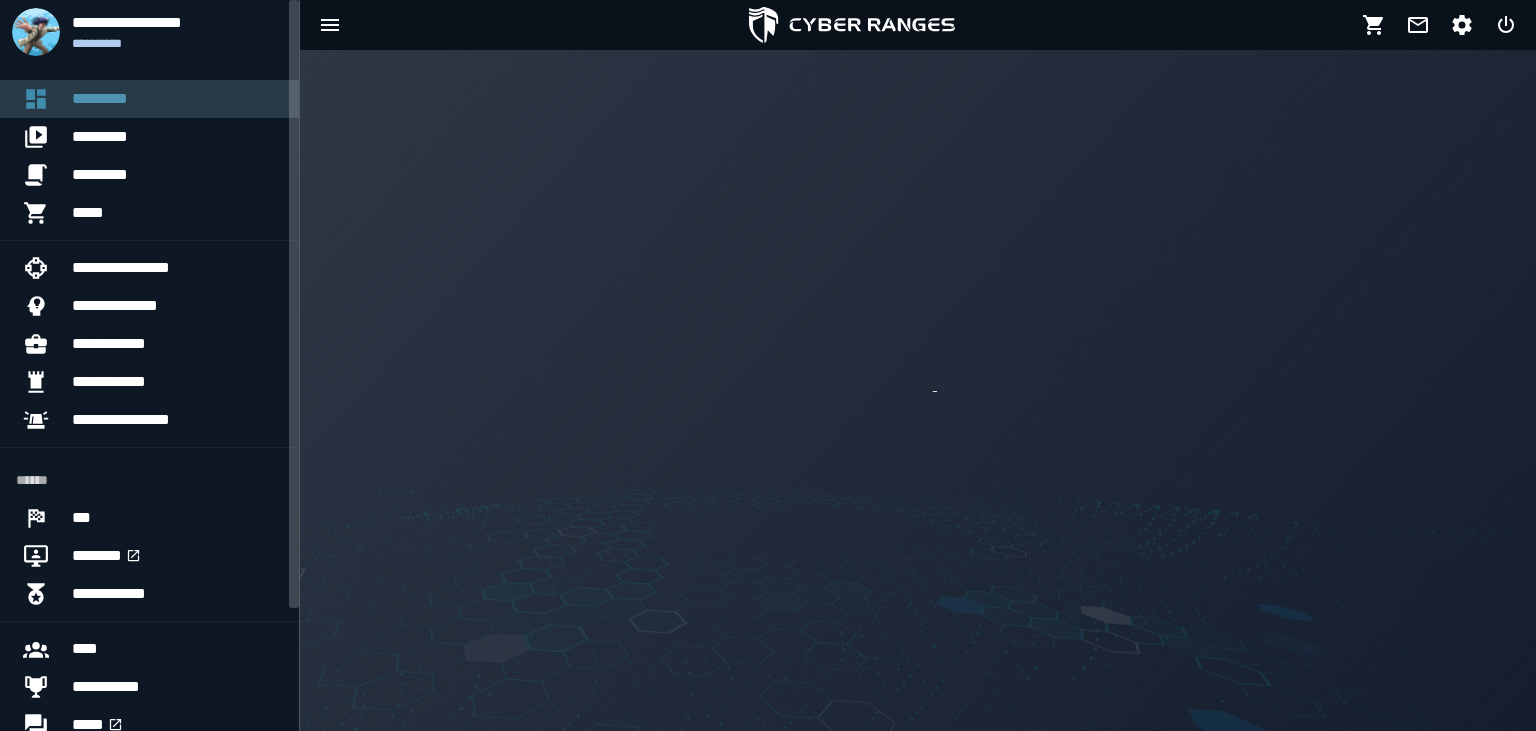 click on "*********" at bounding box center (177, 99) 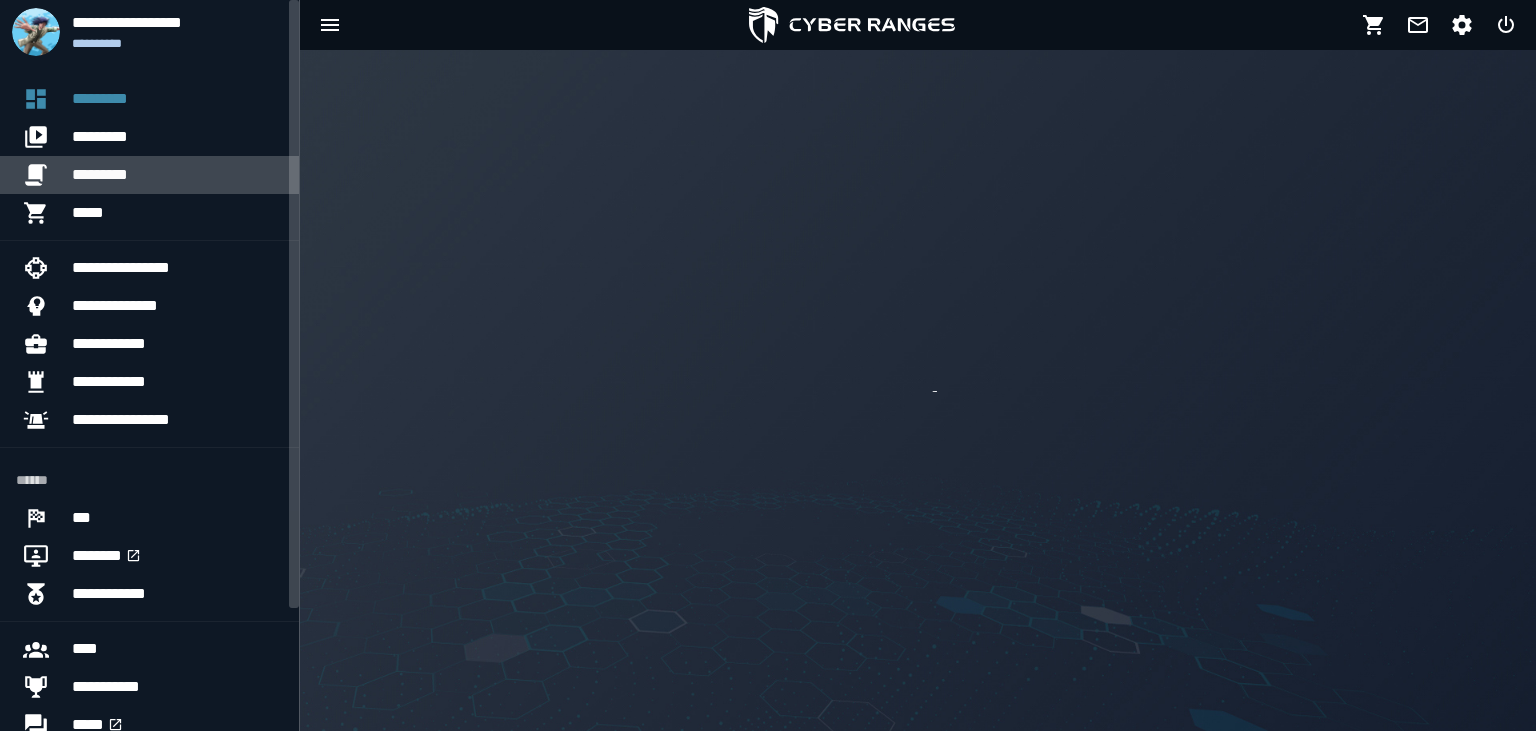 click on "*********" at bounding box center [177, 175] 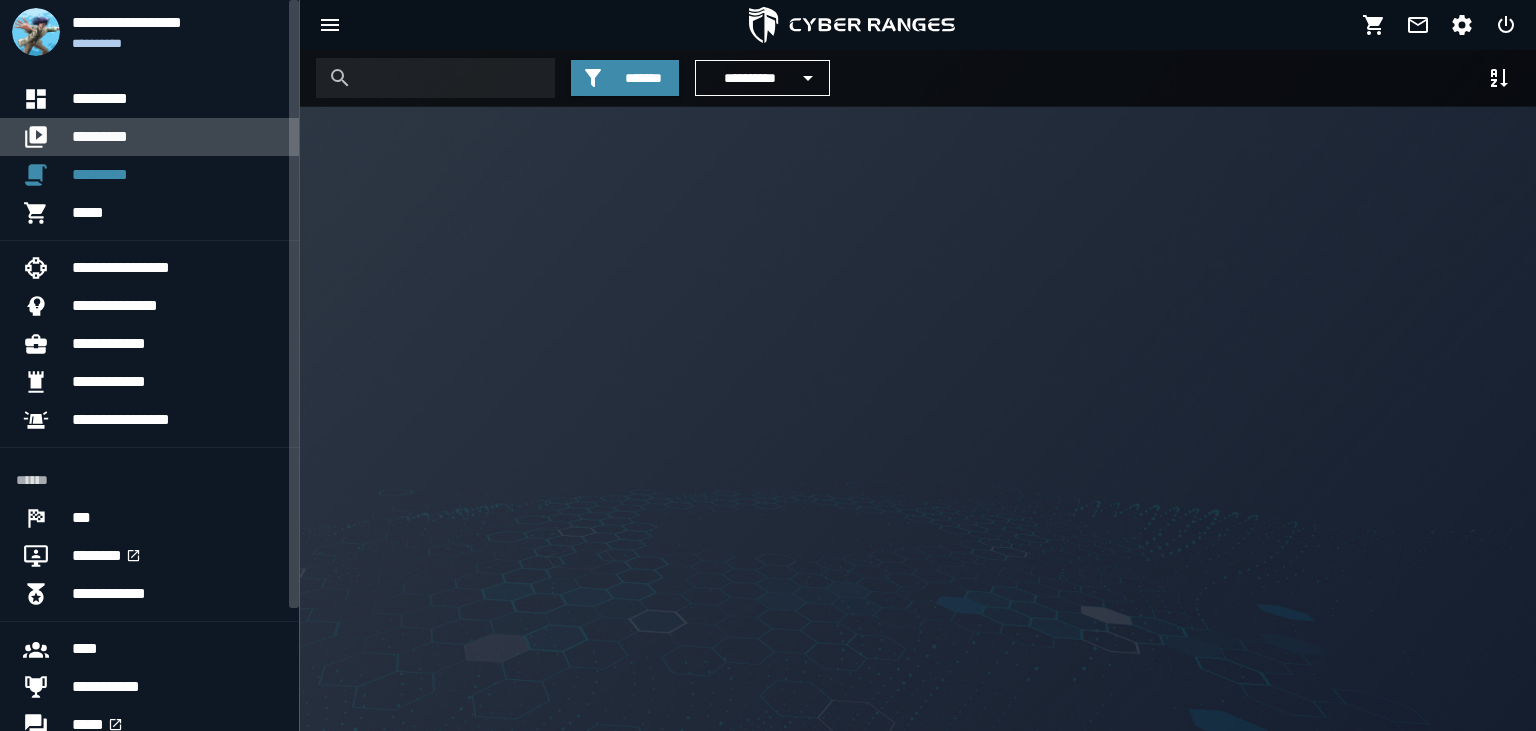 click on "*********" at bounding box center [177, 137] 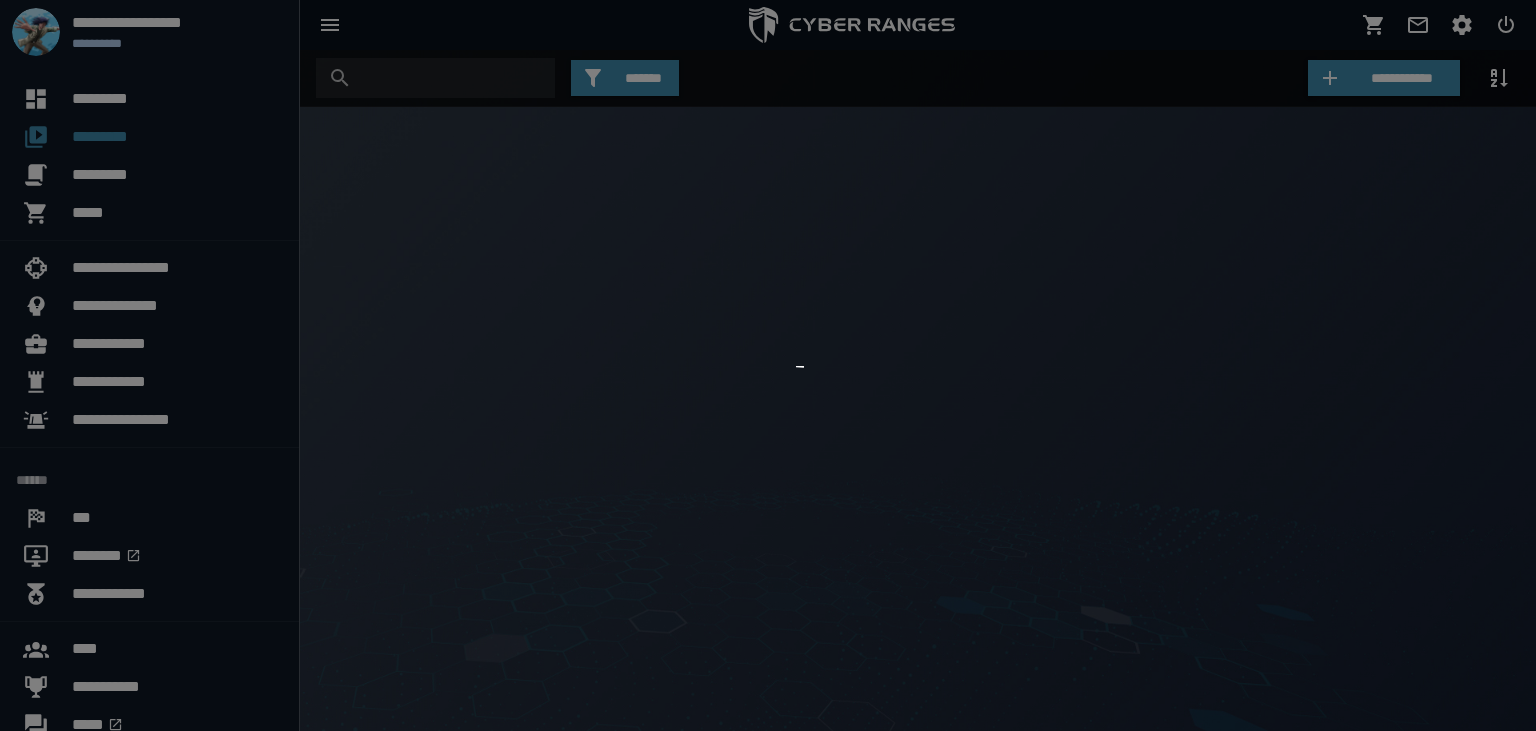 click at bounding box center [768, 365] 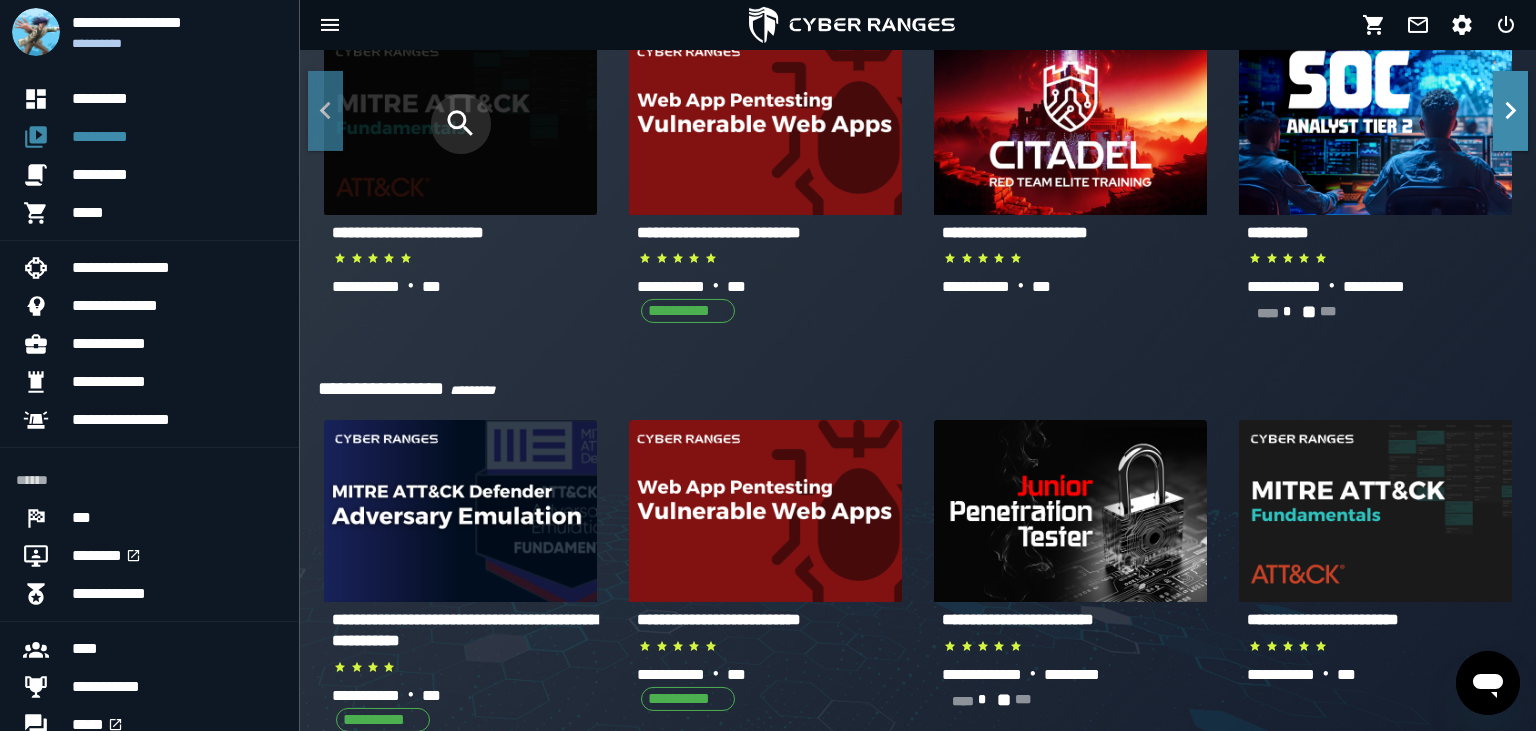 scroll, scrollTop: 105, scrollLeft: 0, axis: vertical 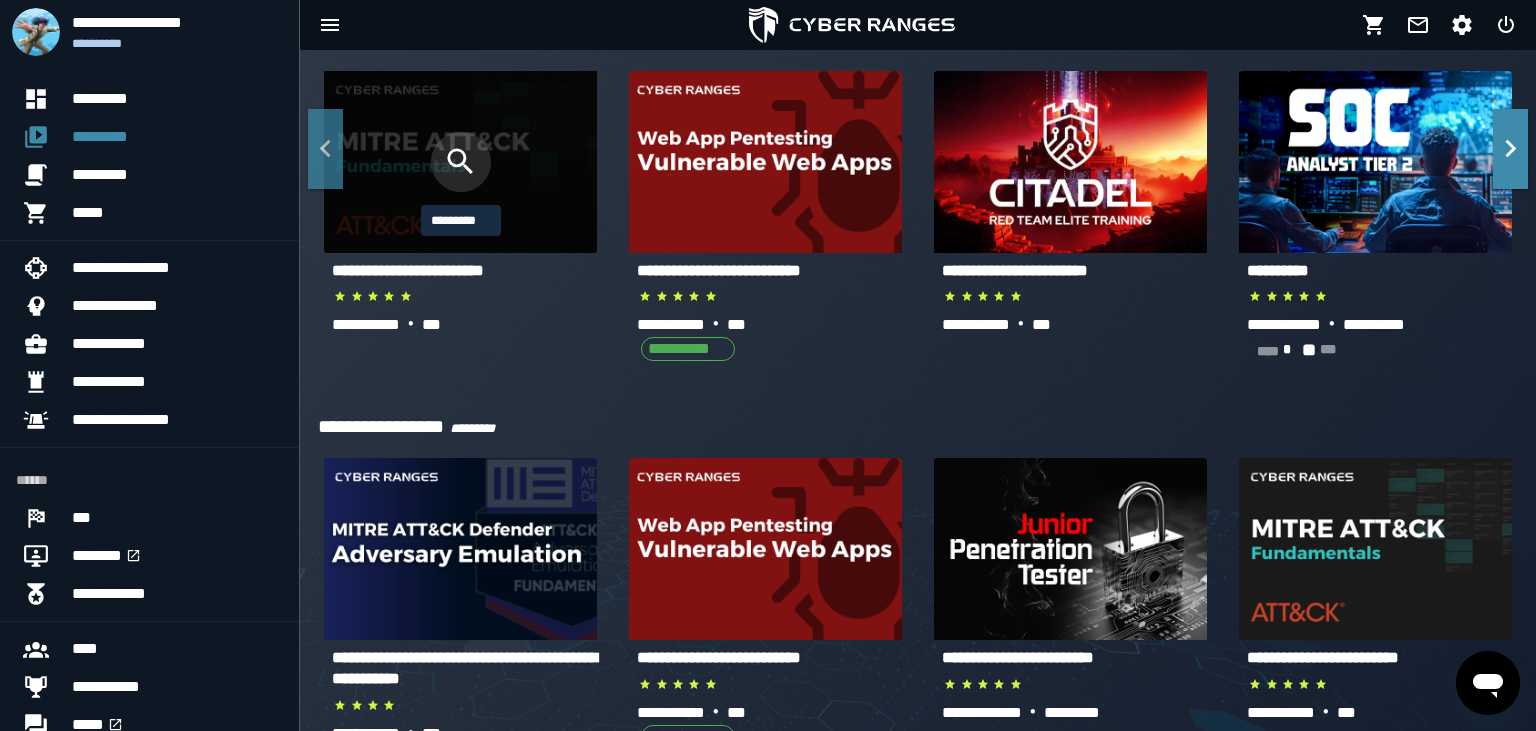 click at bounding box center [461, 162] 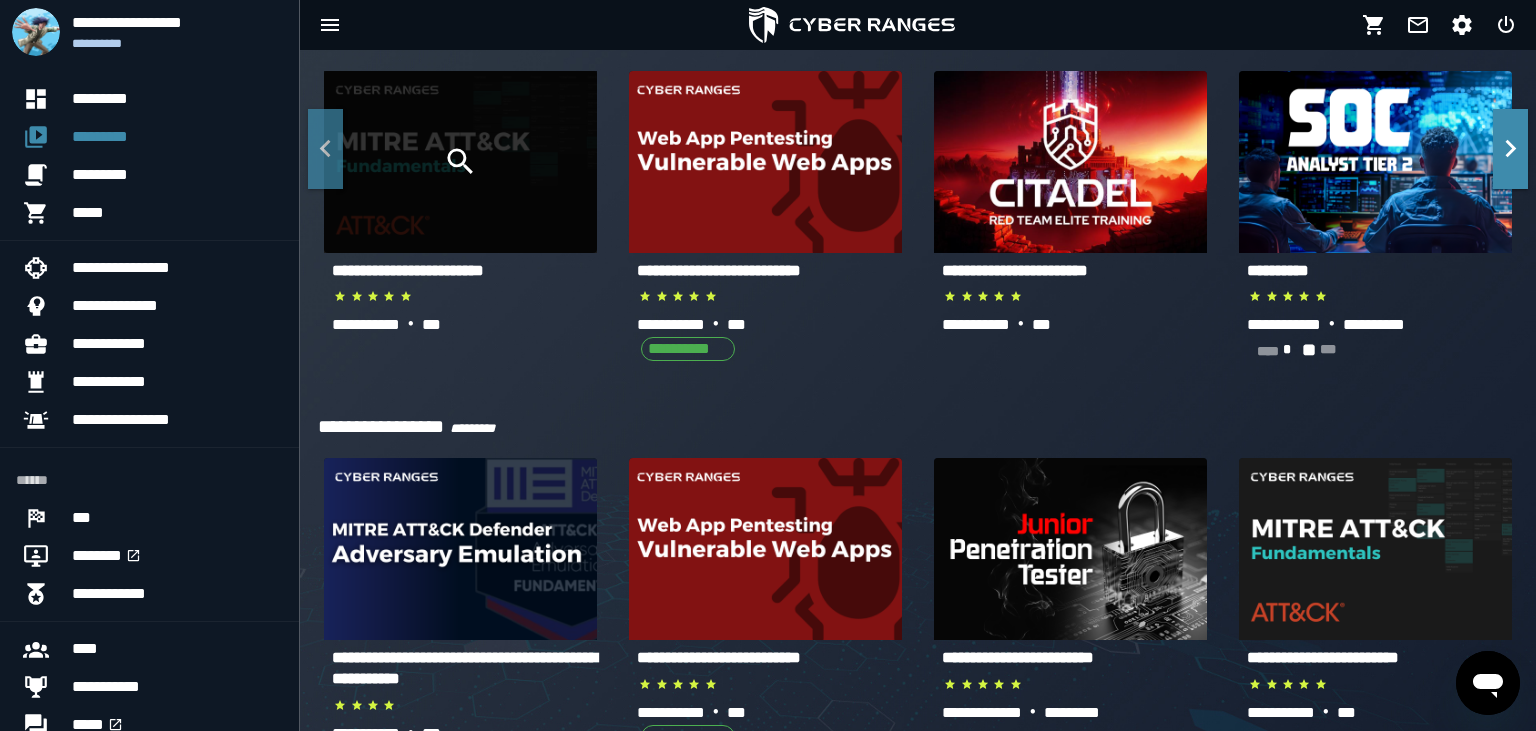 click 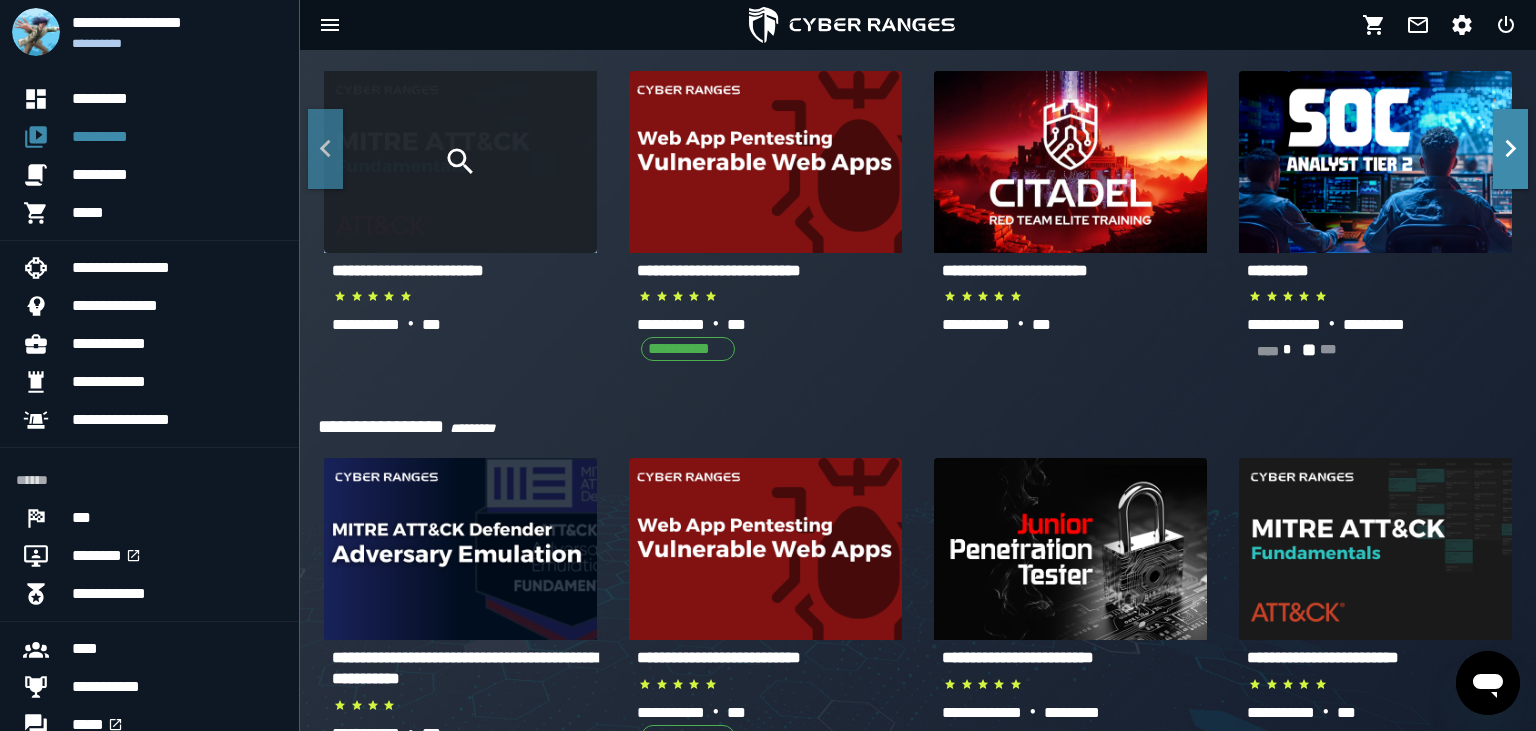 click 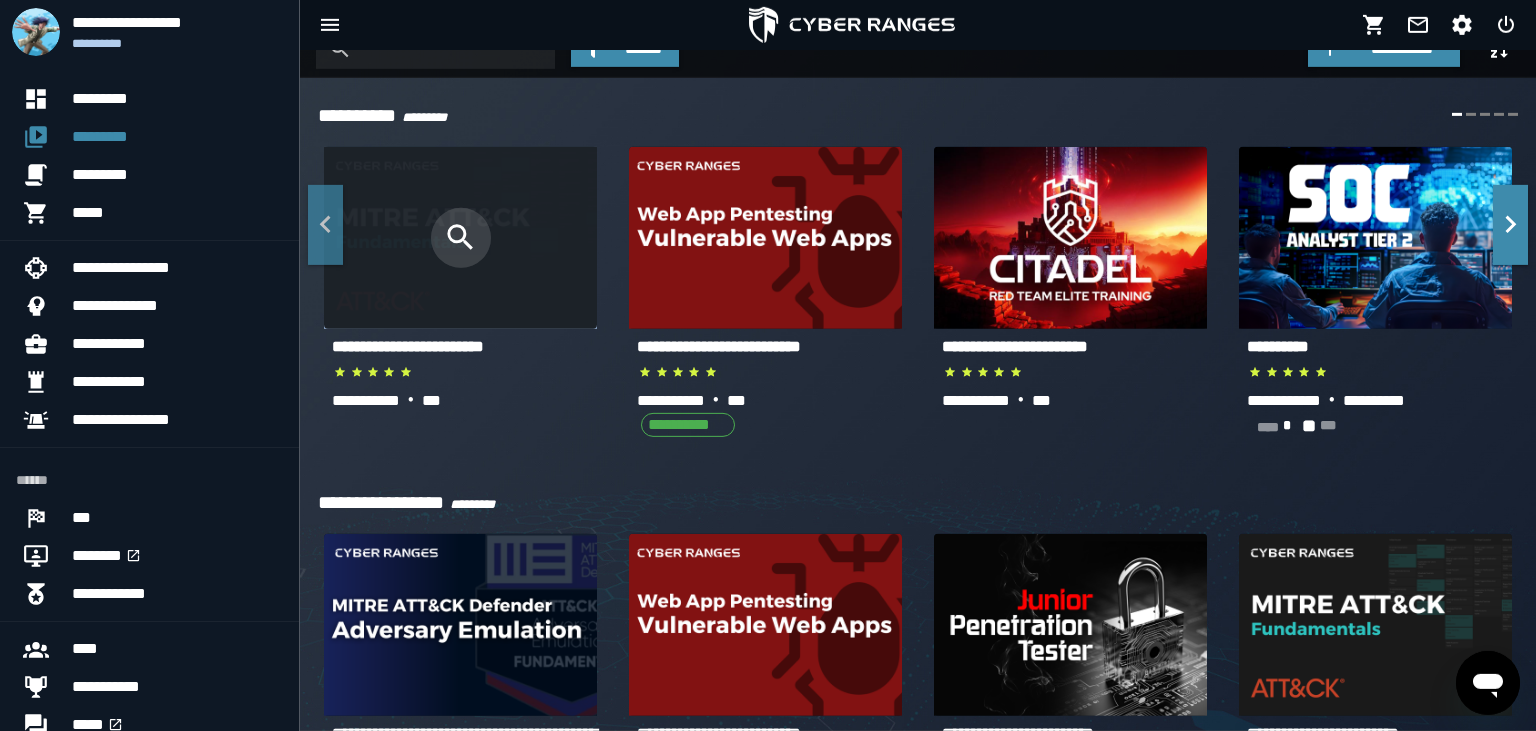 scroll, scrollTop: 0, scrollLeft: 0, axis: both 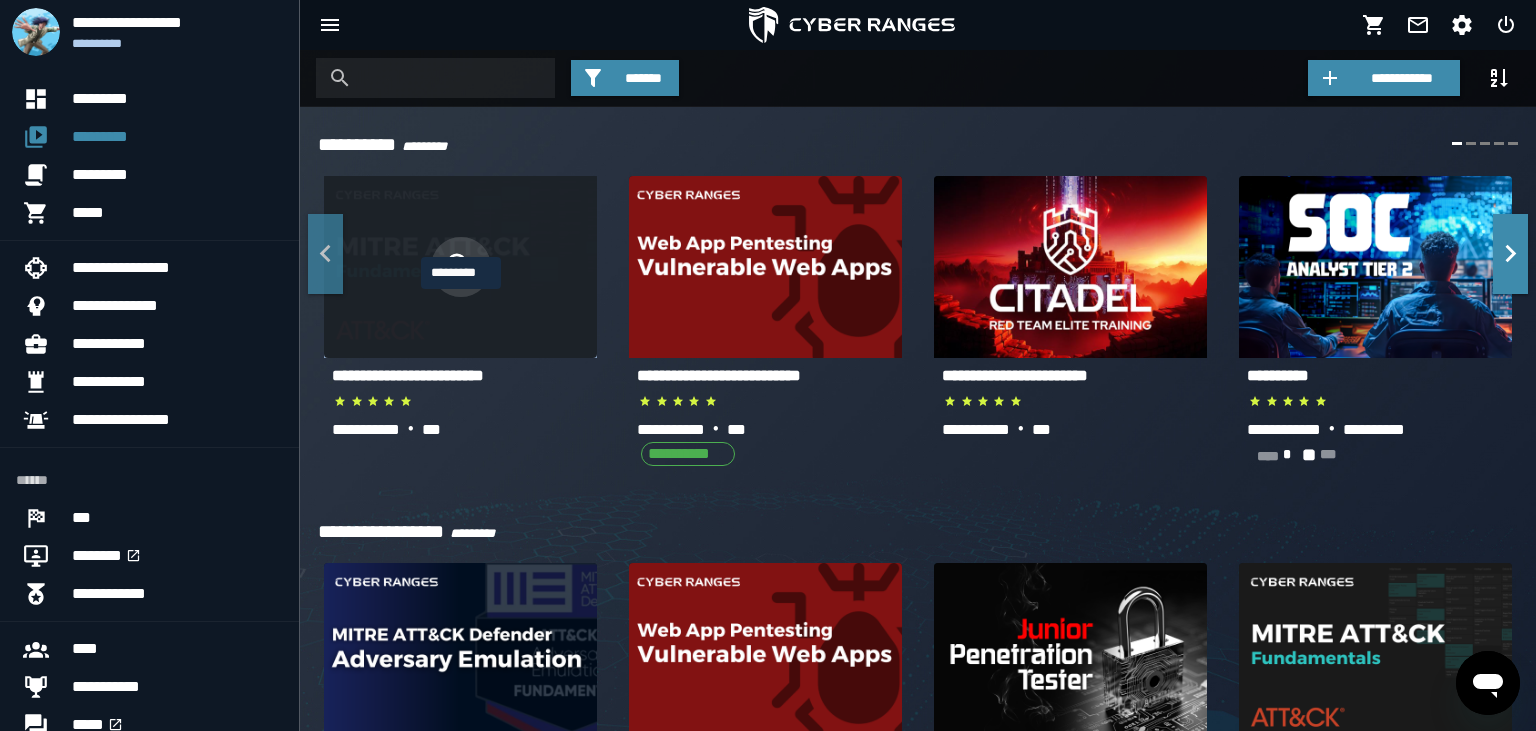click 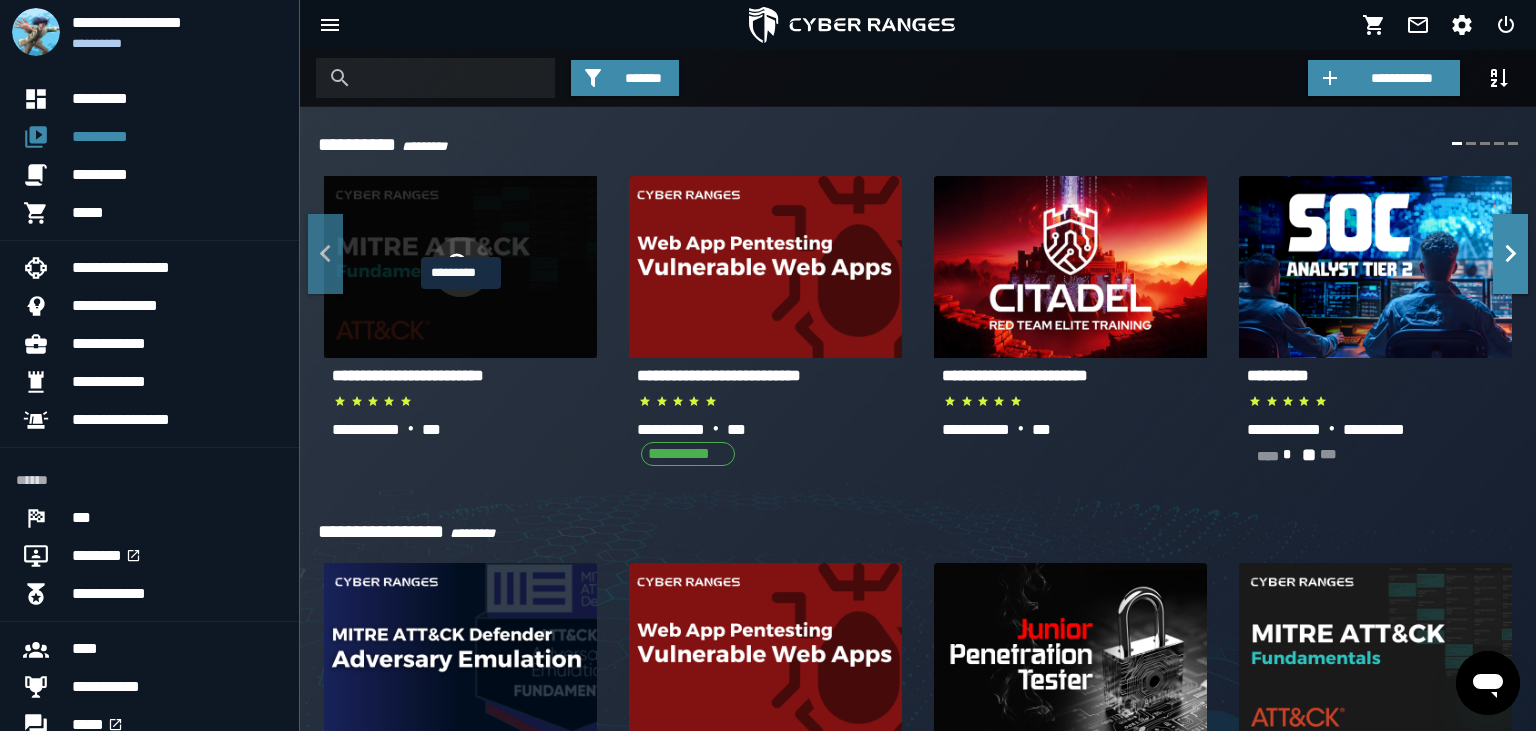 click 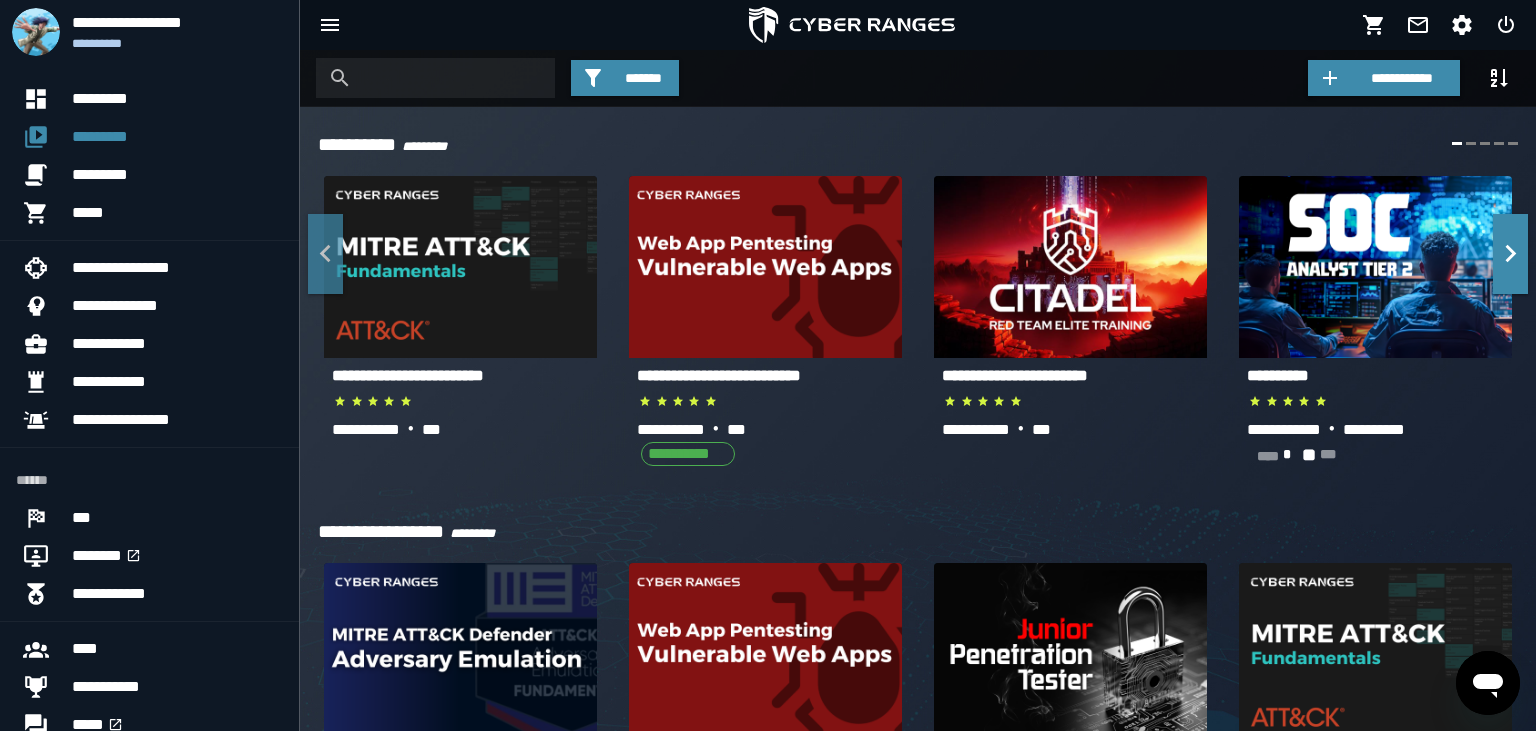 click on "**********" at bounding box center [408, 375] 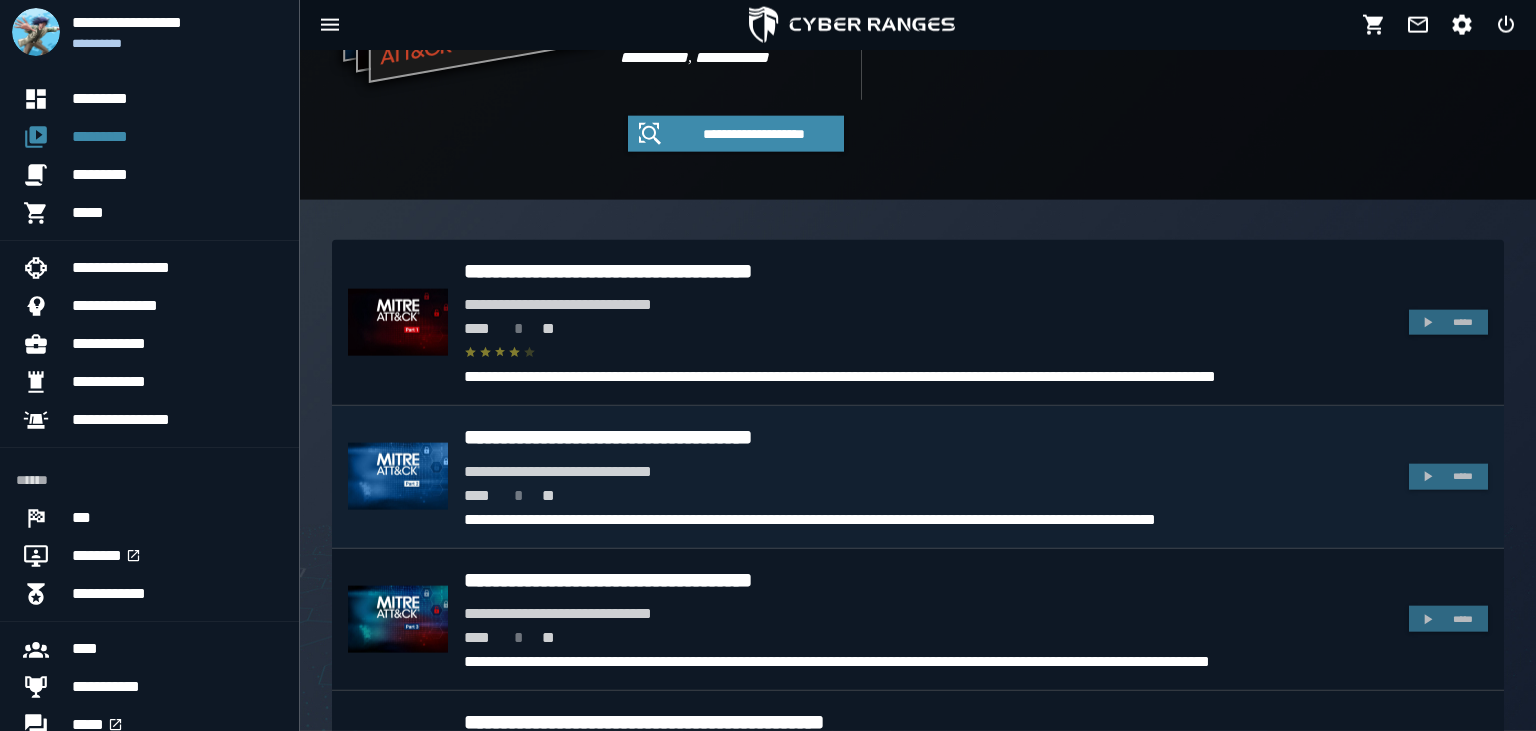 scroll, scrollTop: 316, scrollLeft: 0, axis: vertical 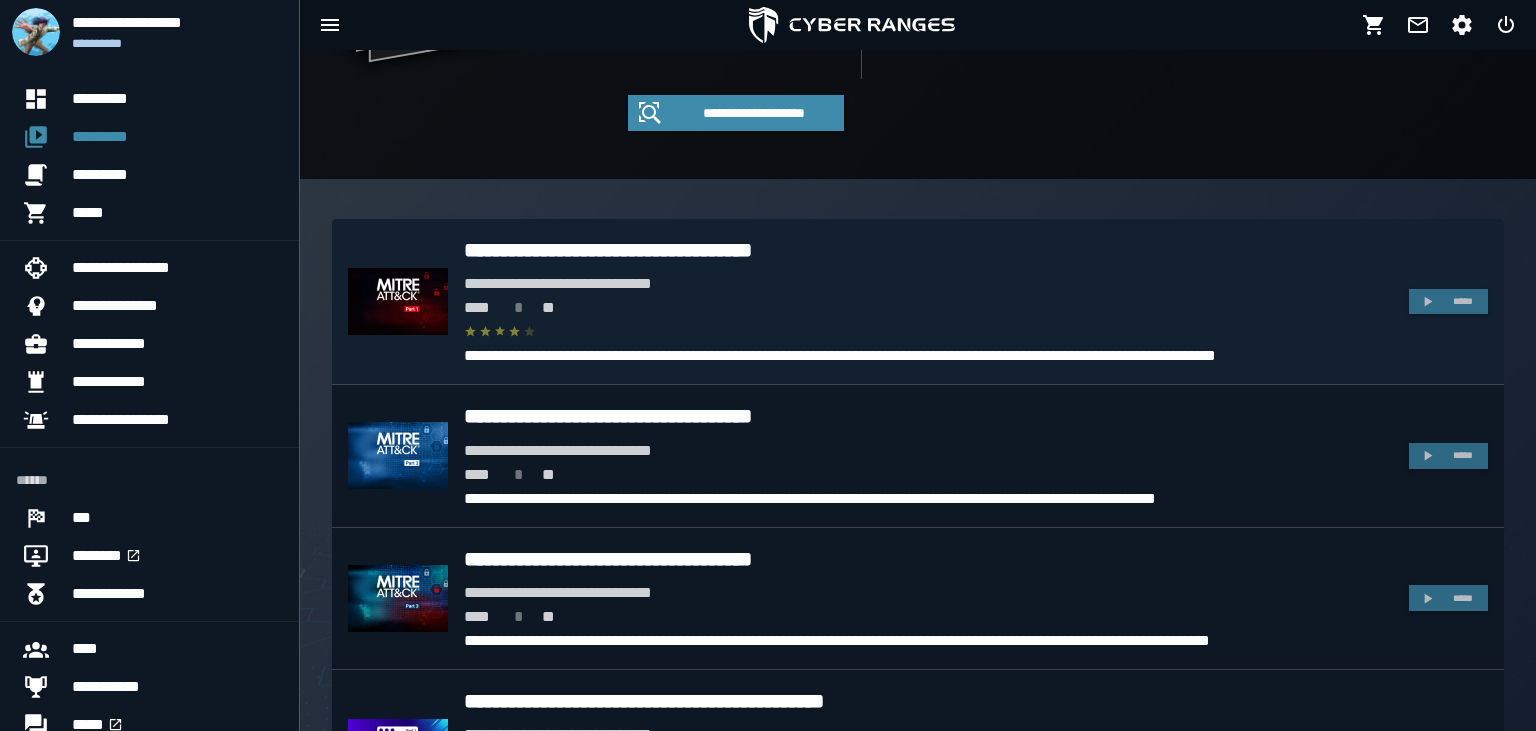 click on "**********" at bounding box center [928, 250] 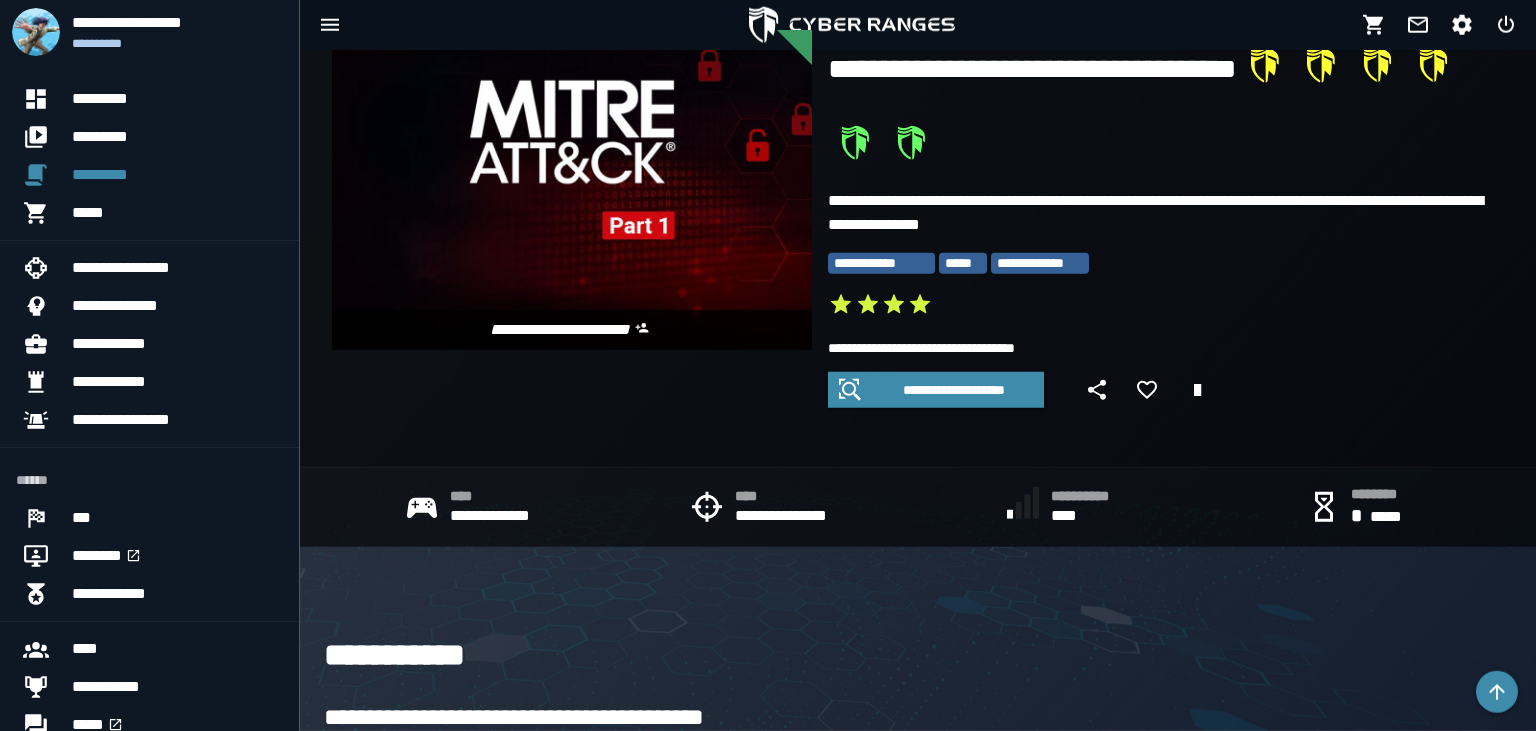 scroll, scrollTop: 0, scrollLeft: 0, axis: both 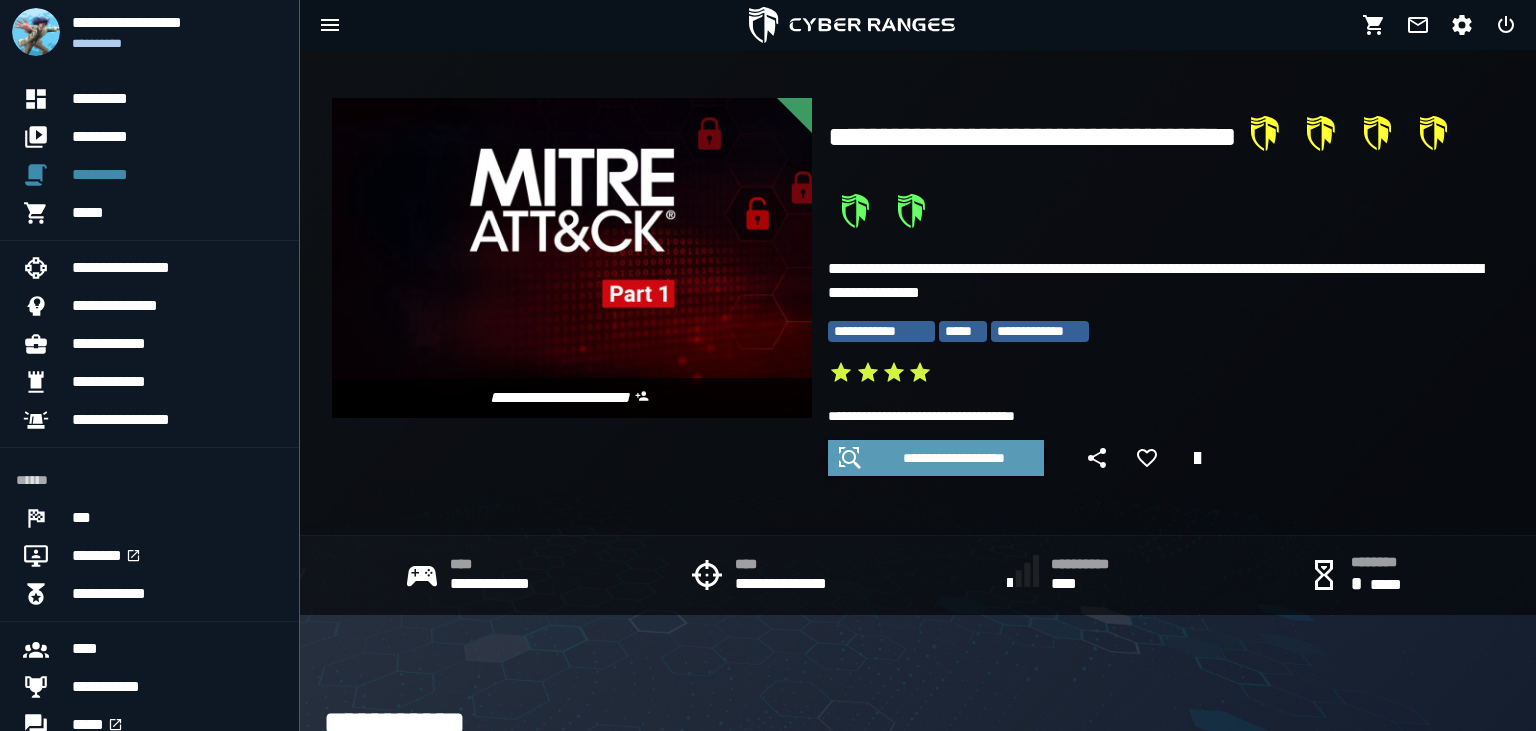 click 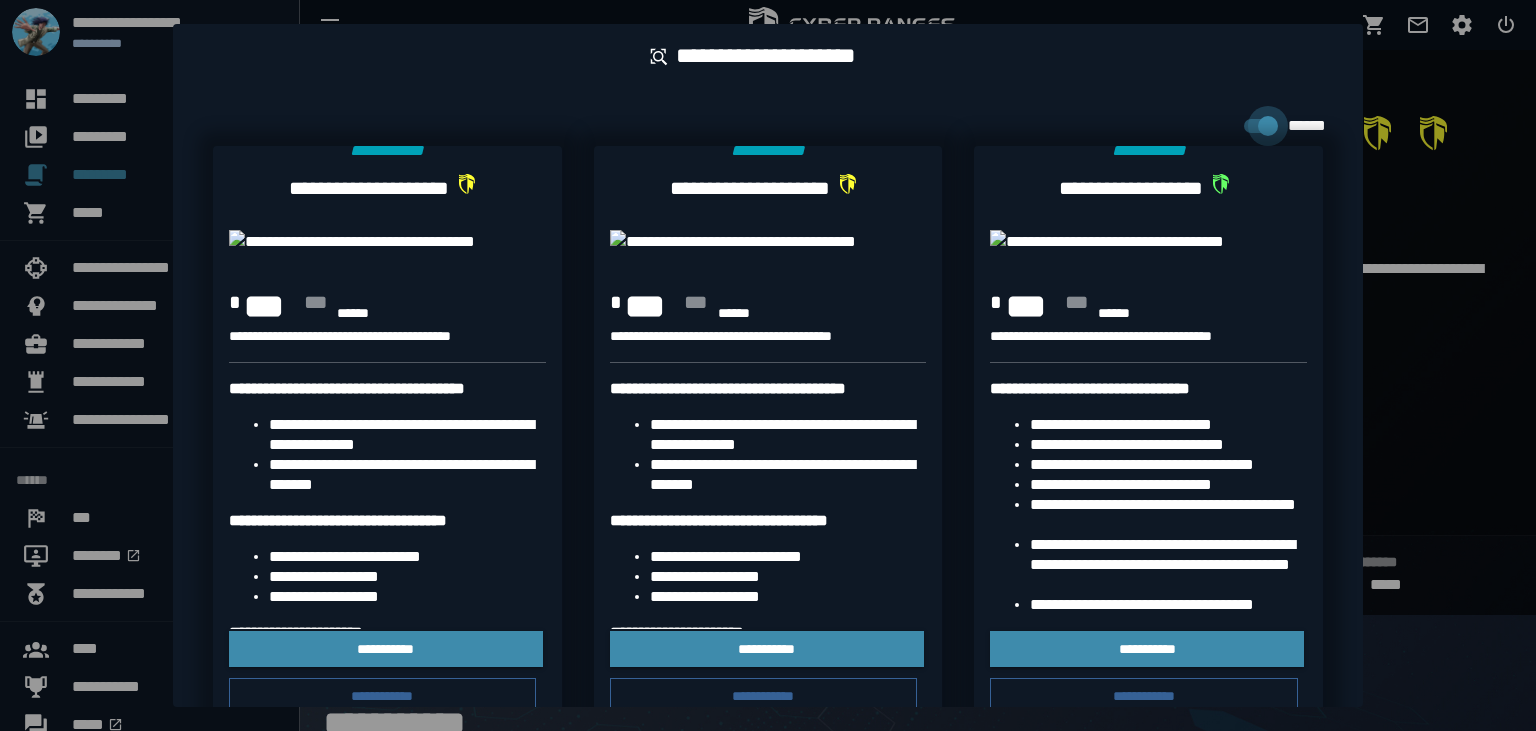 click at bounding box center [768, 365] 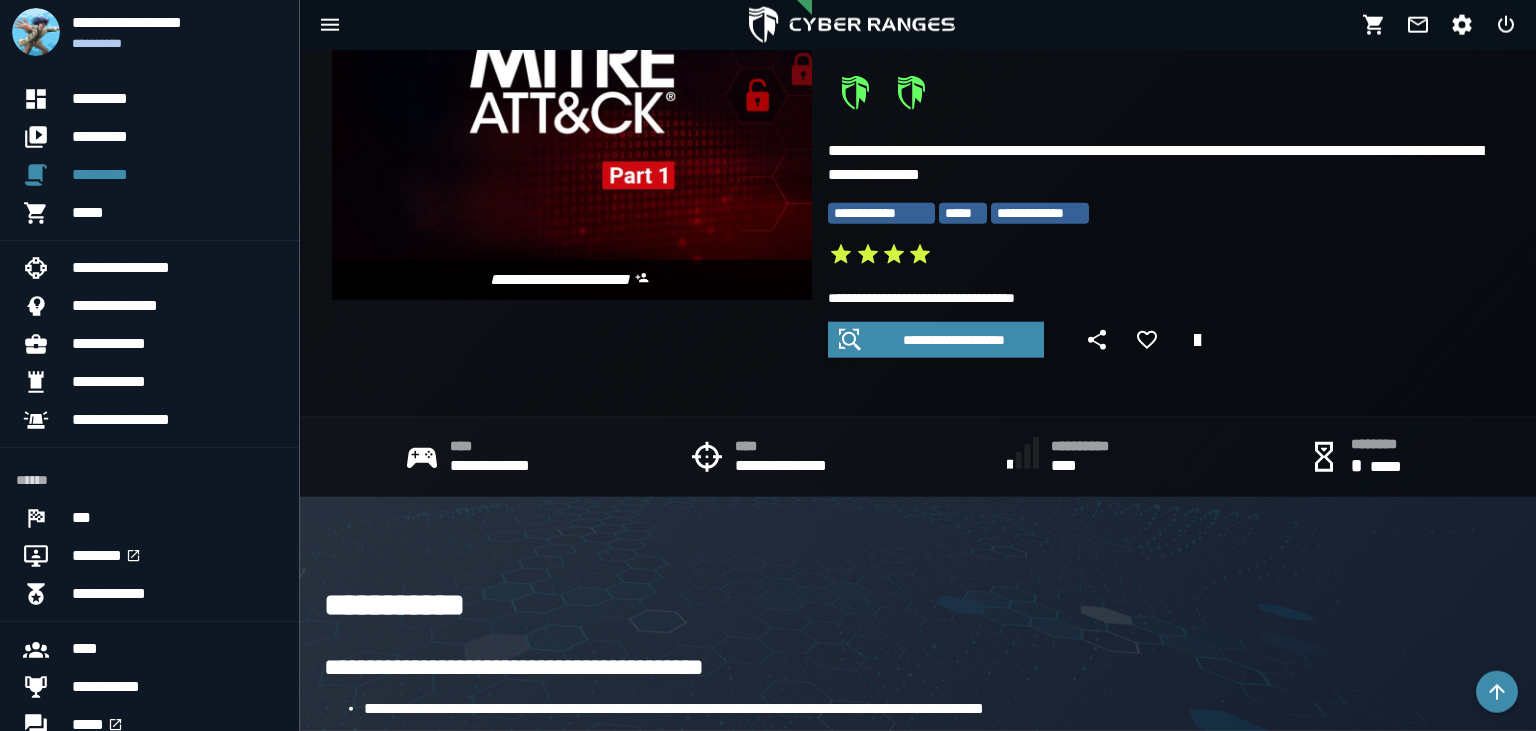 scroll, scrollTop: 211, scrollLeft: 0, axis: vertical 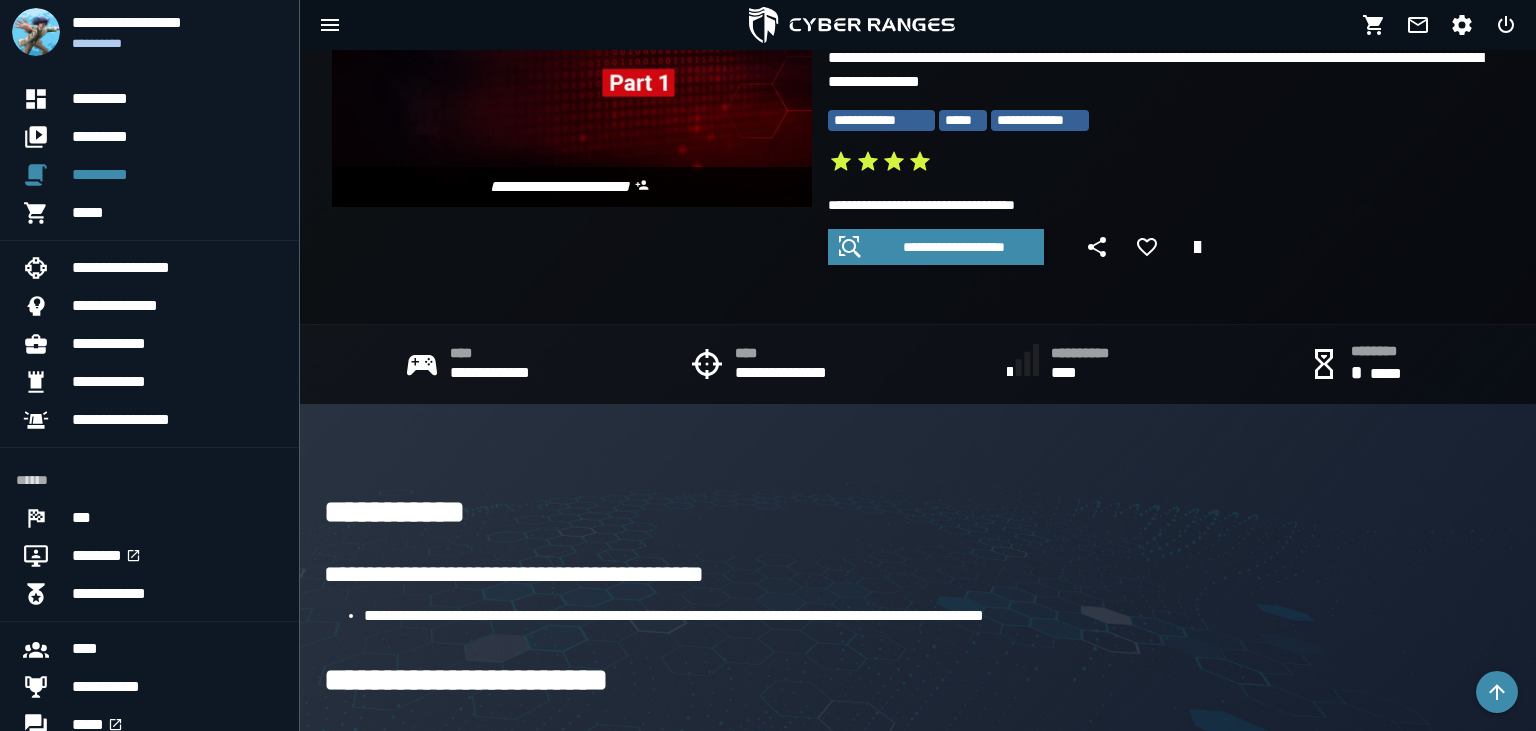 click 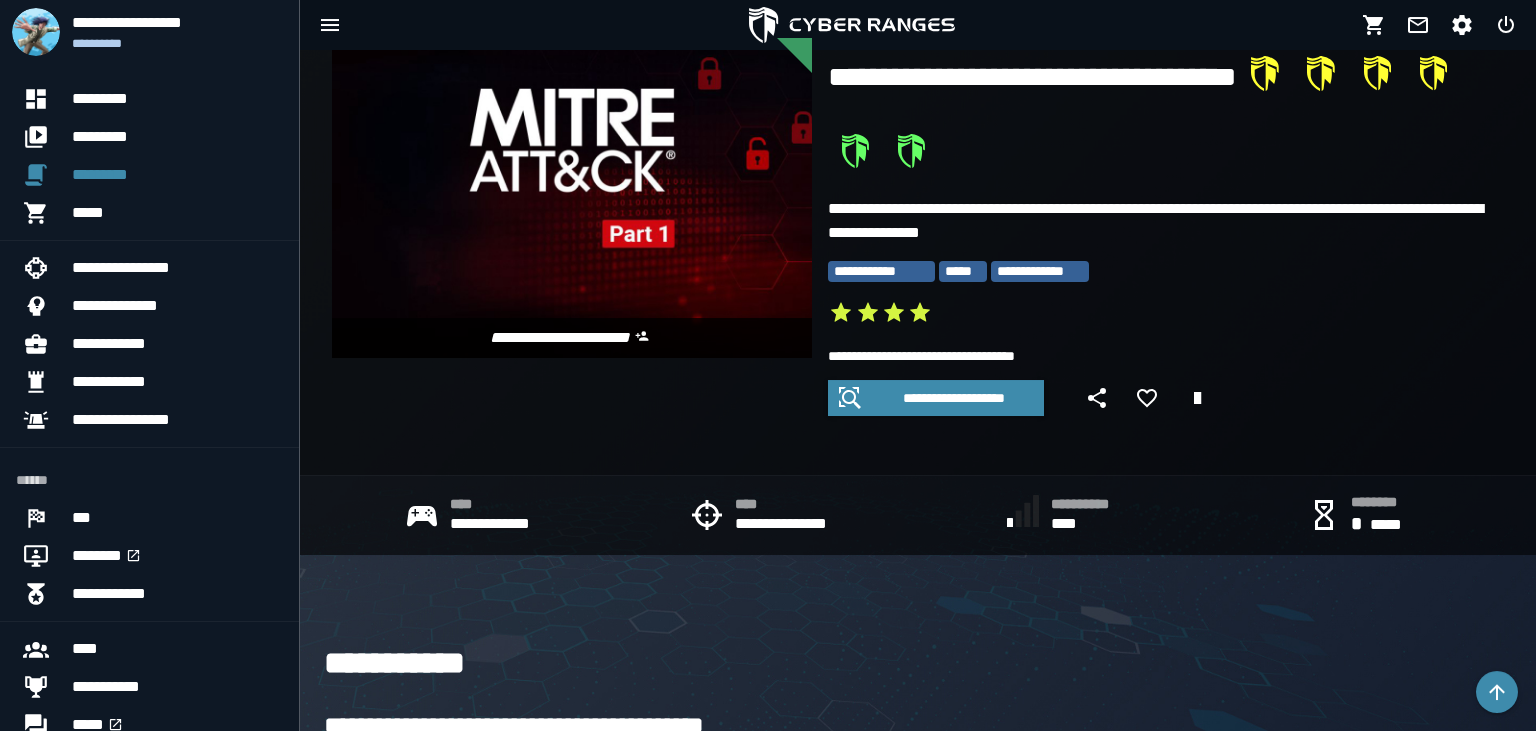 scroll, scrollTop: 0, scrollLeft: 0, axis: both 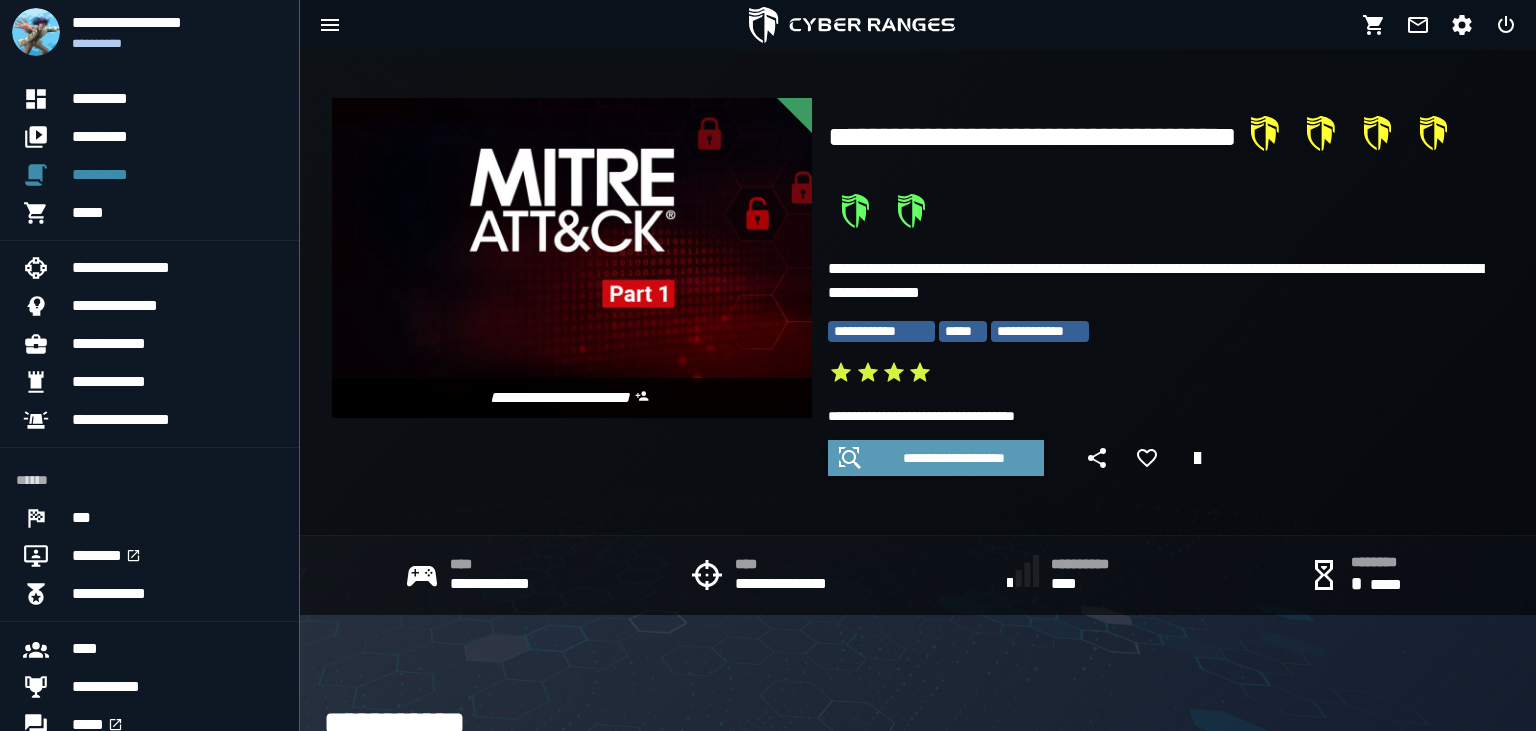 click on "**********" at bounding box center [954, 458] 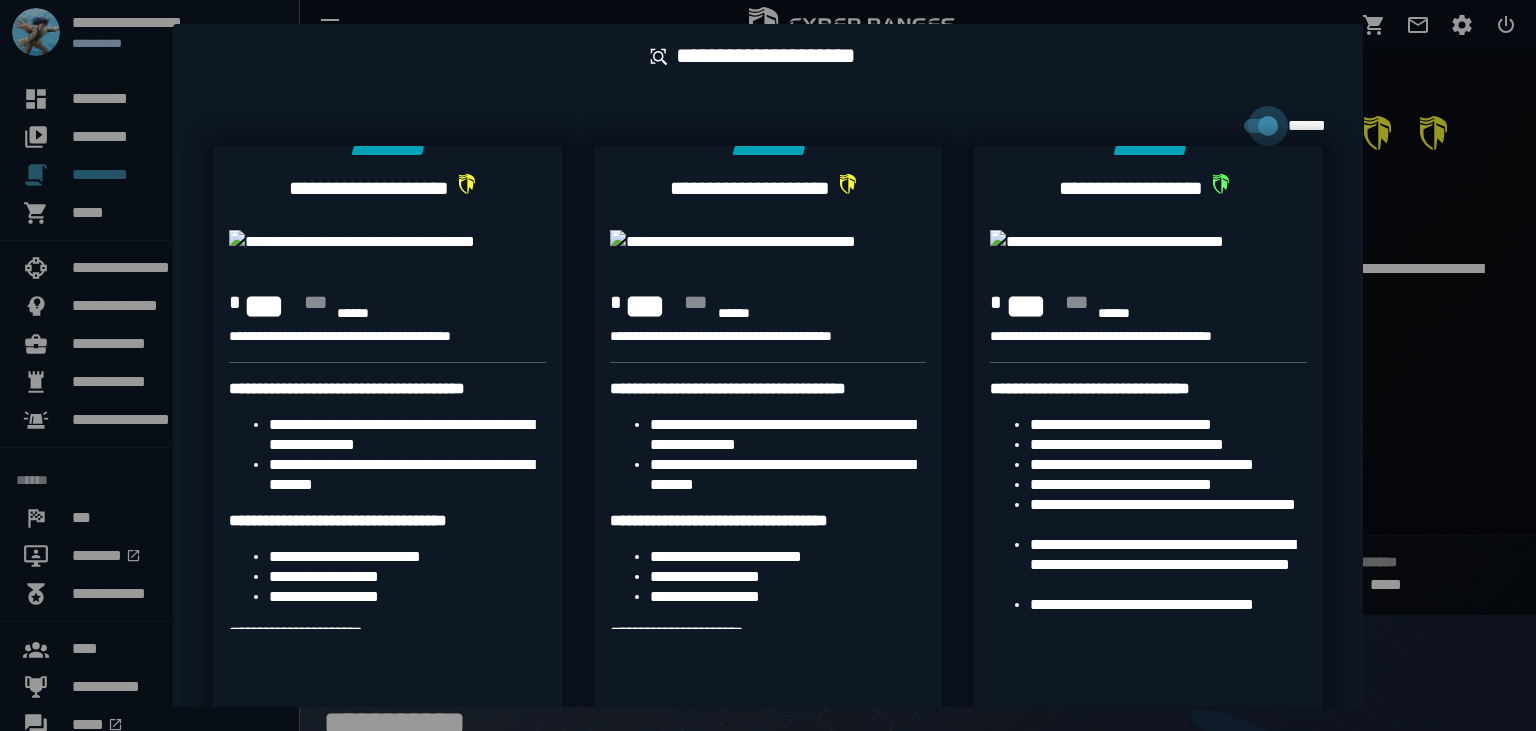 click at bounding box center (768, 365) 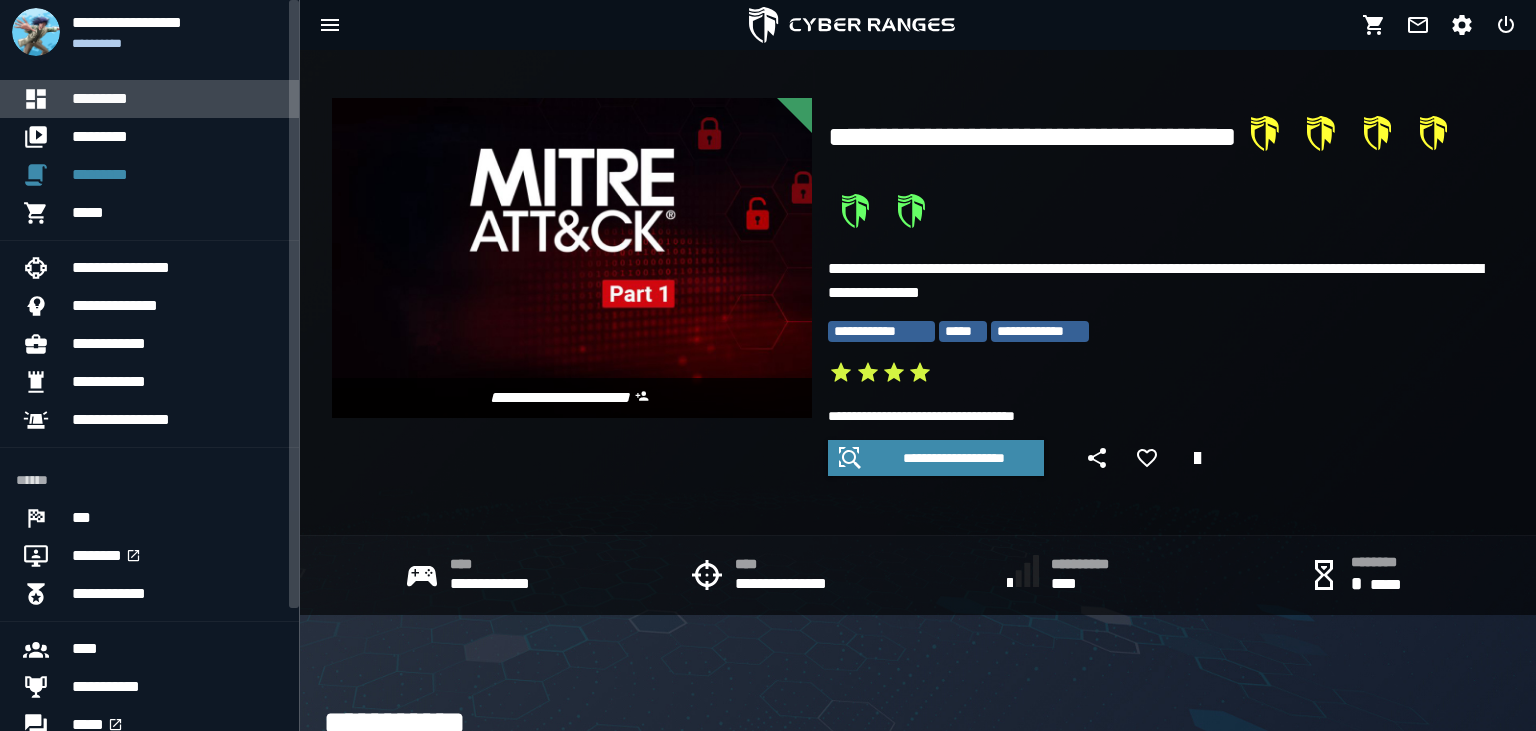 click on "*********" at bounding box center [177, 99] 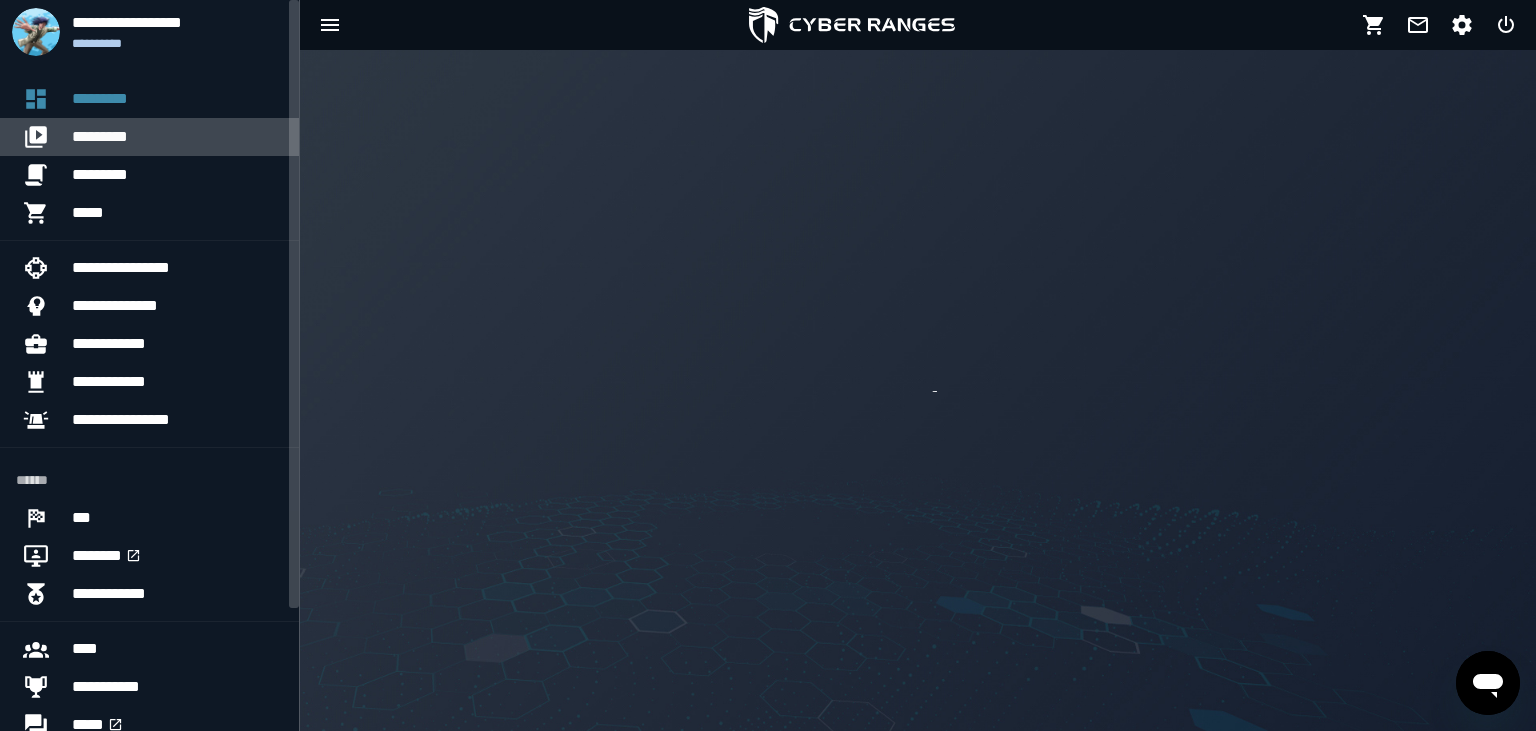 click on "*********" at bounding box center (177, 137) 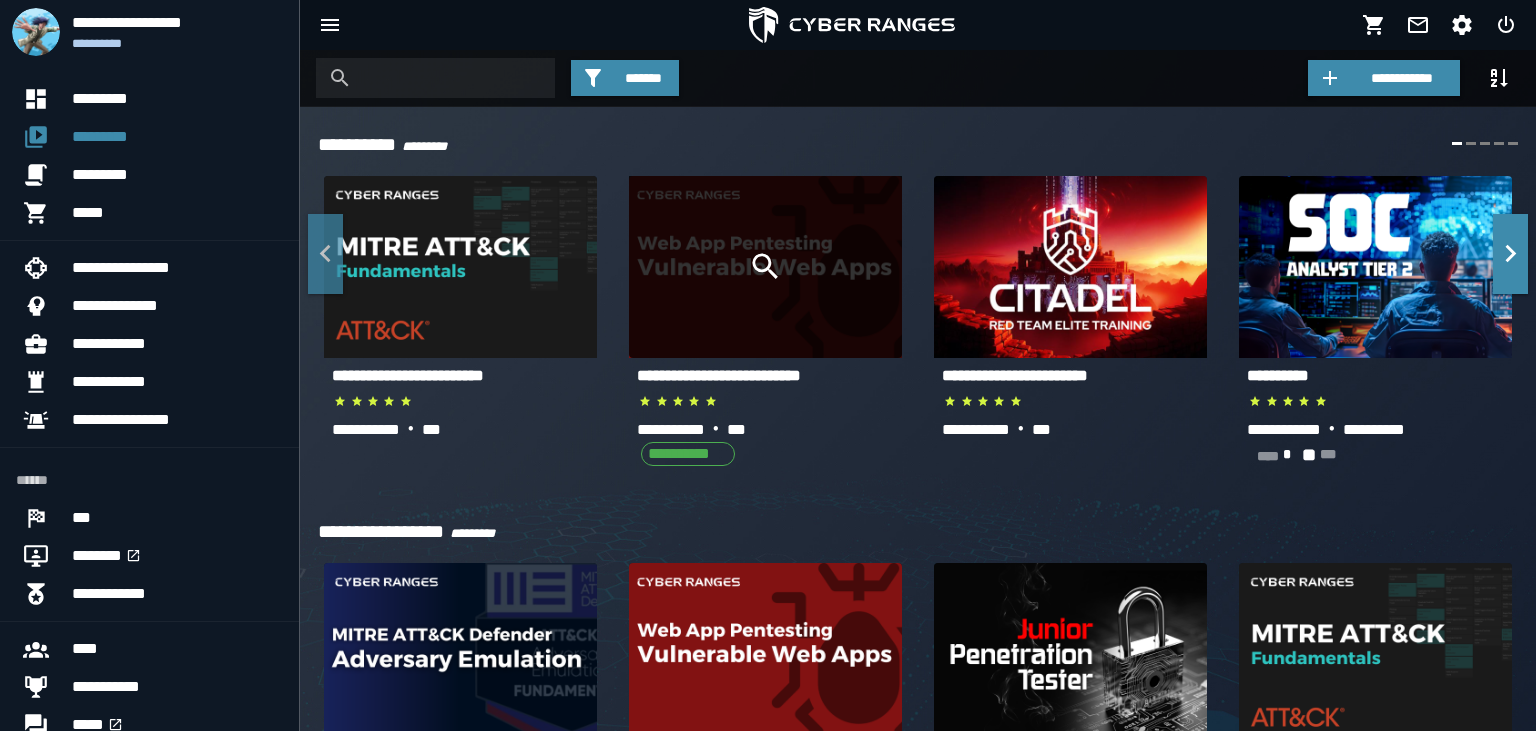 click 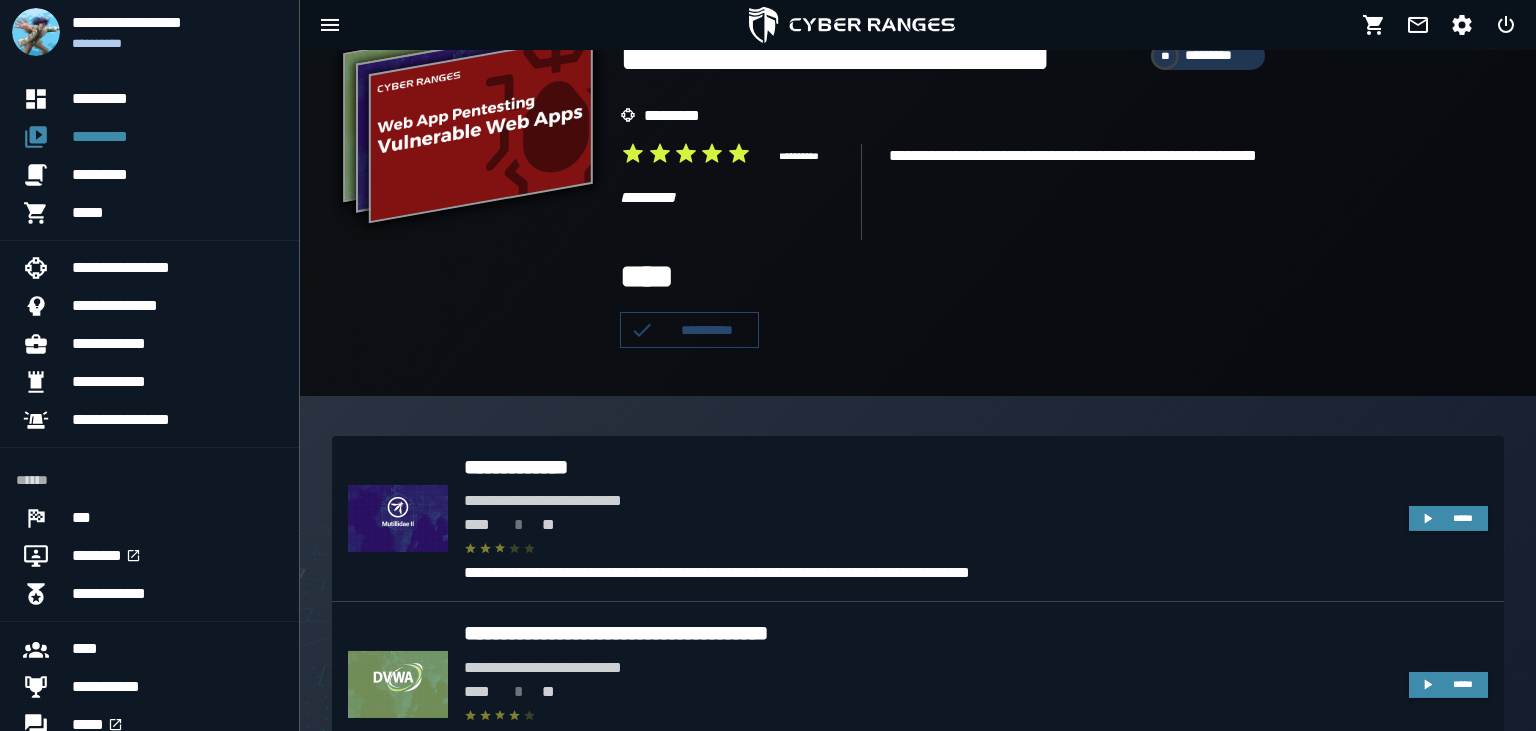 scroll, scrollTop: 316, scrollLeft: 0, axis: vertical 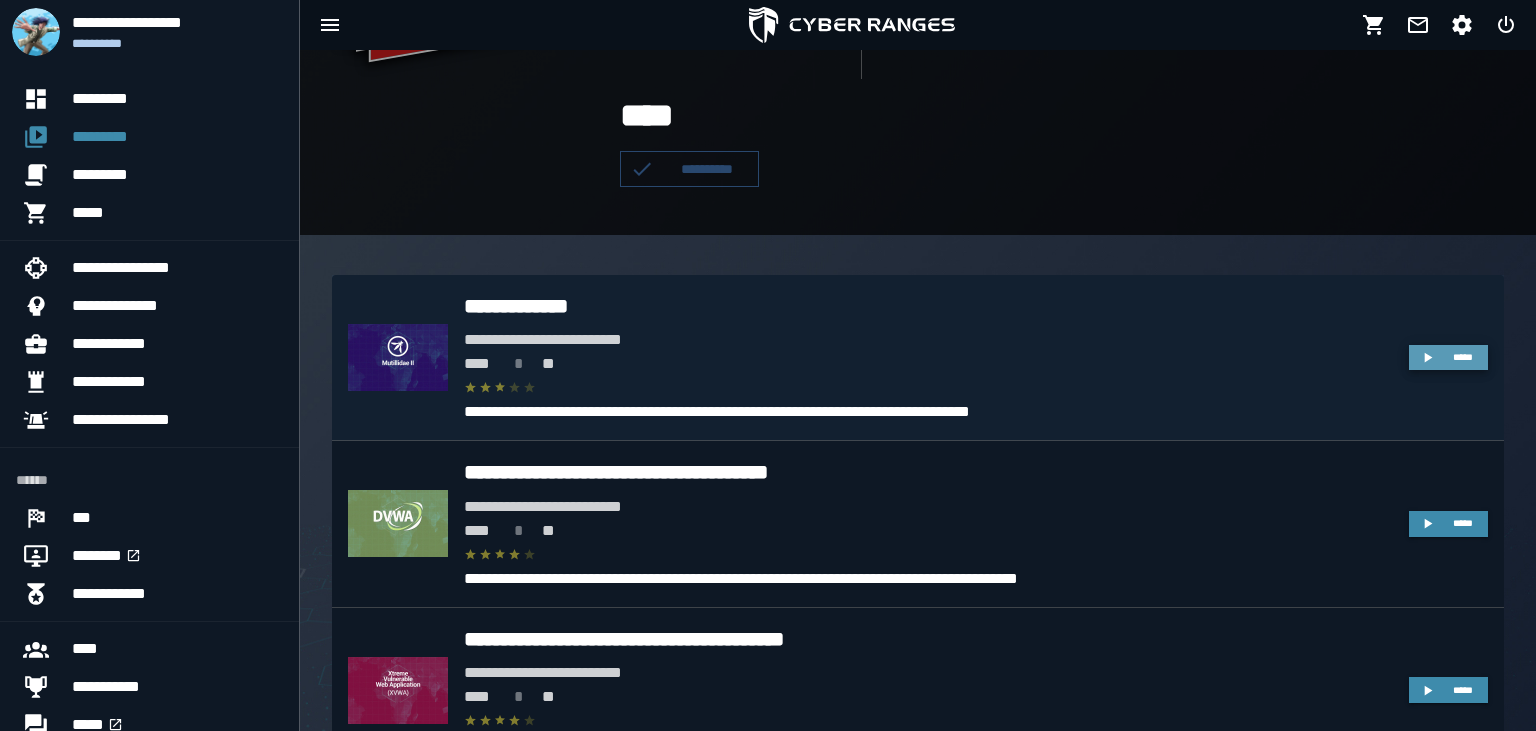 click on "*****" at bounding box center (1448, 358) 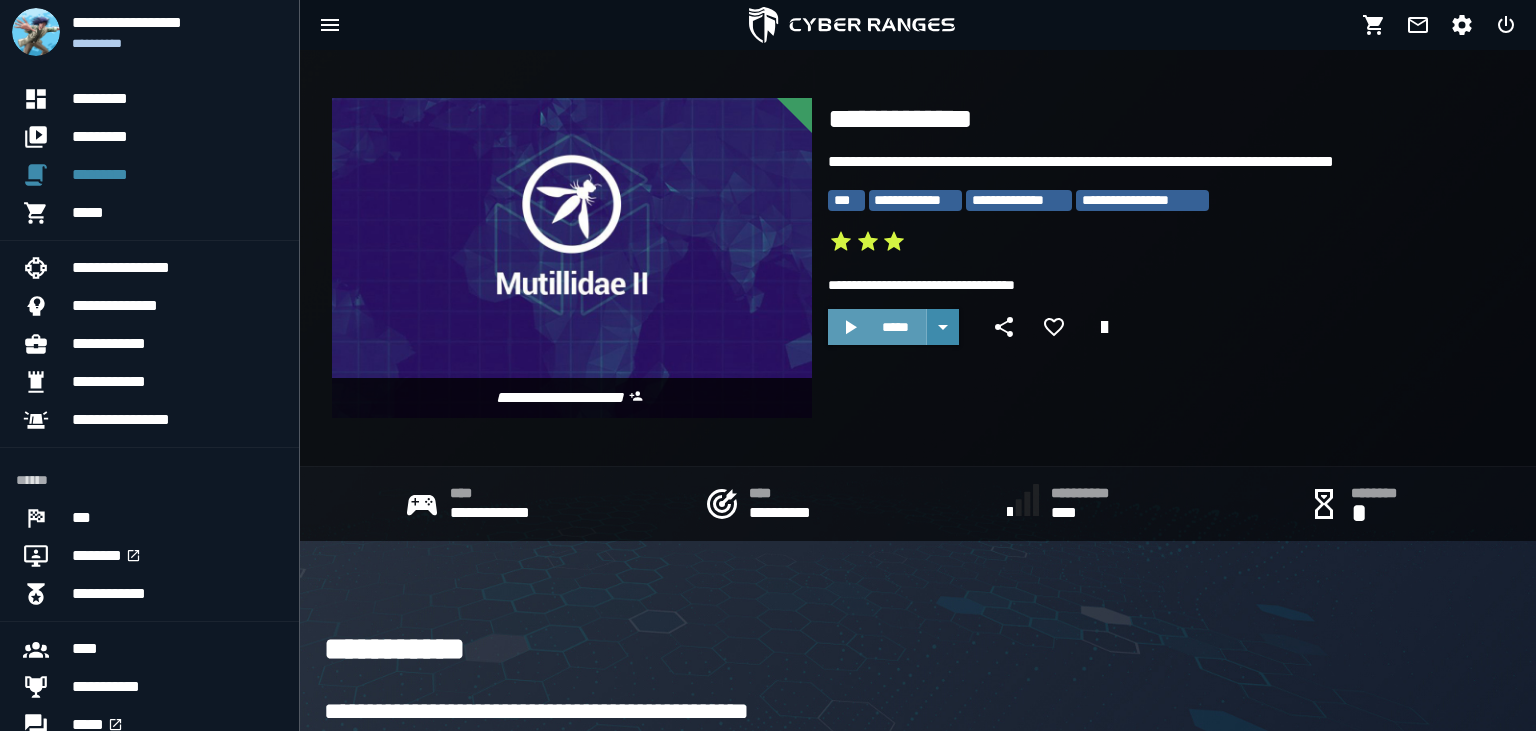 click on "*****" at bounding box center (877, 327) 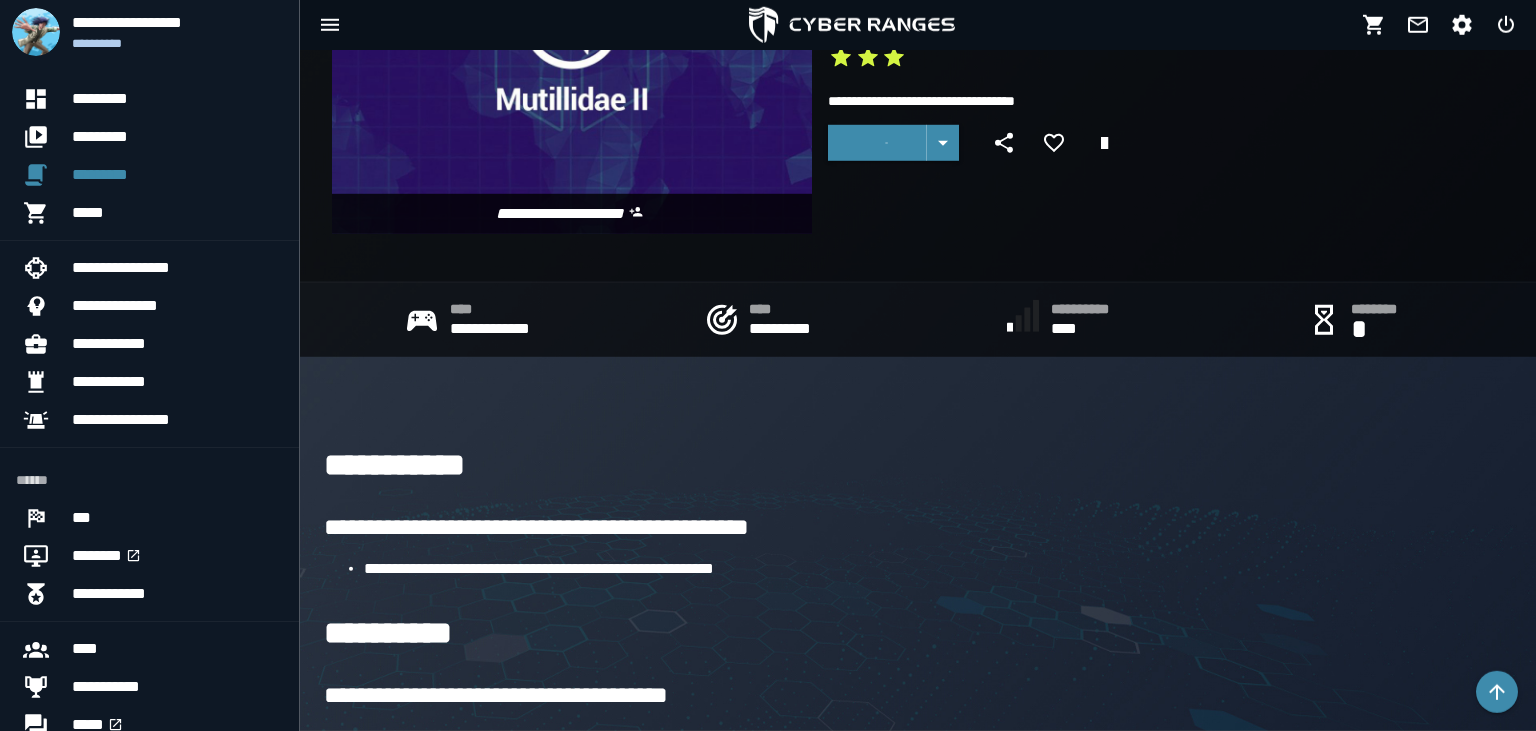 scroll, scrollTop: 149, scrollLeft: 0, axis: vertical 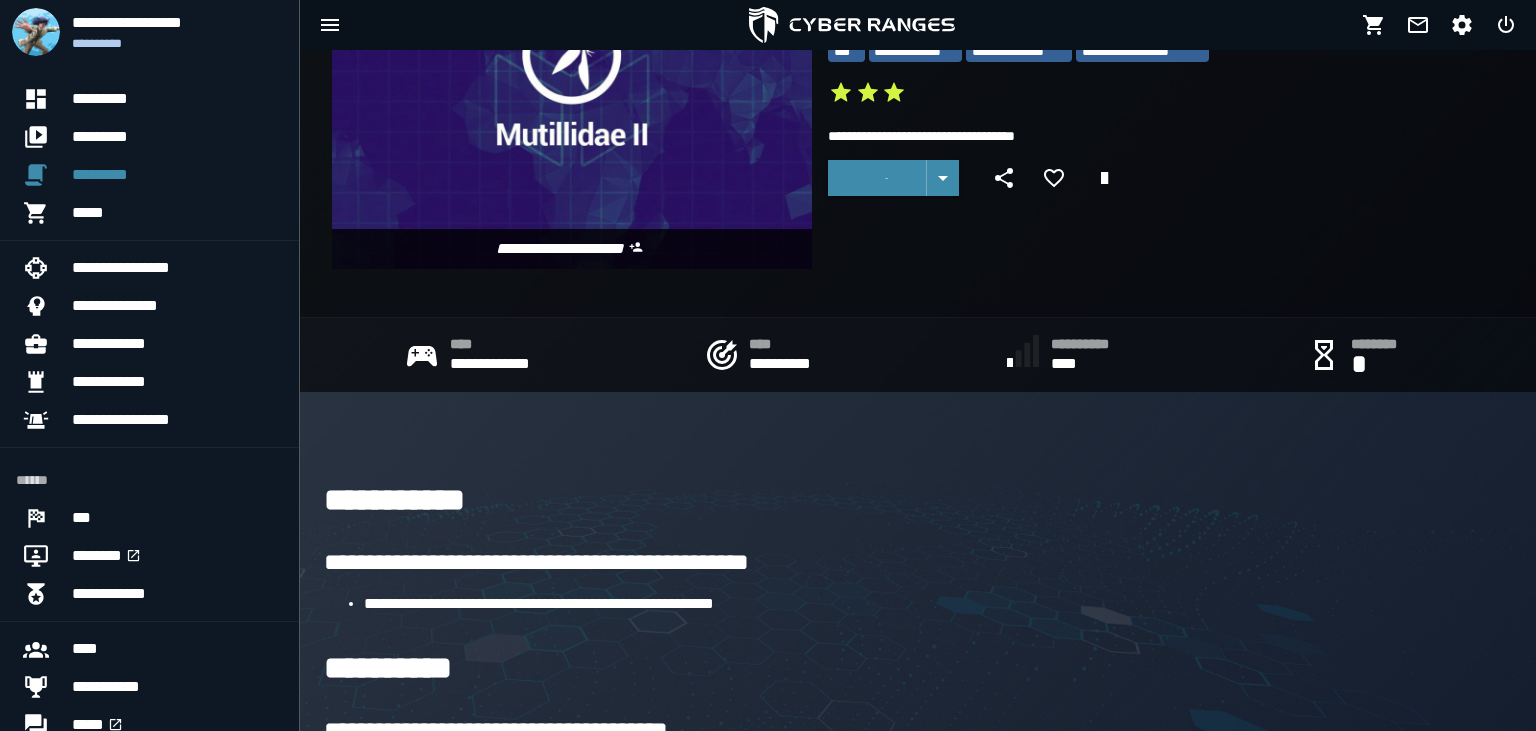 click on "**********" at bounding box center [792, 364] 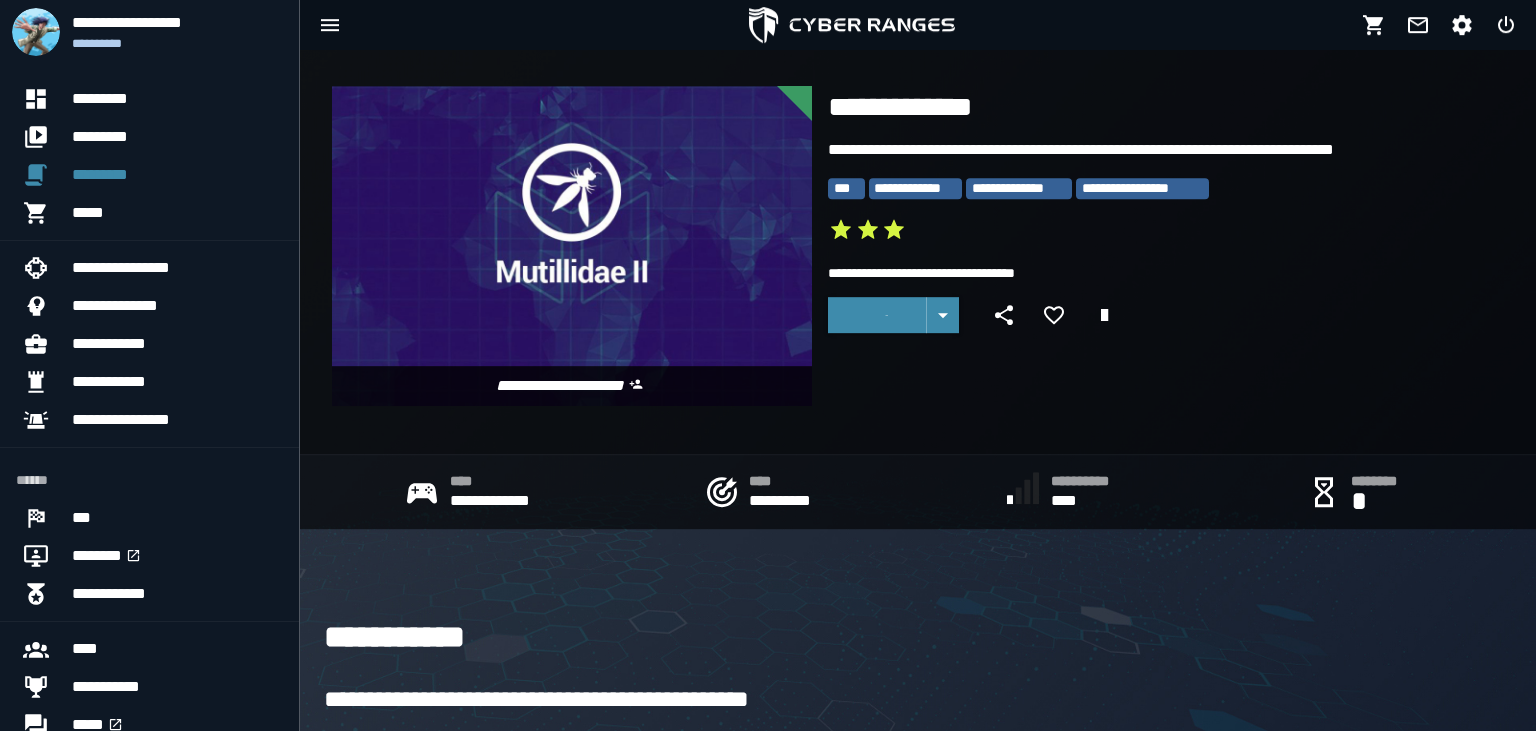 scroll, scrollTop: 0, scrollLeft: 0, axis: both 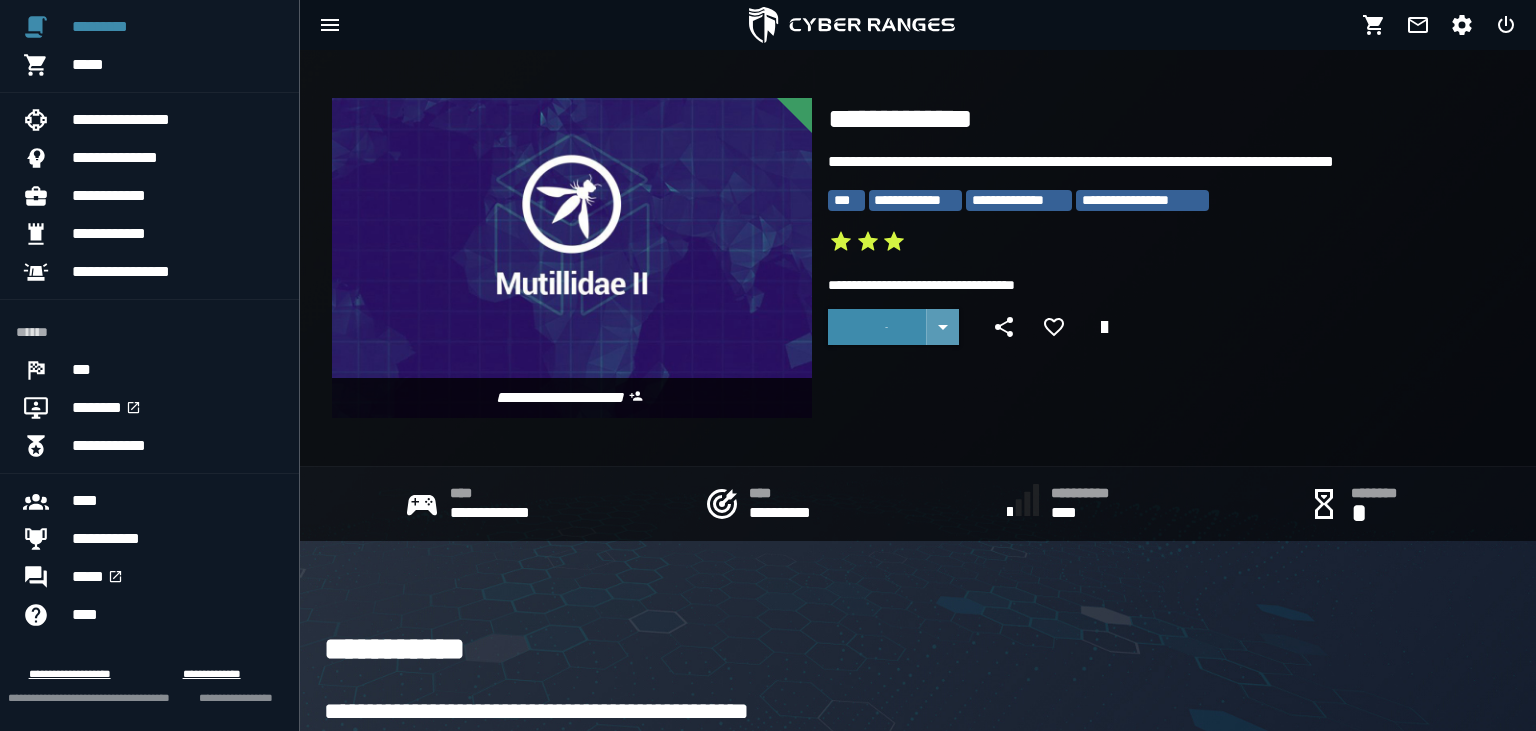 click 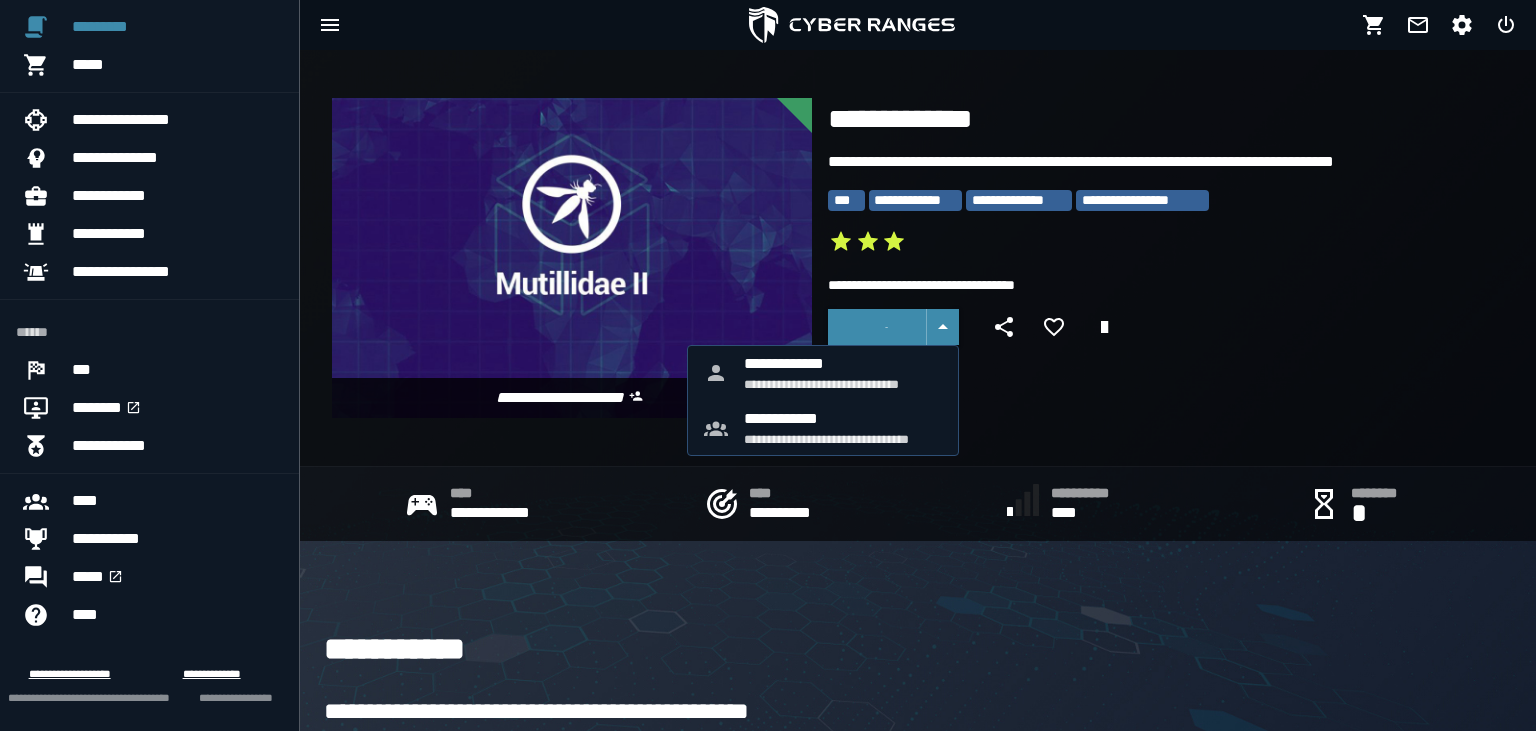 click on "**********" at bounding box center (1111, 250) 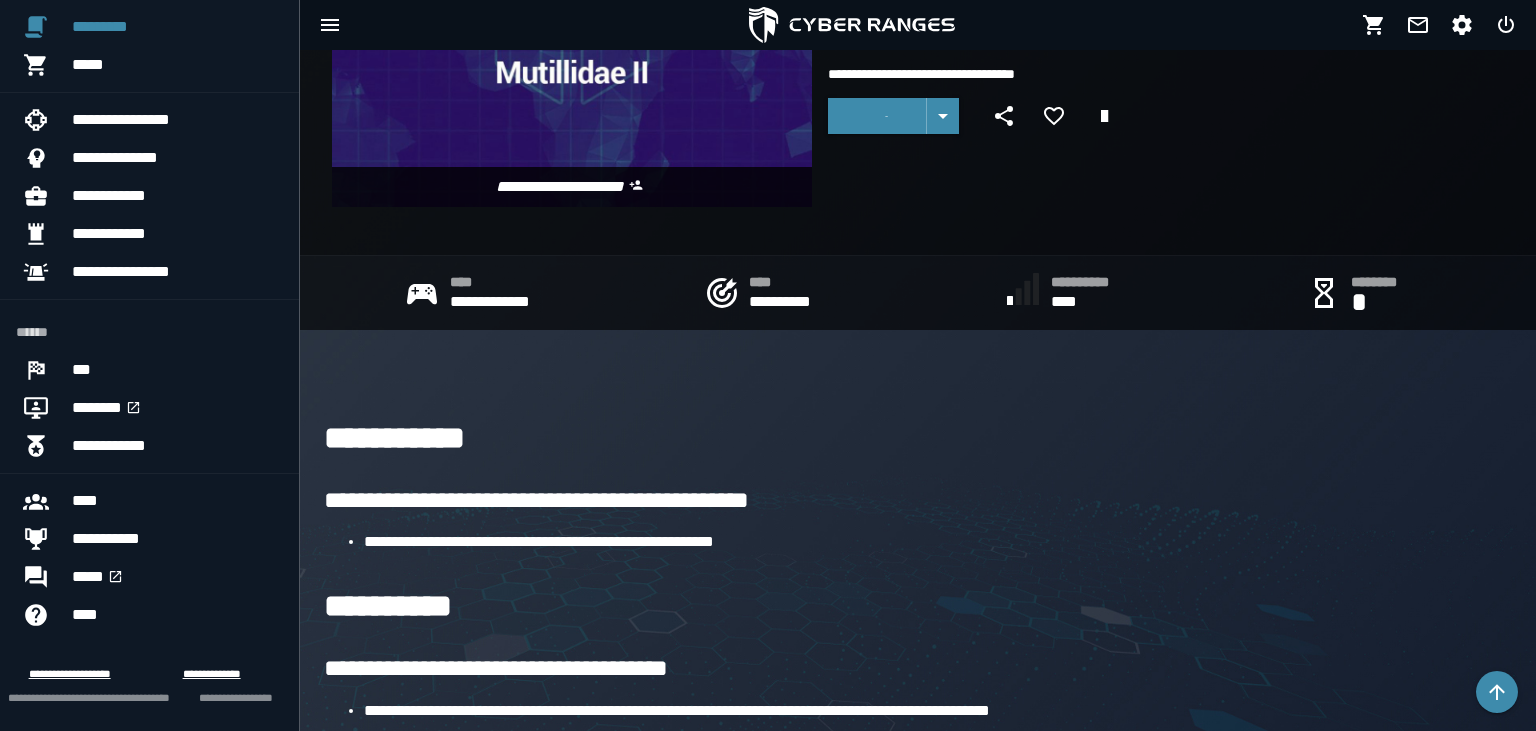 scroll, scrollTop: 0, scrollLeft: 0, axis: both 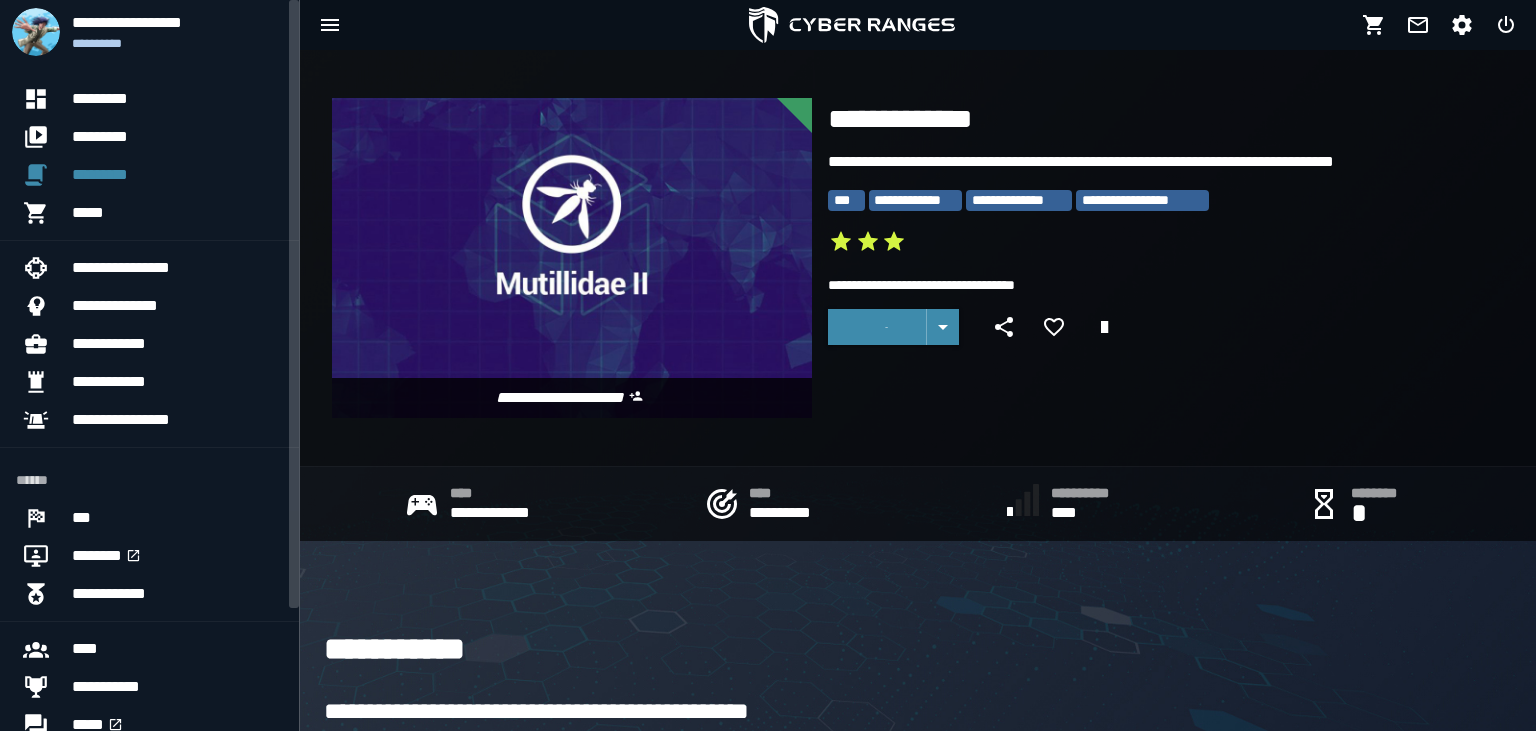 click on "**********" at bounding box center [149, 431] 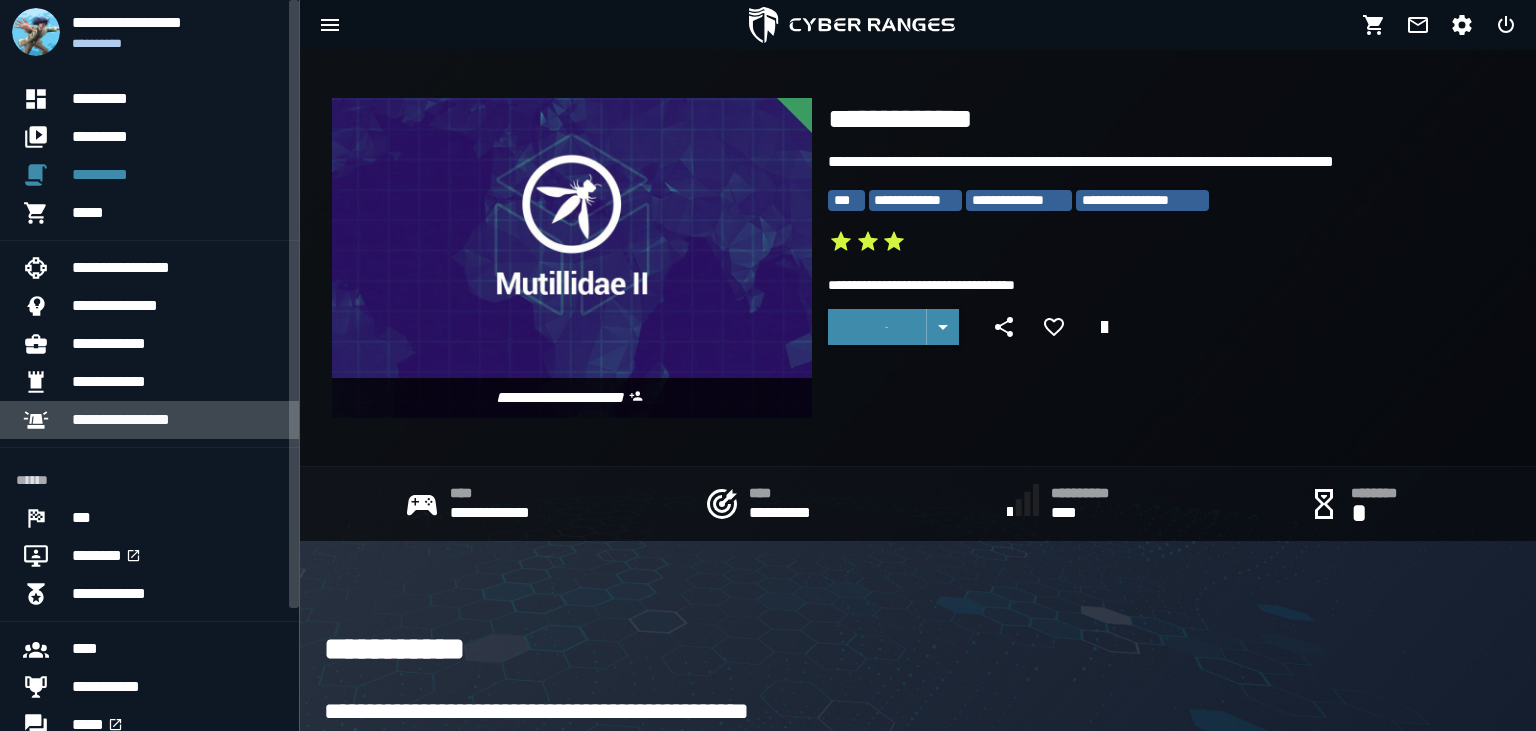 click on "**********" at bounding box center [177, 420] 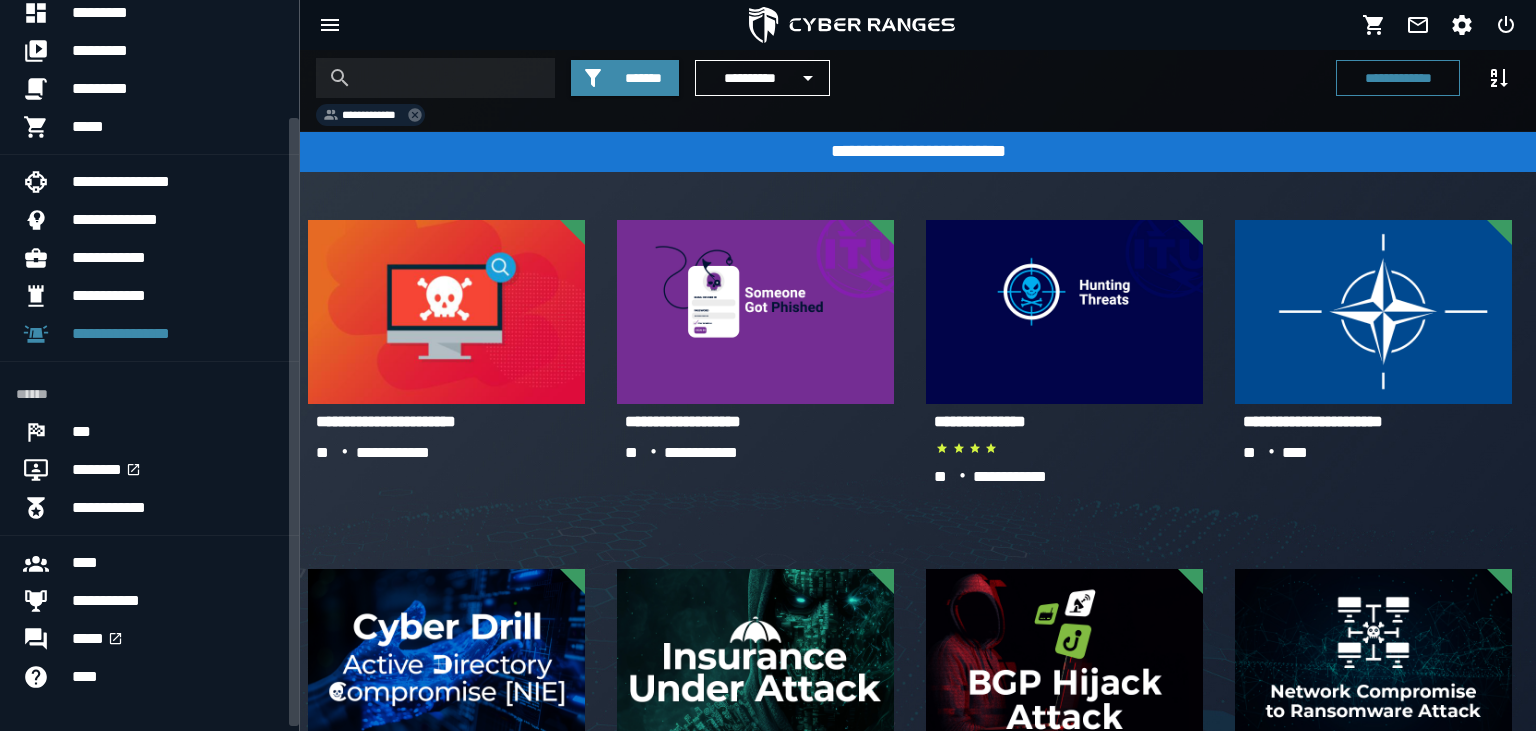 scroll, scrollTop: 148, scrollLeft: 0, axis: vertical 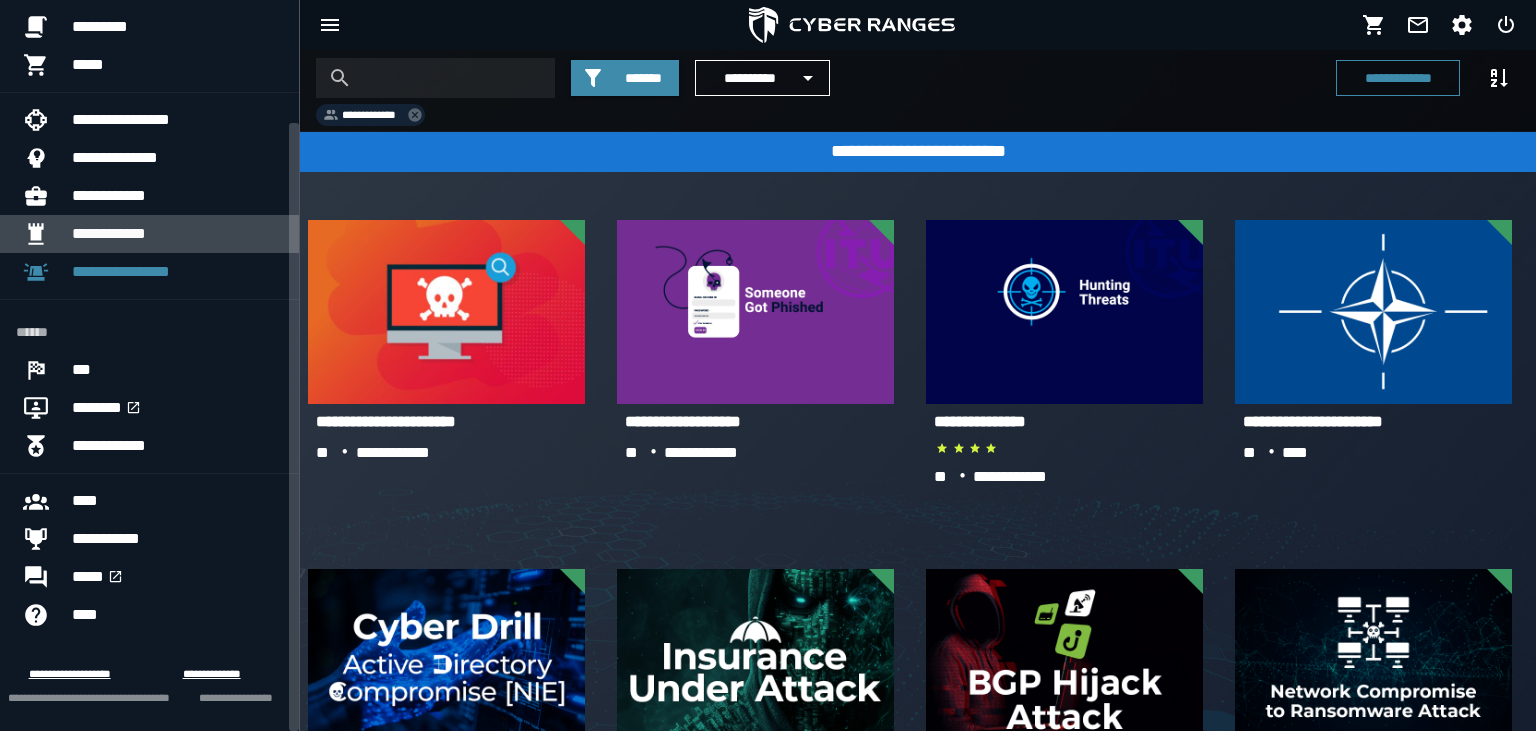 click on "**********" at bounding box center [177, 234] 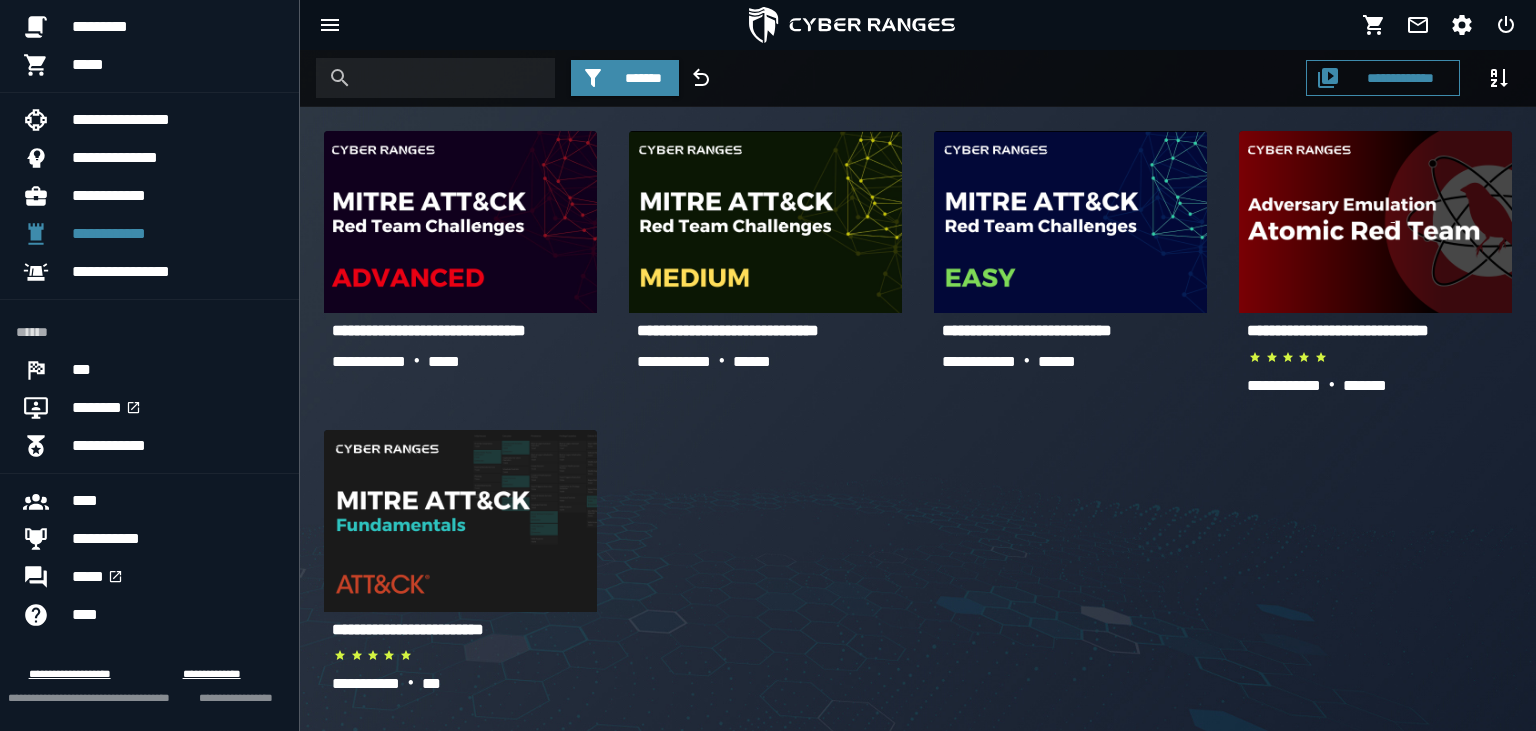 scroll, scrollTop: 148, scrollLeft: 0, axis: vertical 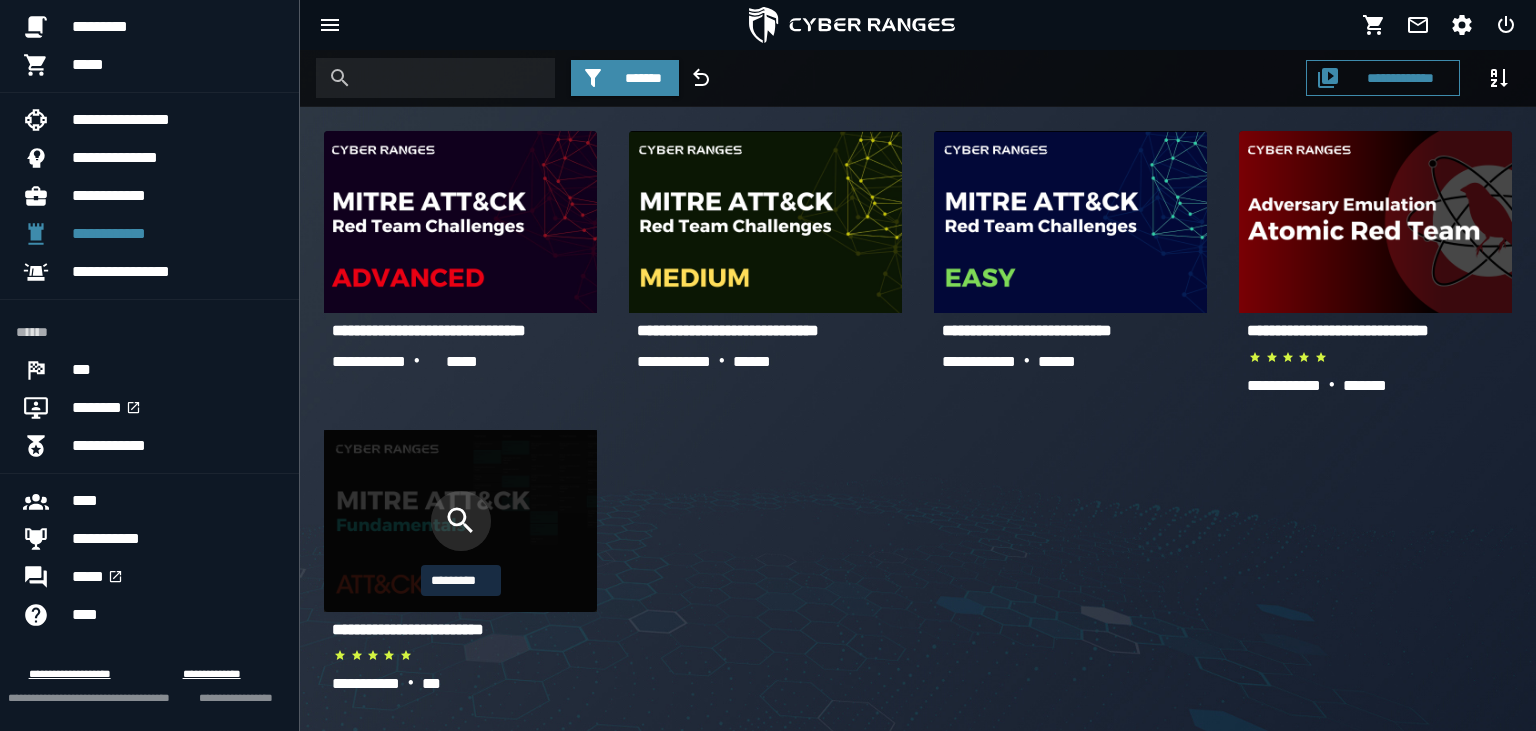 click at bounding box center (461, 521) 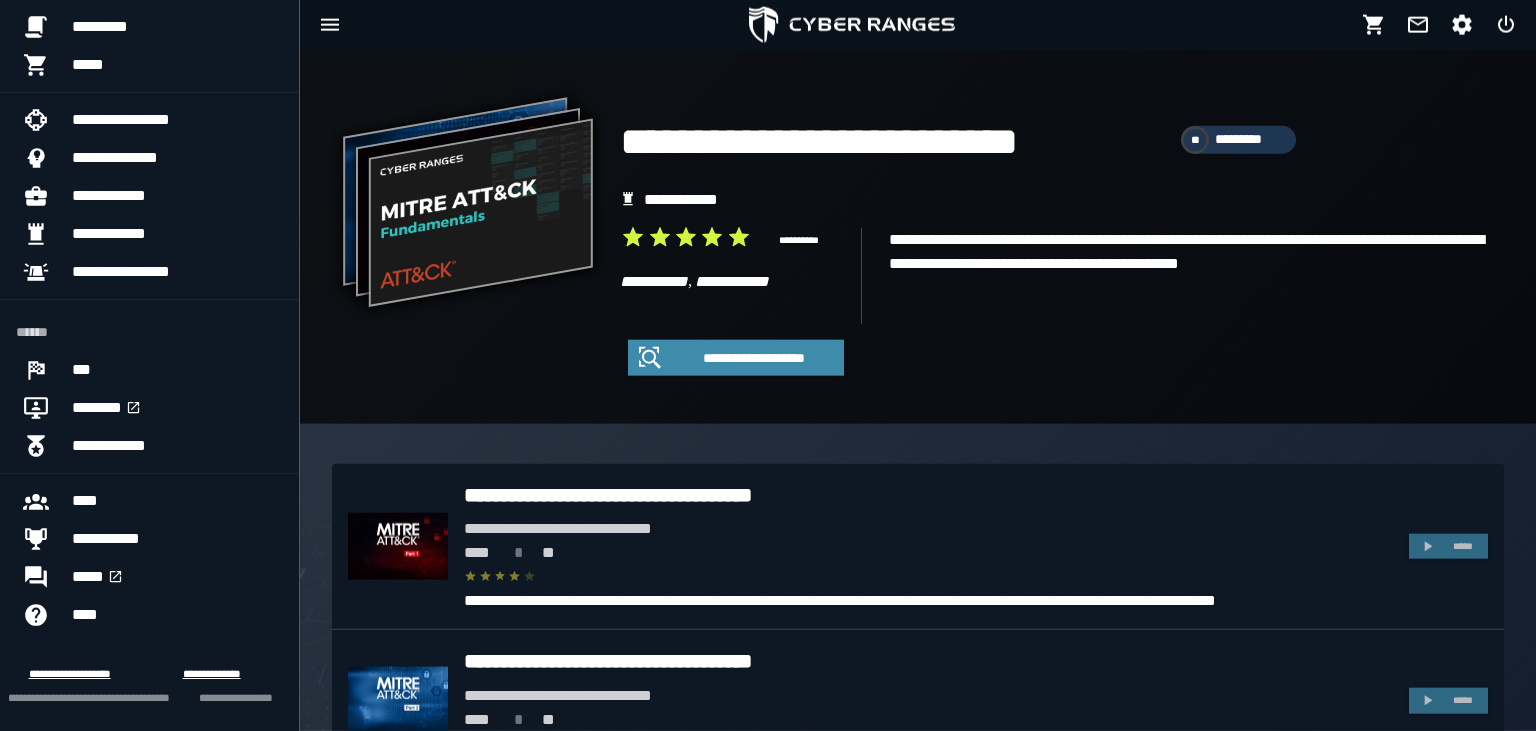 scroll, scrollTop: 105, scrollLeft: 0, axis: vertical 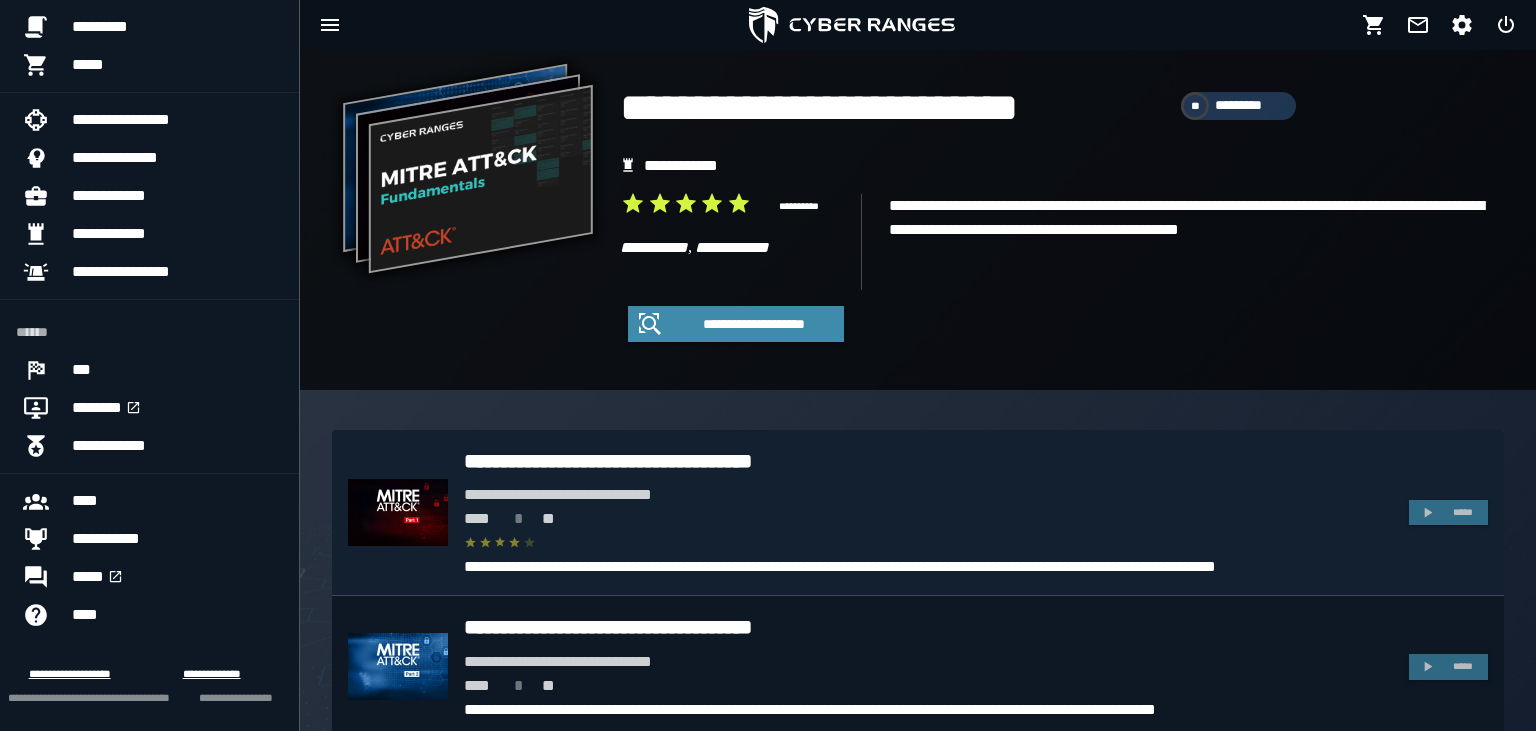 click at bounding box center [398, 512] 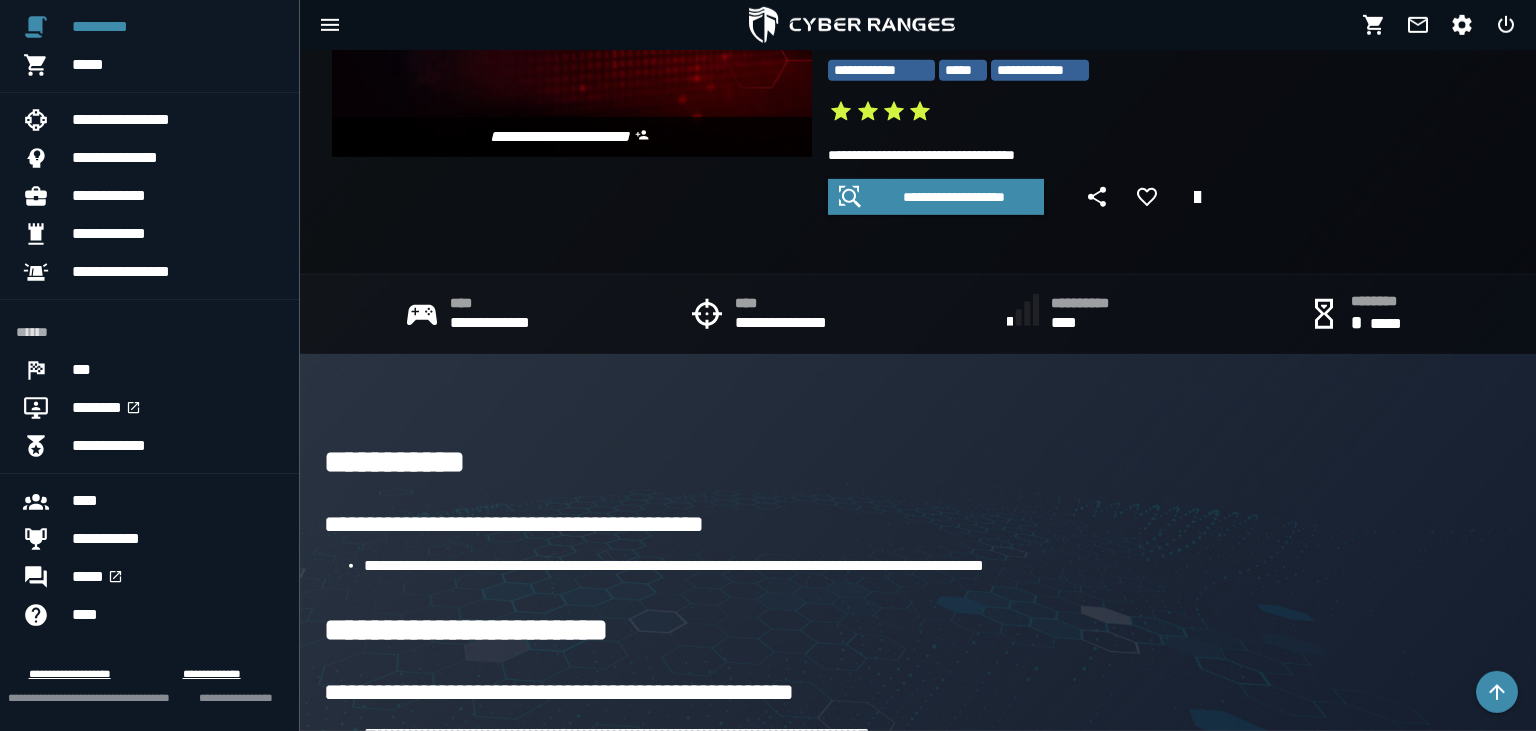 scroll, scrollTop: 184, scrollLeft: 0, axis: vertical 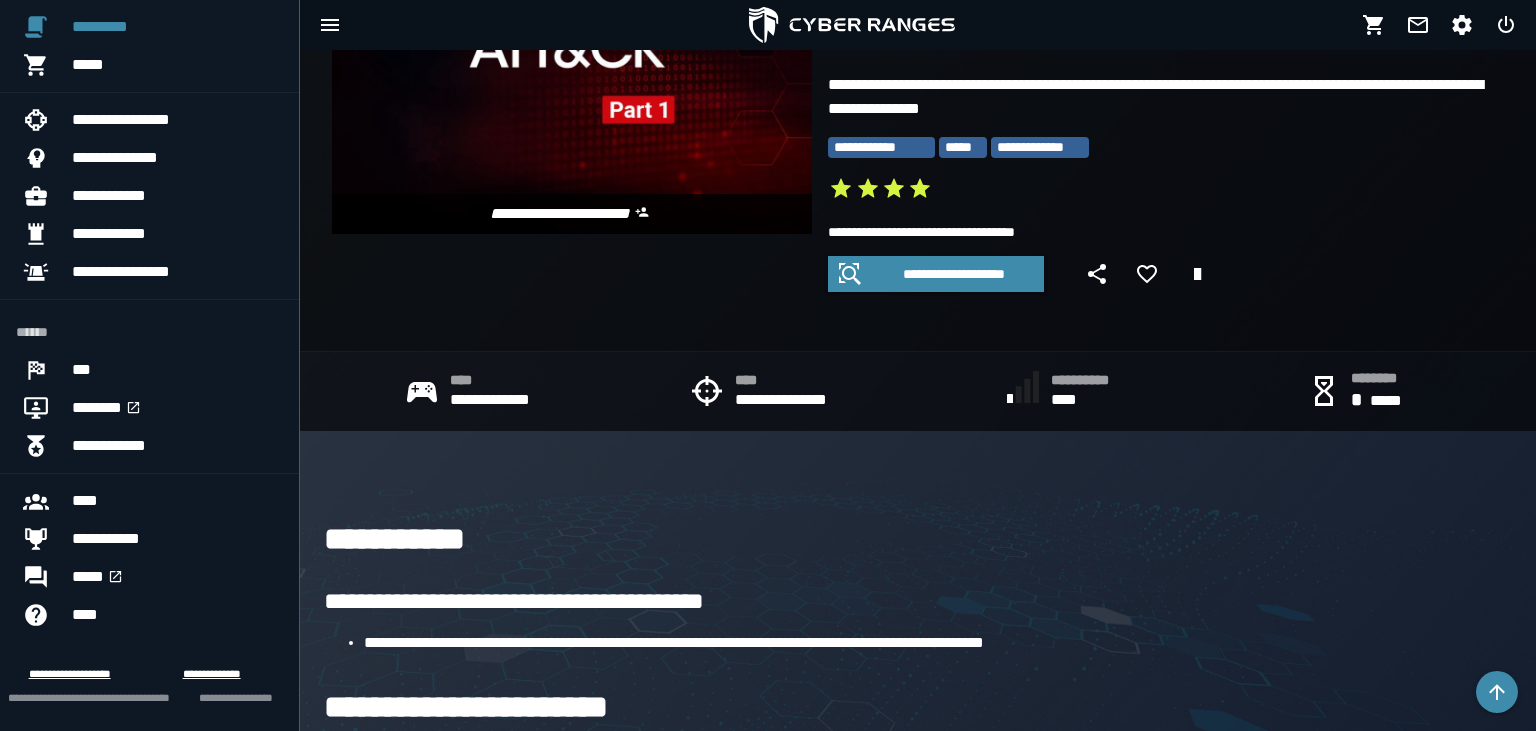 click on "**********" at bounding box center [792, 400] 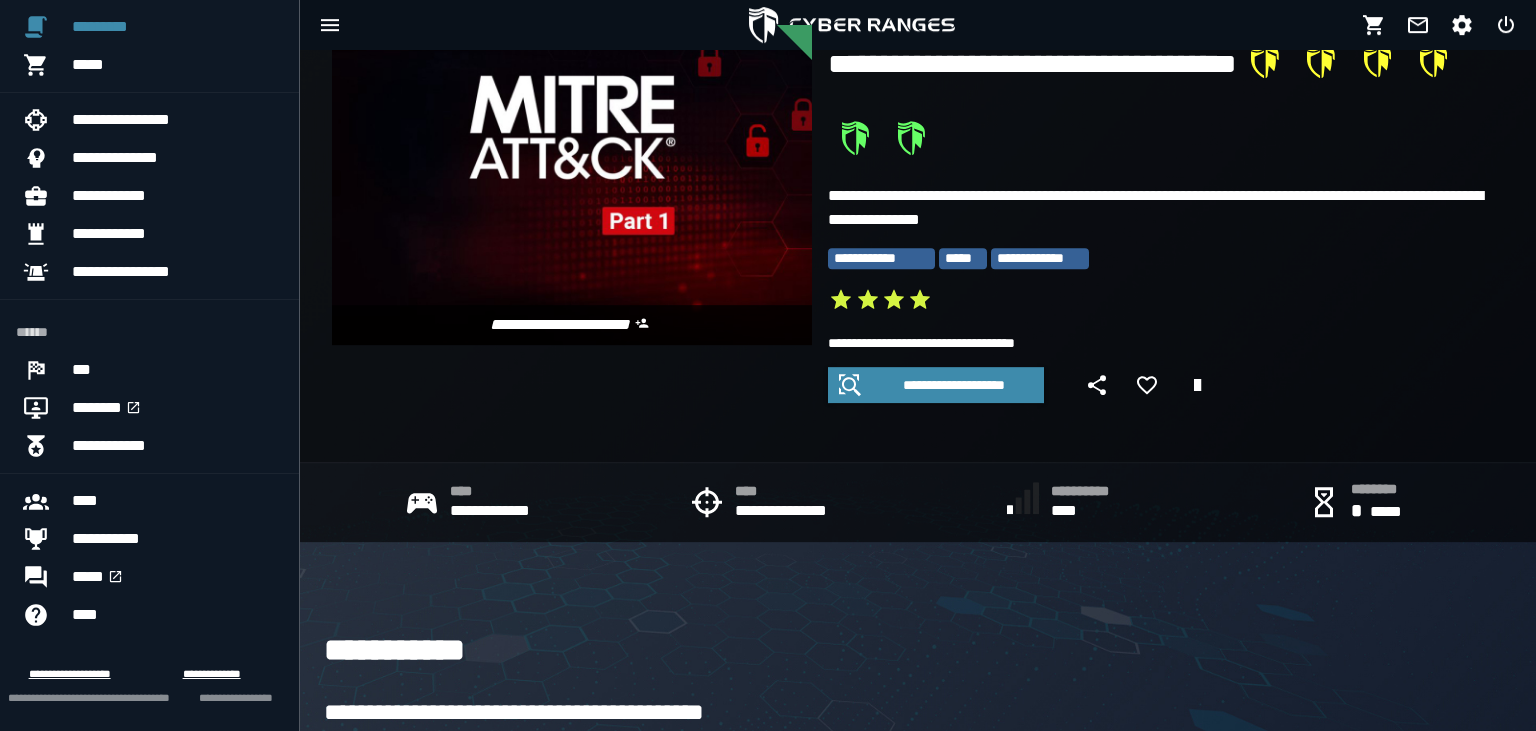 scroll, scrollTop: 0, scrollLeft: 0, axis: both 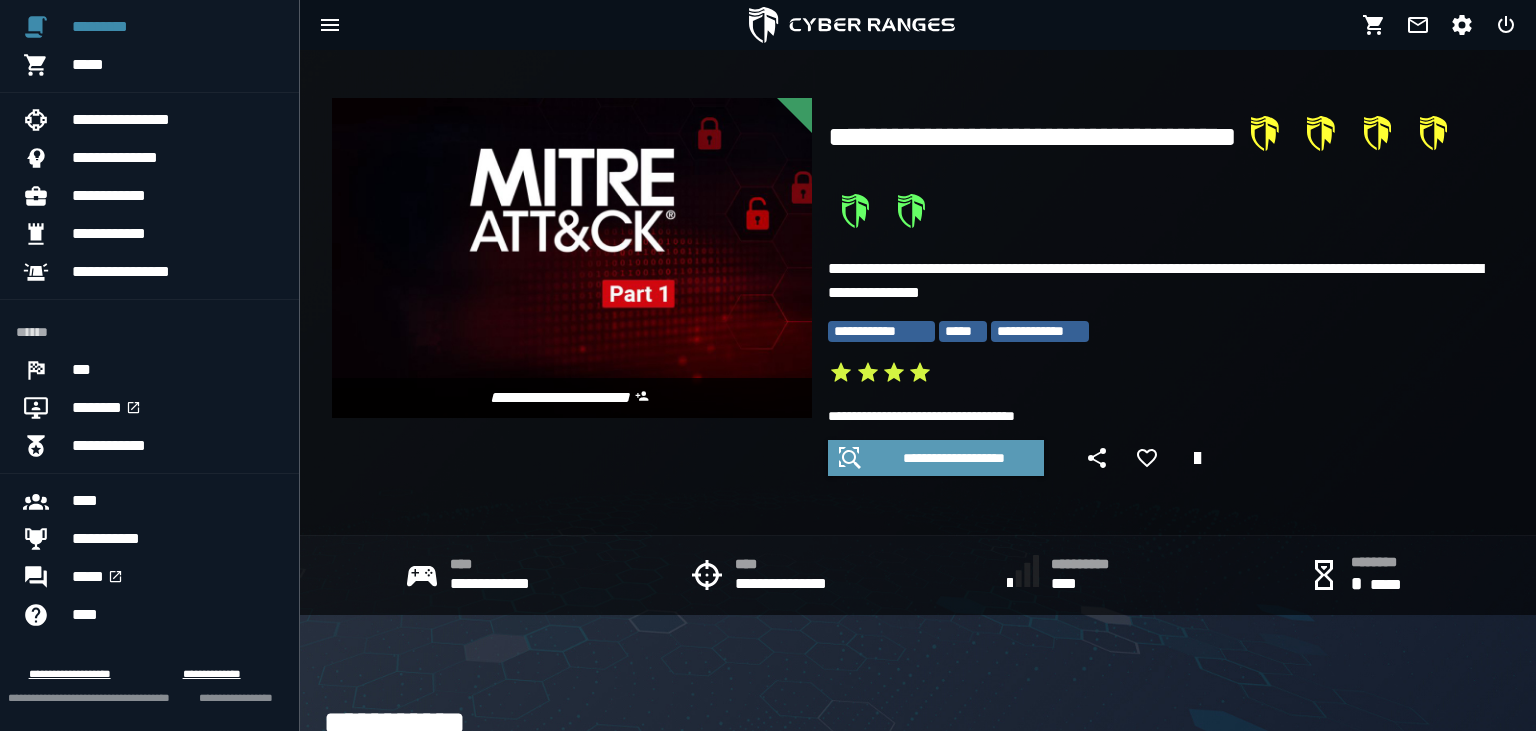 click on "**********" at bounding box center (954, 458) 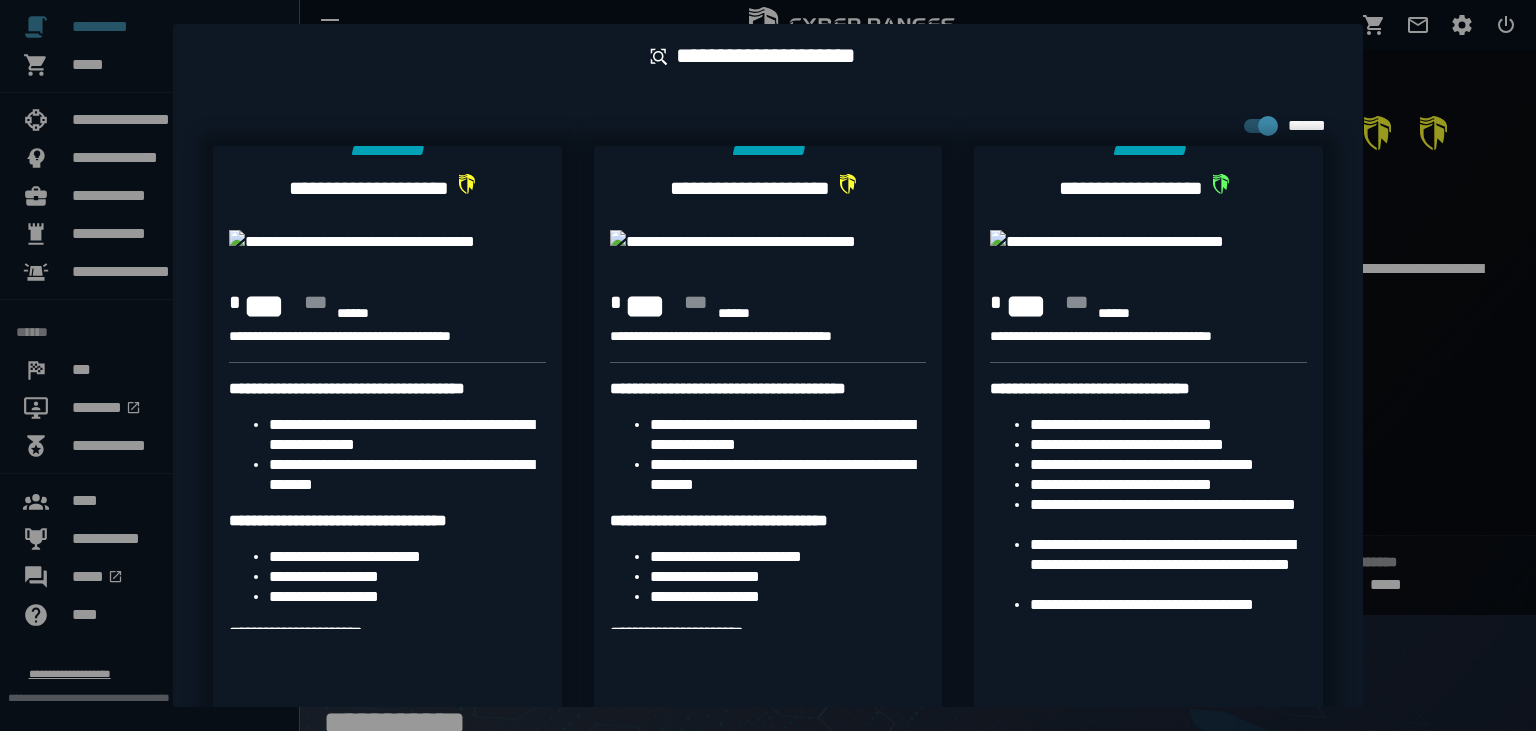 scroll, scrollTop: 148, scrollLeft: 0, axis: vertical 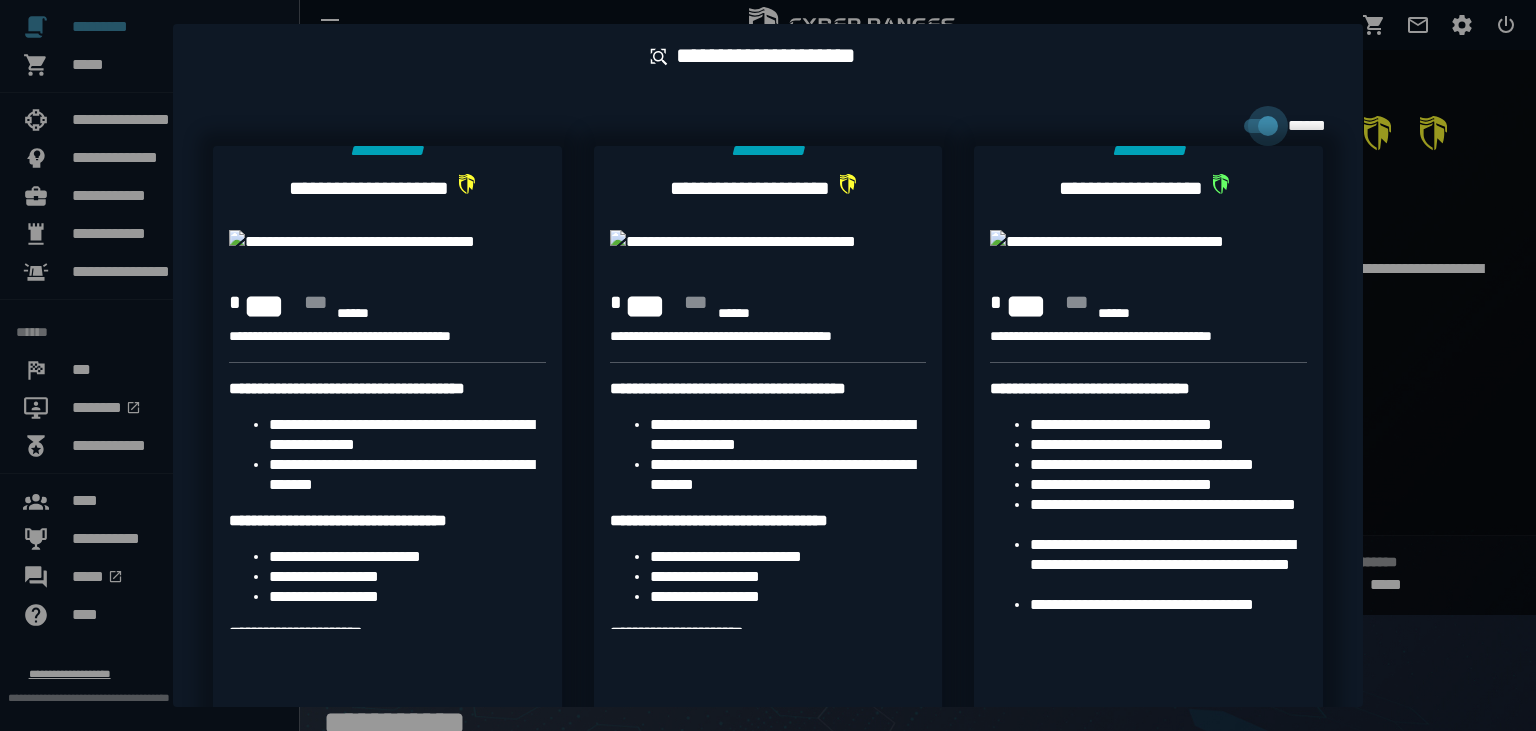 click at bounding box center (768, 365) 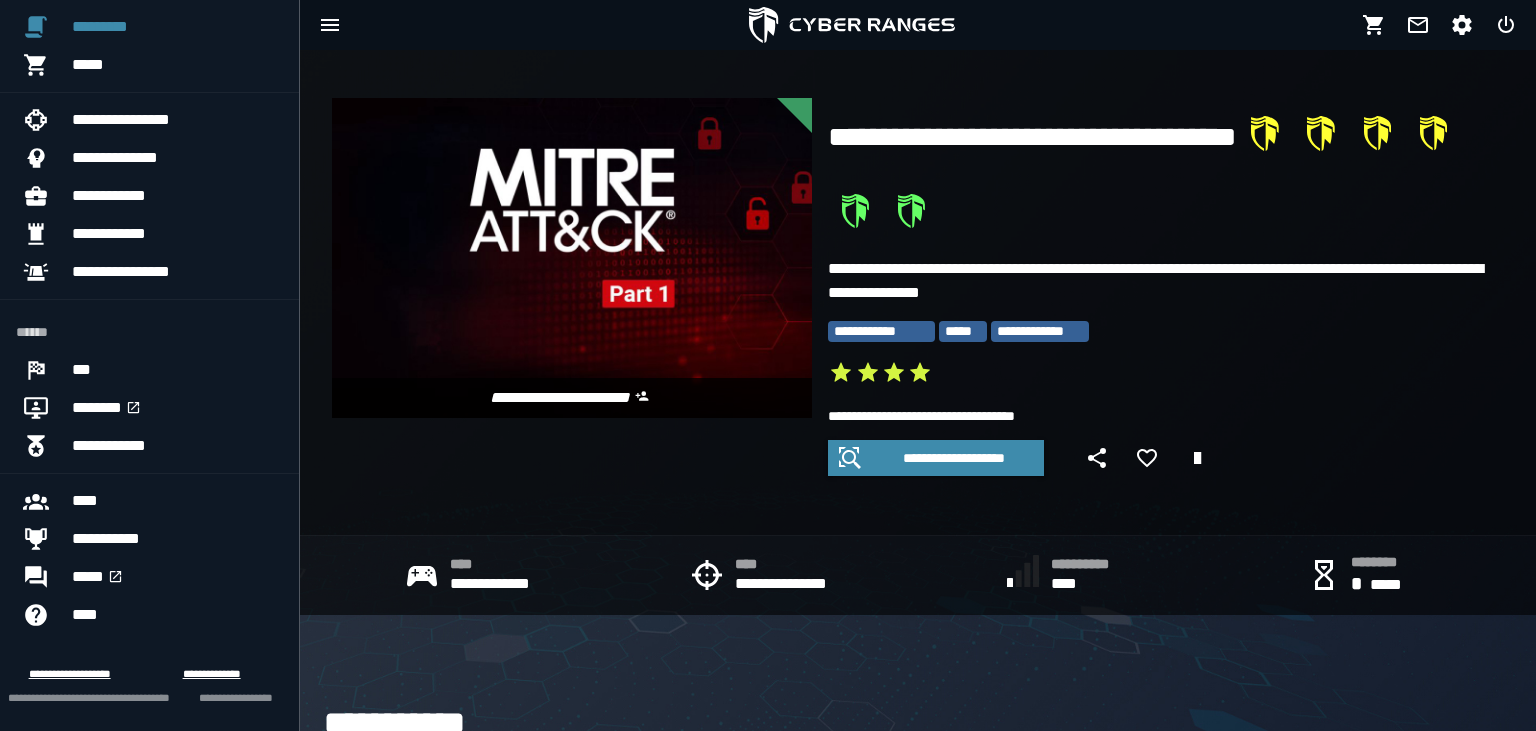 scroll, scrollTop: 148, scrollLeft: 0, axis: vertical 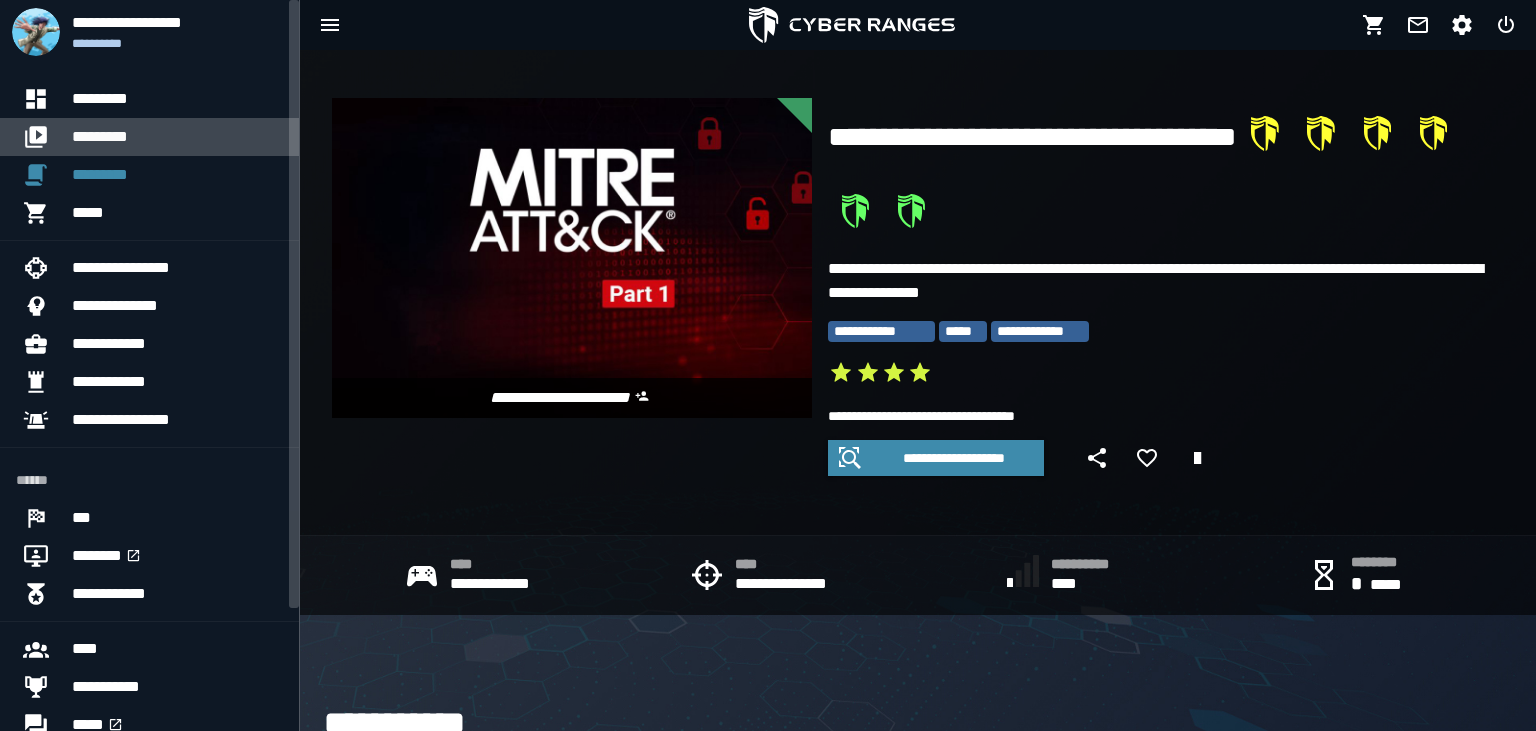 click on "*********" at bounding box center [177, 137] 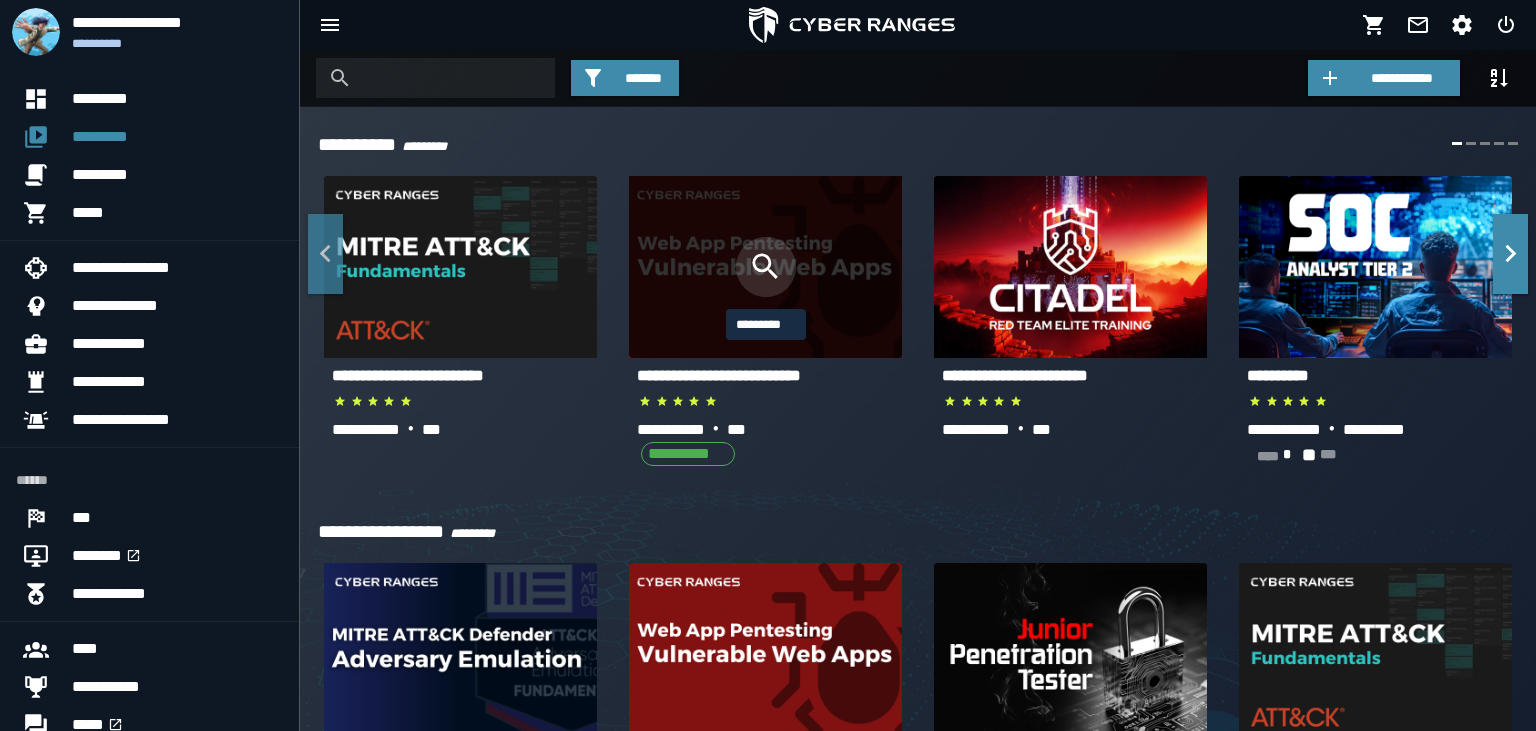 click 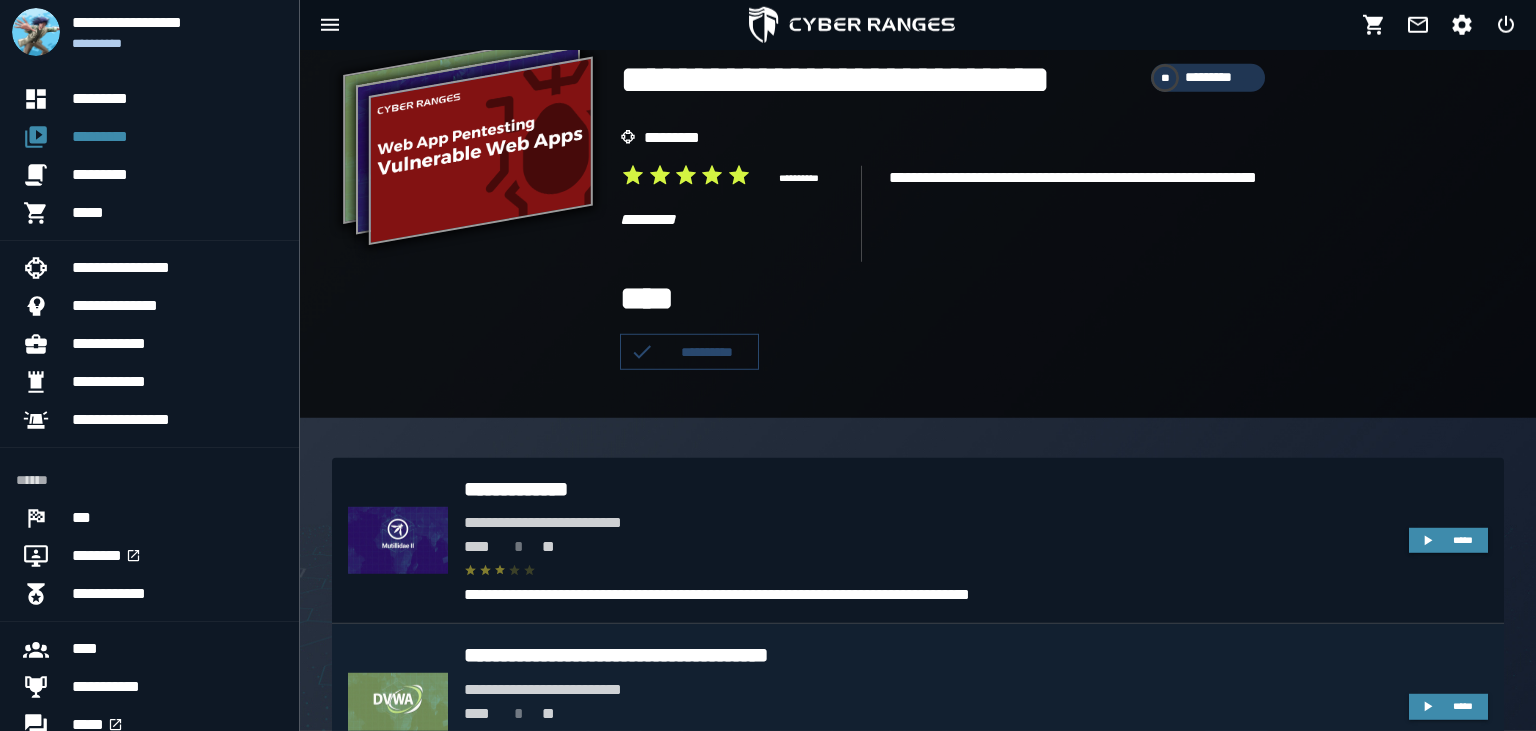 scroll, scrollTop: 422, scrollLeft: 0, axis: vertical 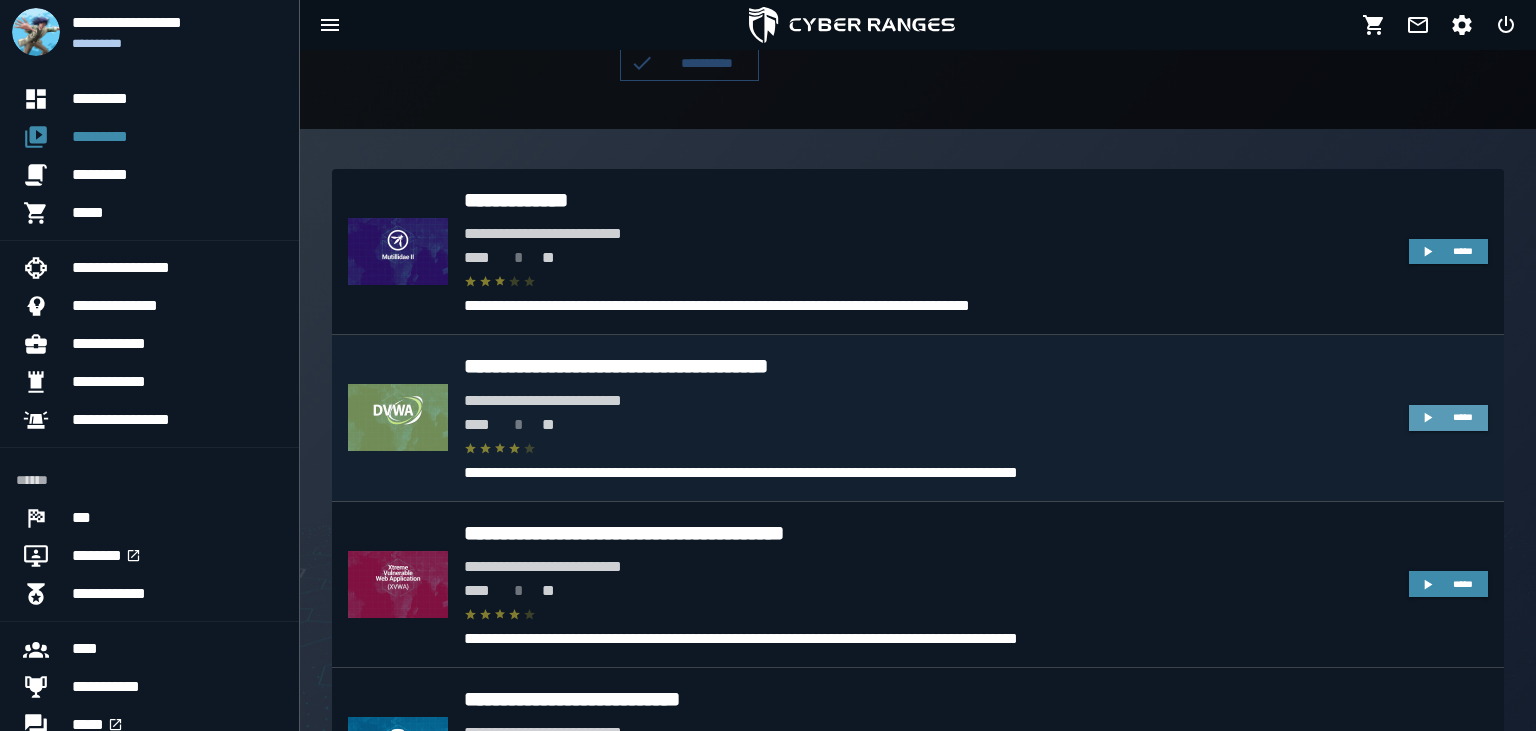 click 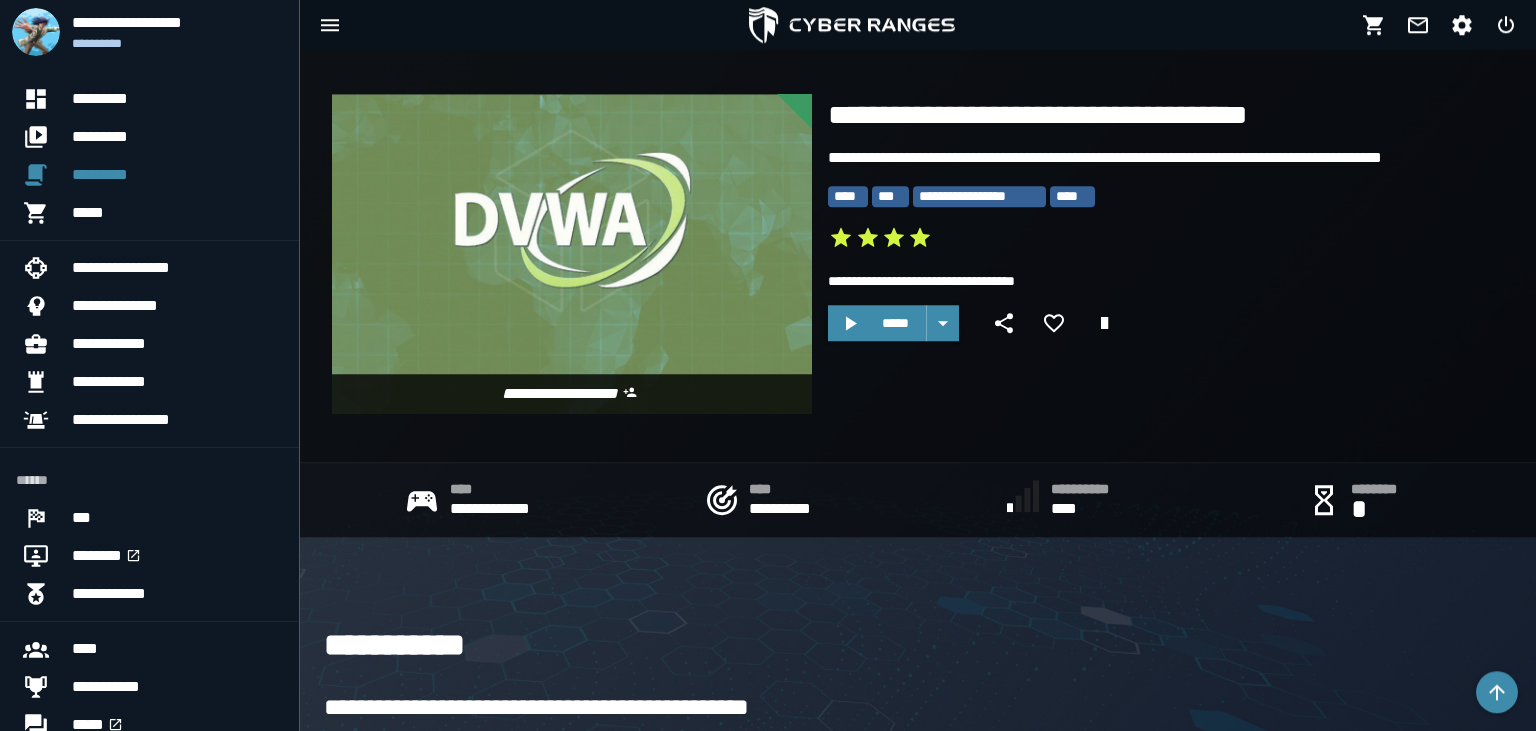 scroll, scrollTop: 0, scrollLeft: 0, axis: both 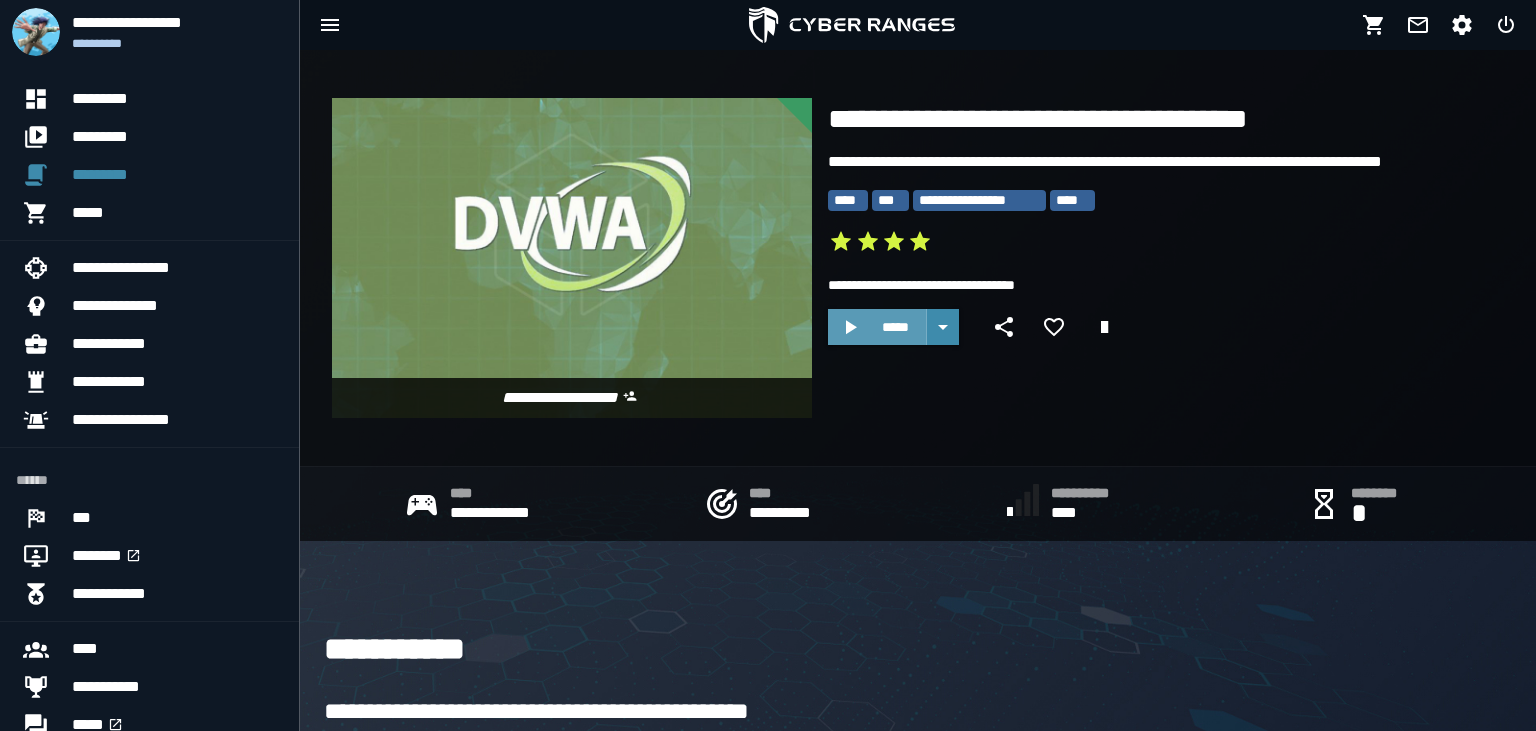 click on "*****" at bounding box center (895, 327) 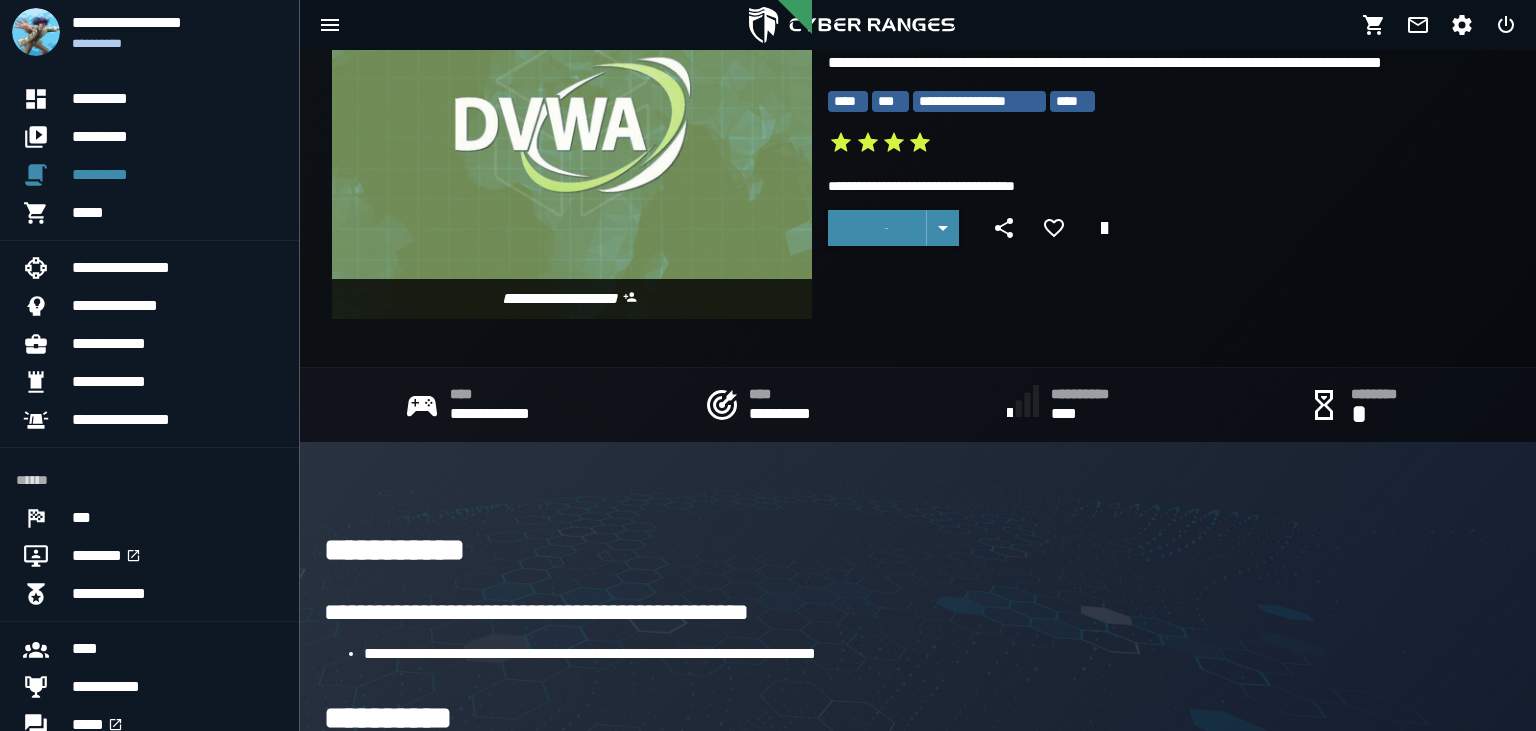 scroll, scrollTop: 0, scrollLeft: 0, axis: both 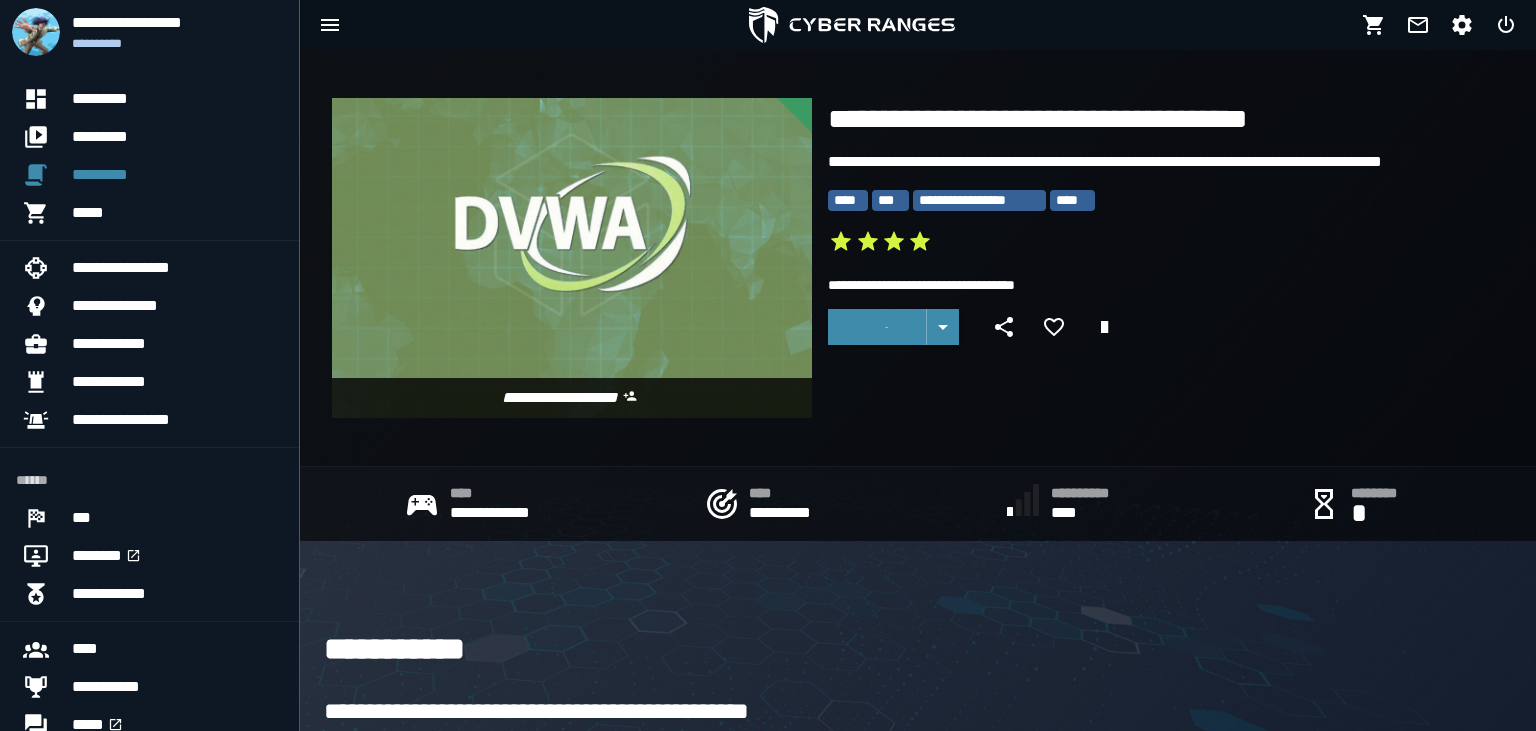 click on "**********" at bounding box center (1149, 250) 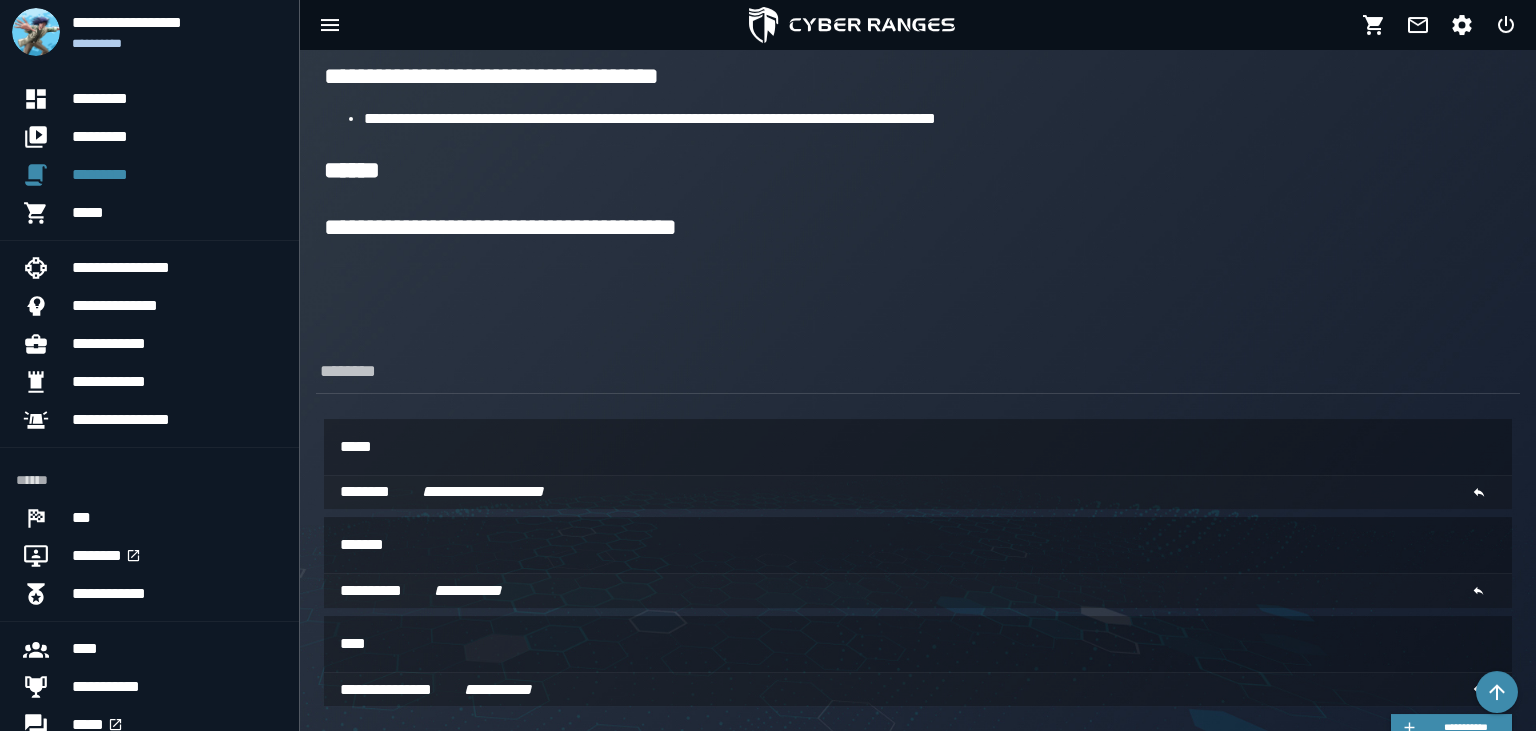 scroll, scrollTop: 944, scrollLeft: 0, axis: vertical 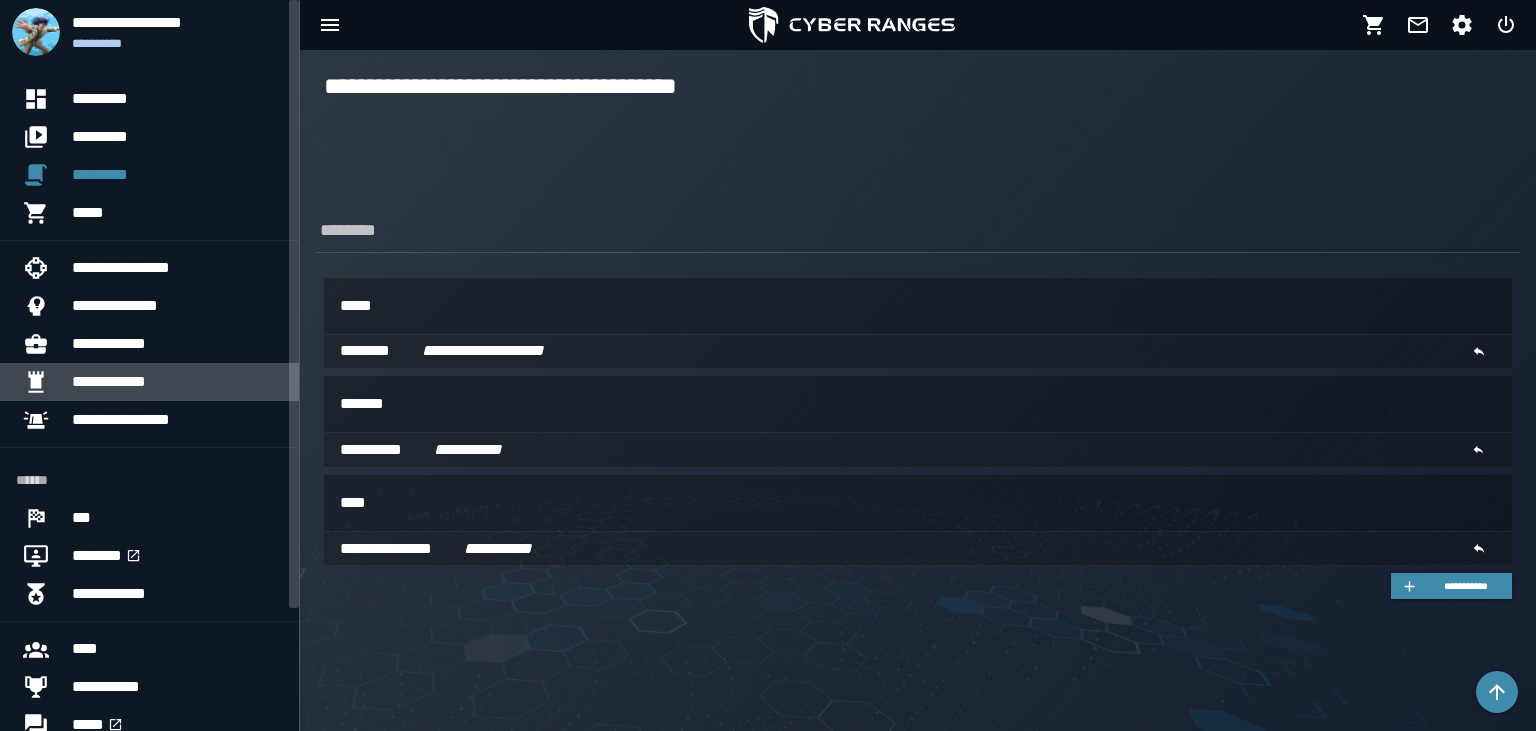 click on "**********" at bounding box center [177, 382] 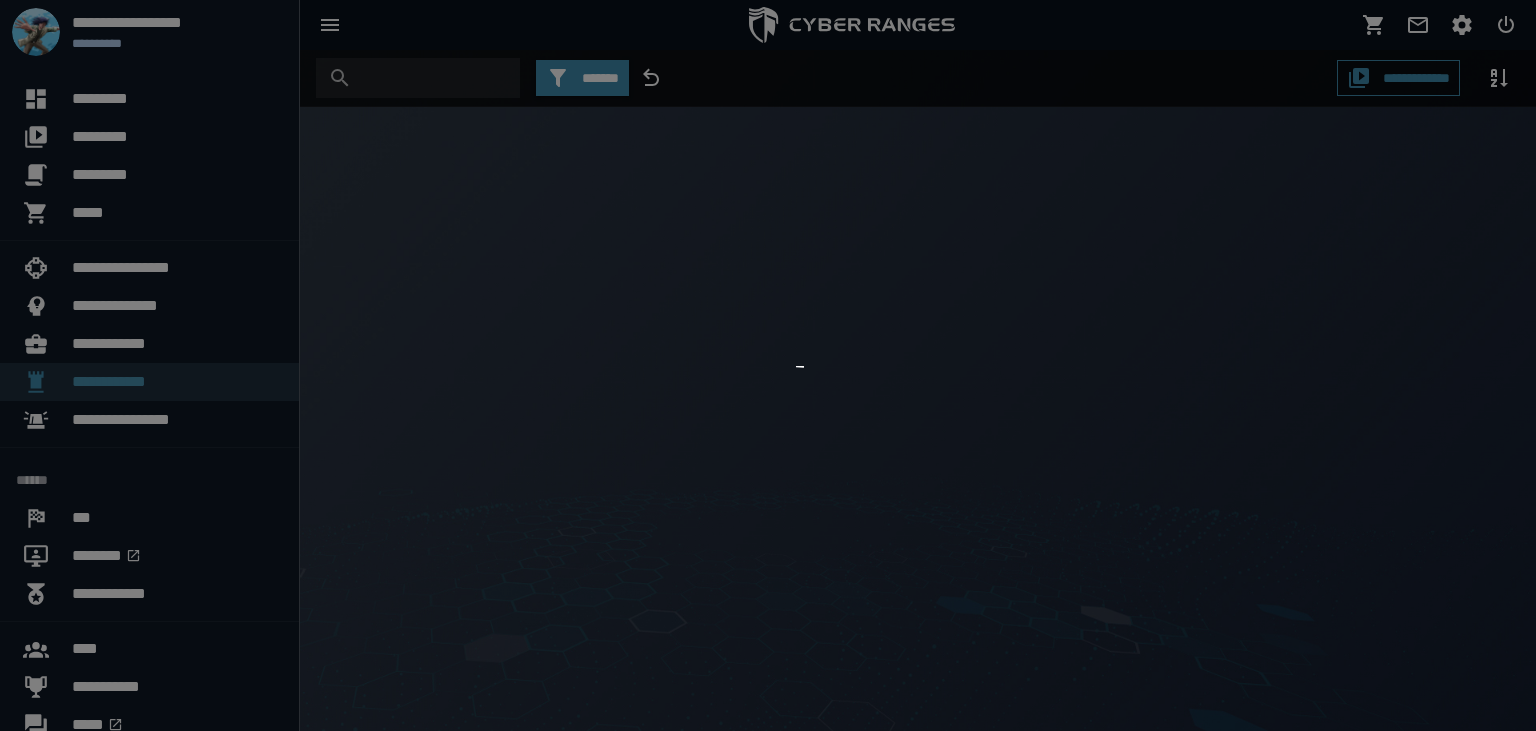 scroll, scrollTop: 0, scrollLeft: 0, axis: both 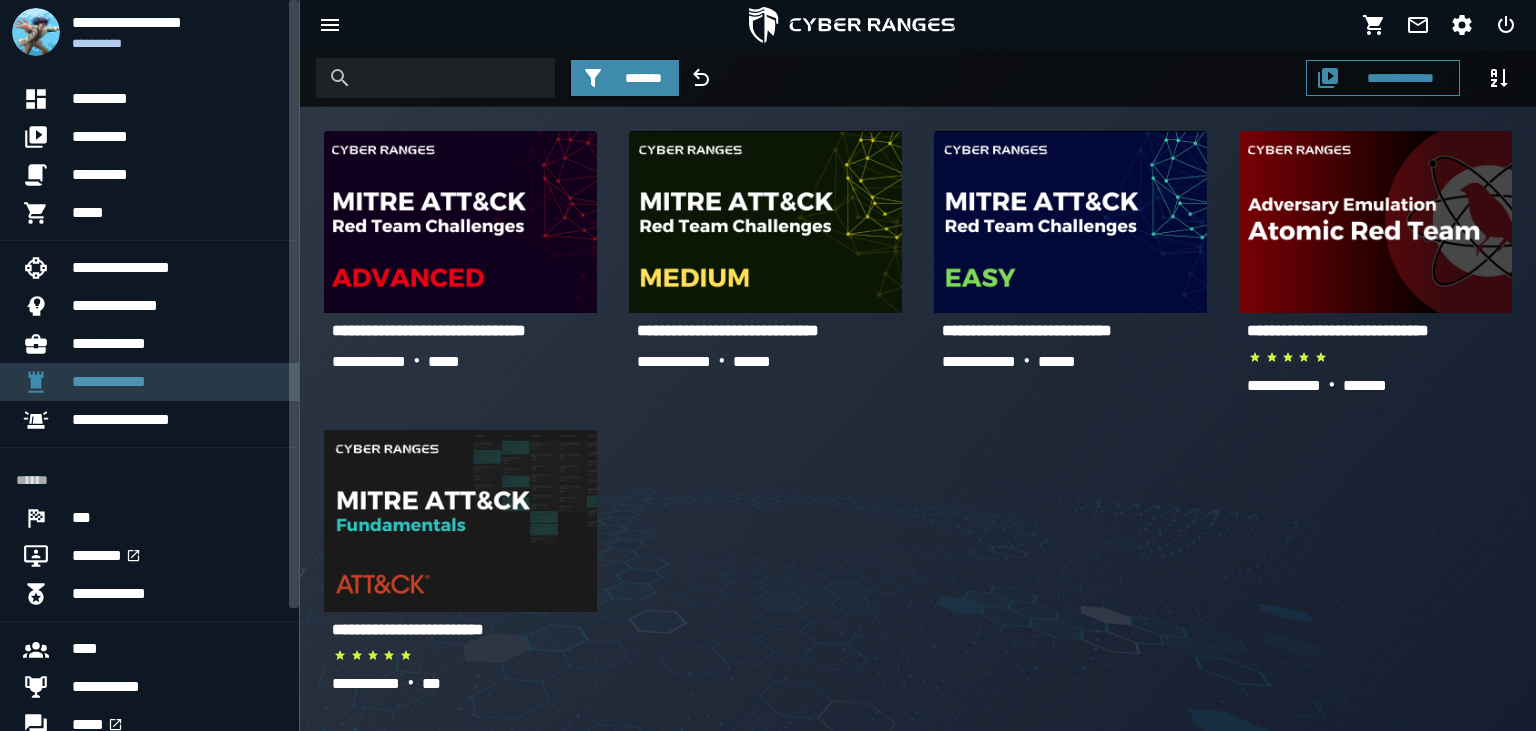 click on "**********" at bounding box center (177, 382) 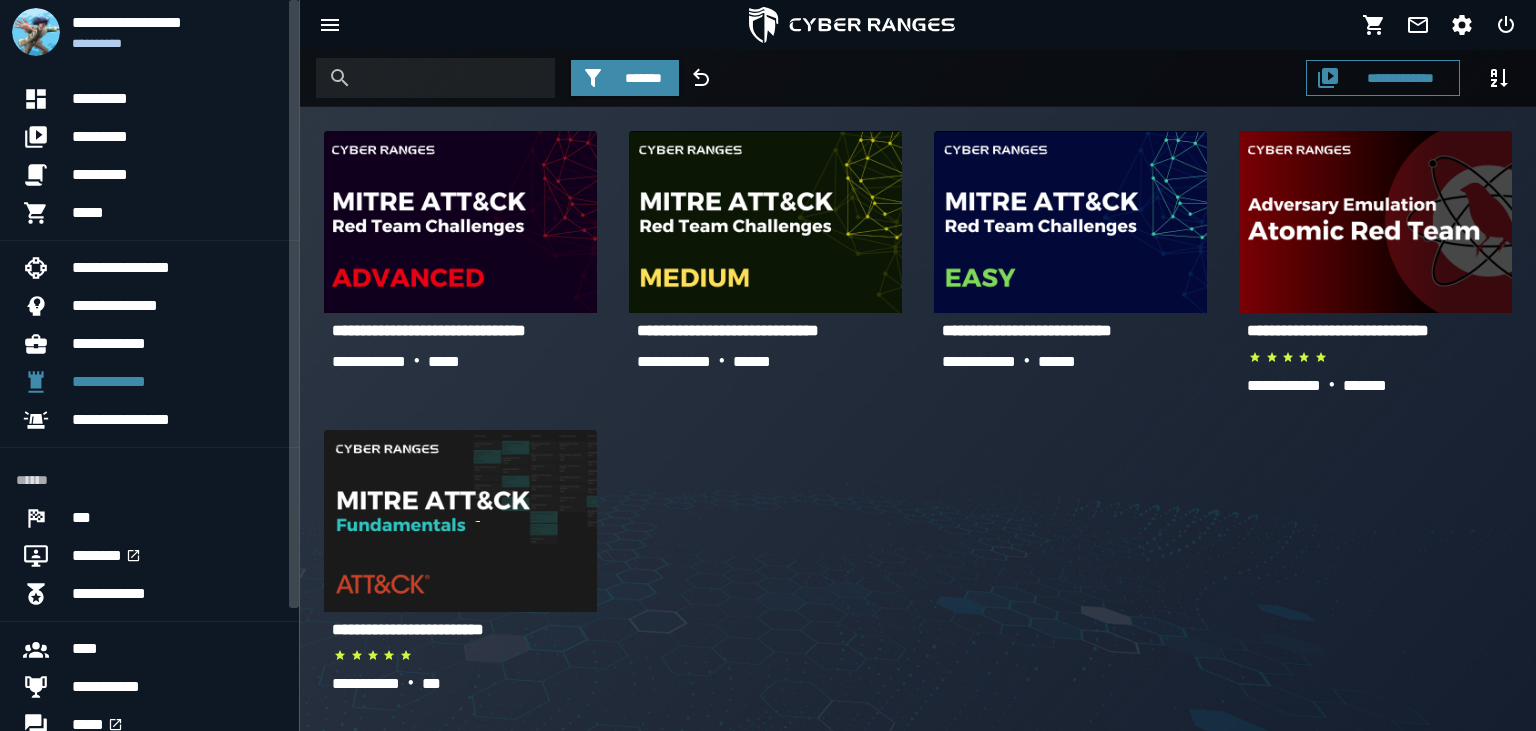 scroll, scrollTop: 0, scrollLeft: 0, axis: both 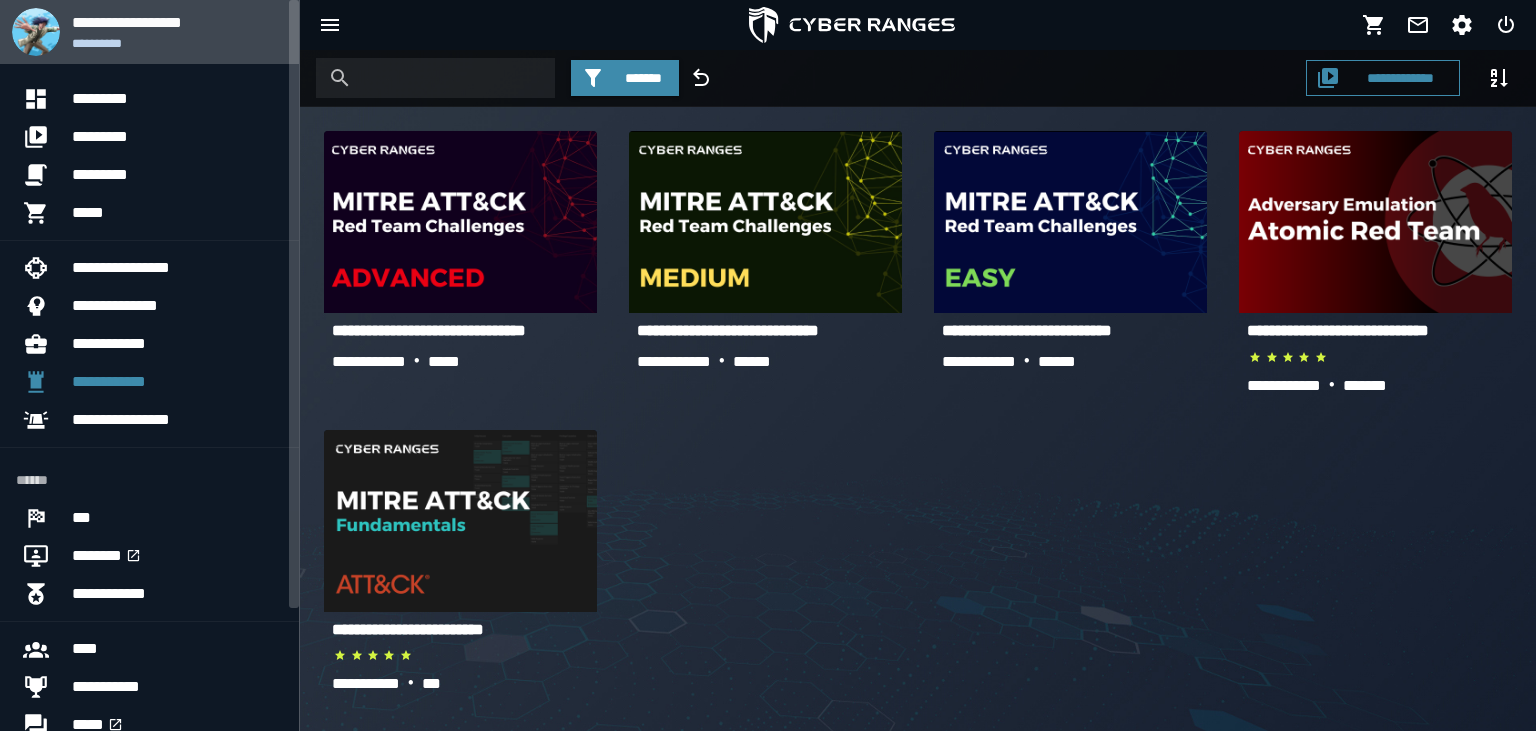click on "**********" at bounding box center [177, 22] 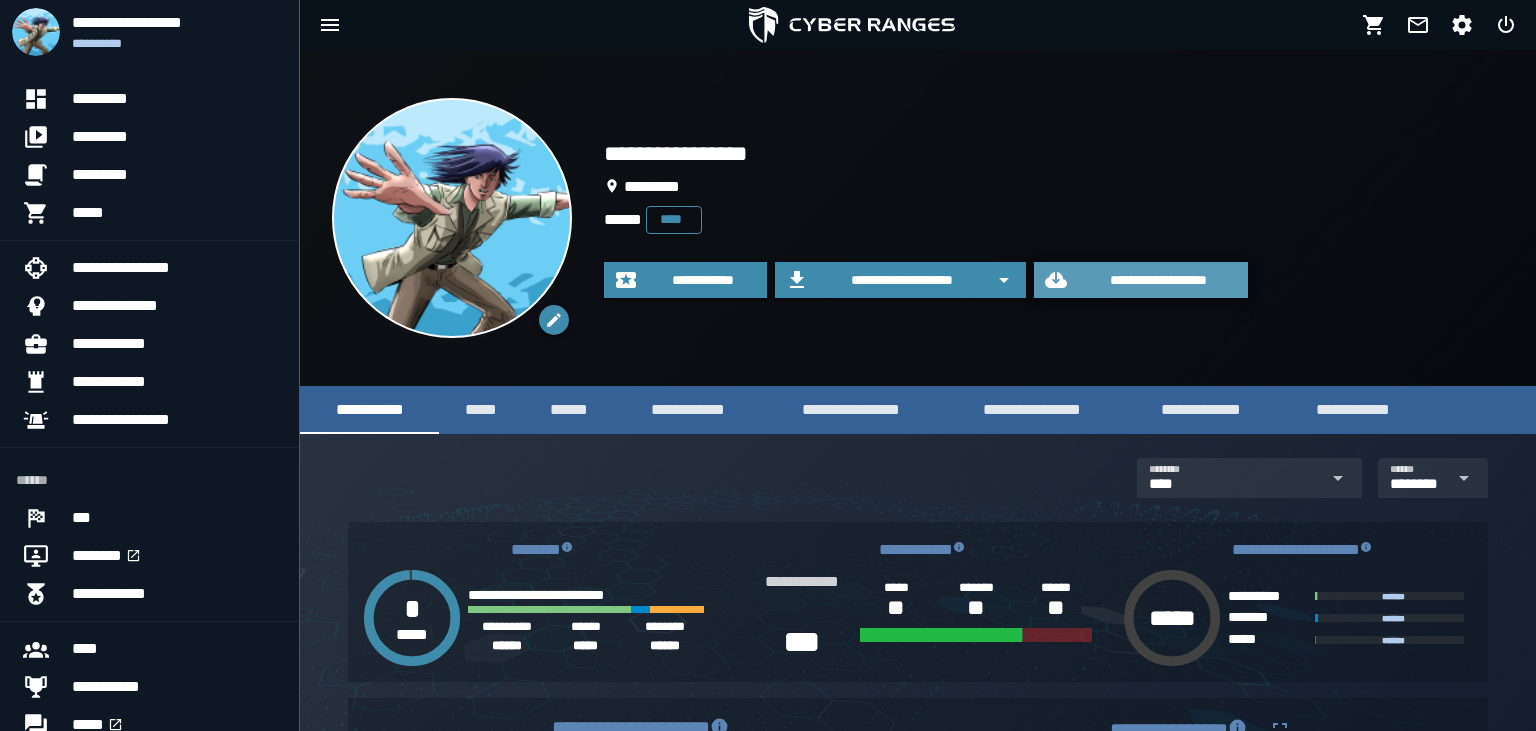 click on "**********" at bounding box center (1159, 280) 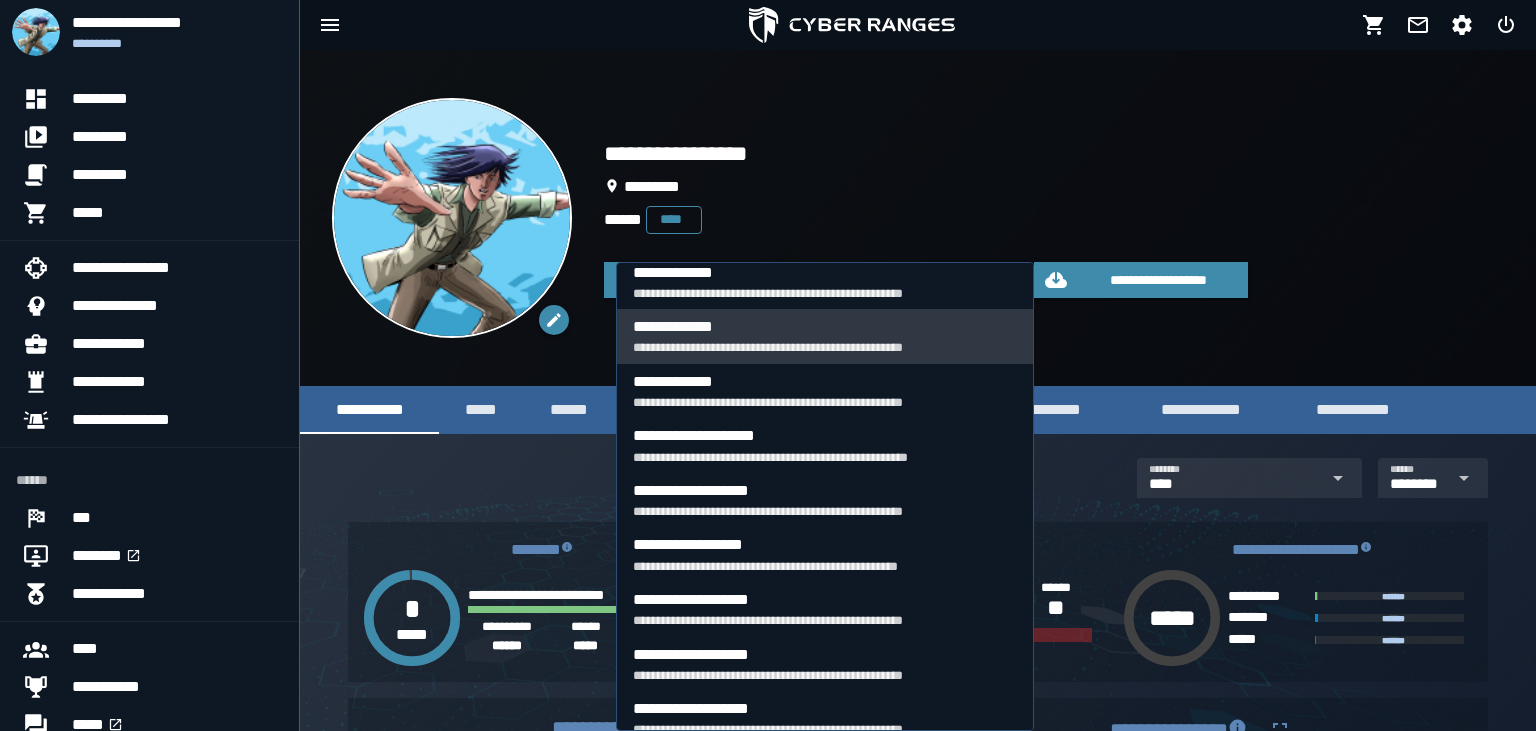 scroll, scrollTop: 639, scrollLeft: 0, axis: vertical 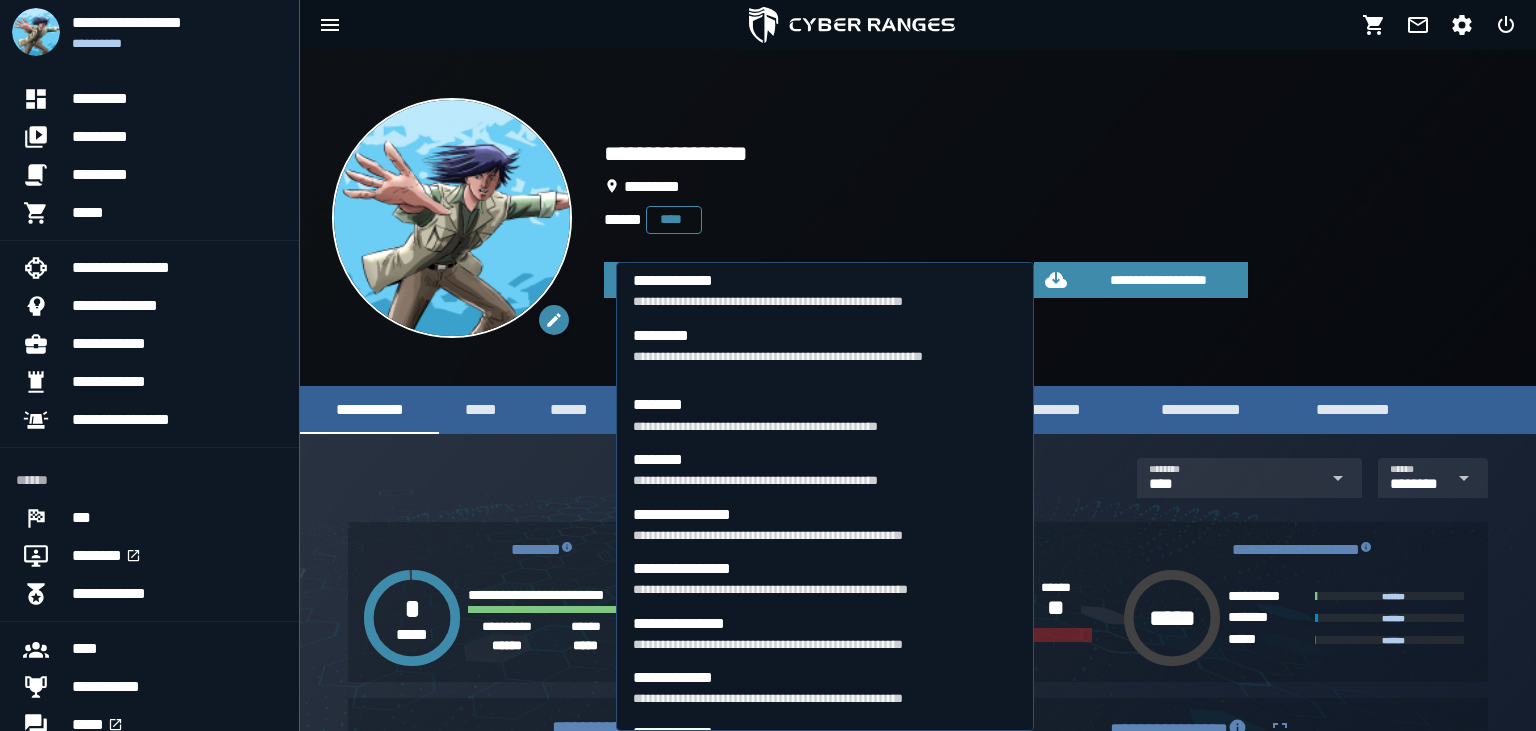 click on "****** ****" 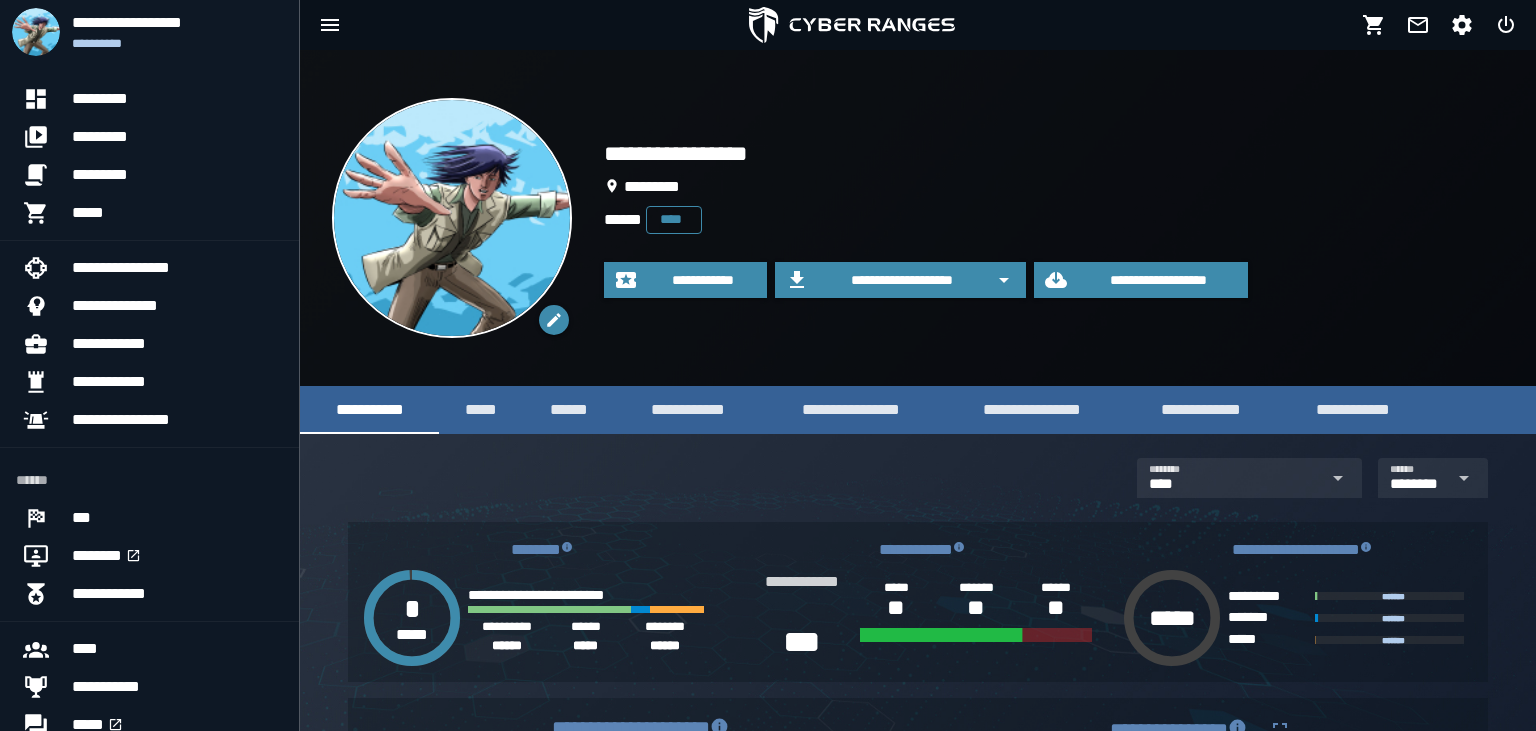click on "**********" at bounding box center (918, 218) 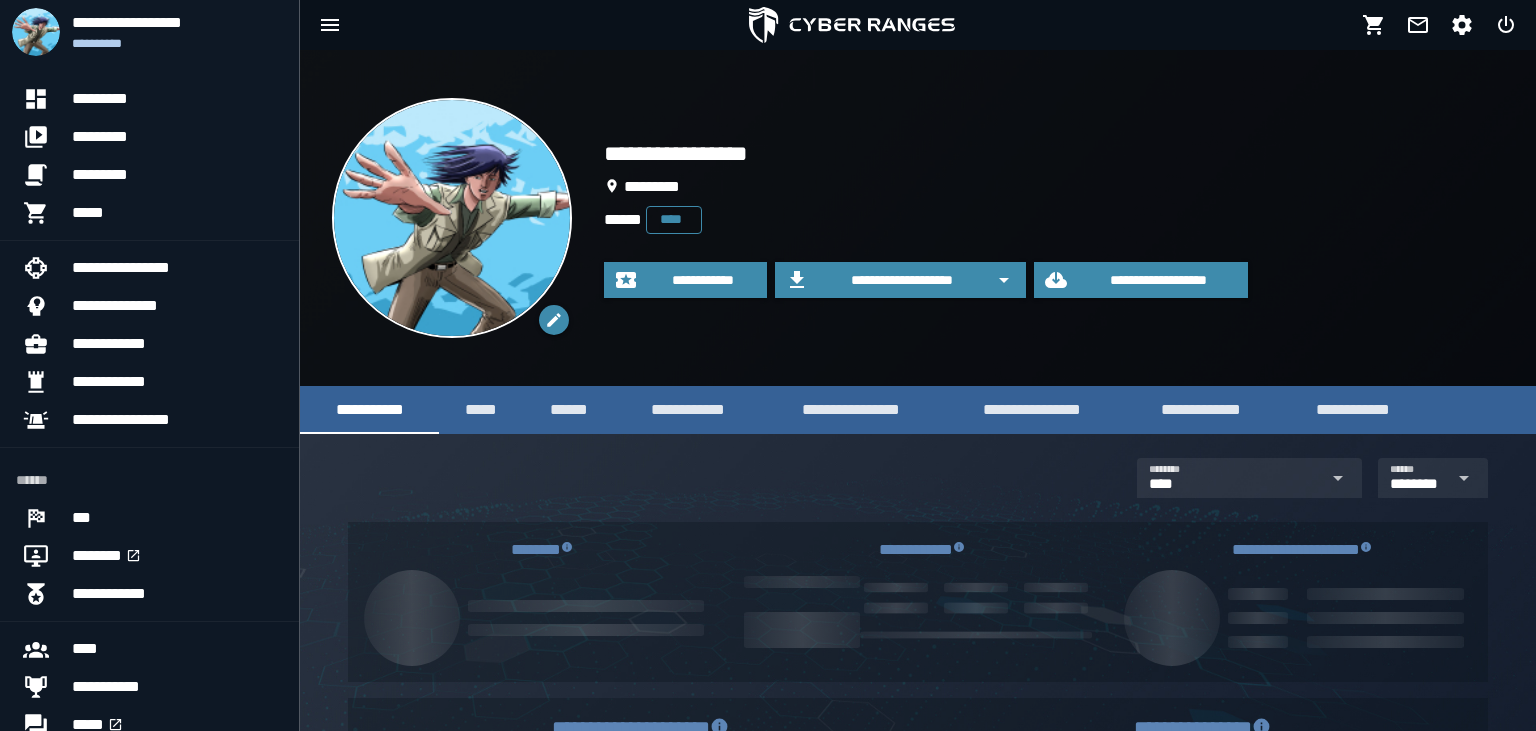 scroll, scrollTop: 0, scrollLeft: 0, axis: both 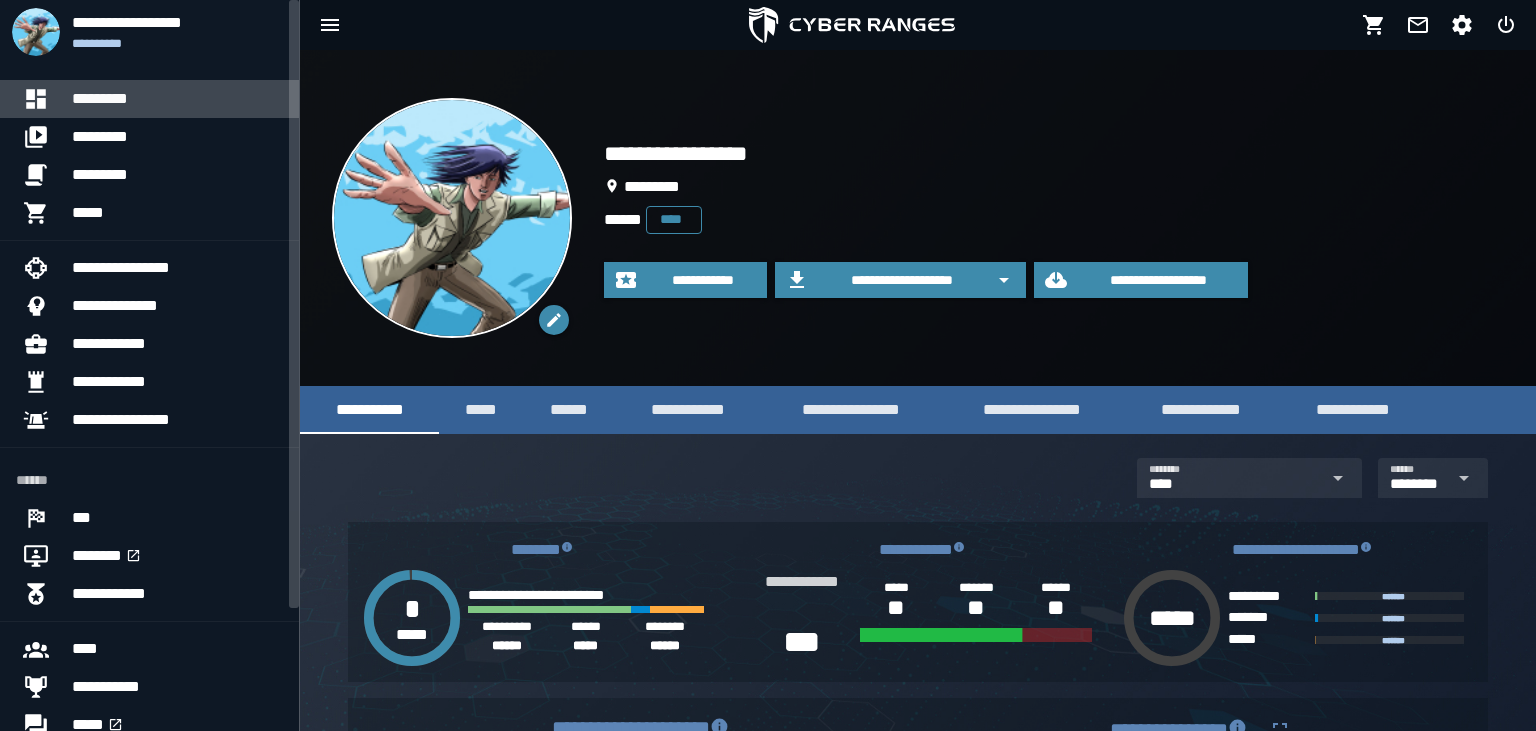 click on "*********" at bounding box center [177, 99] 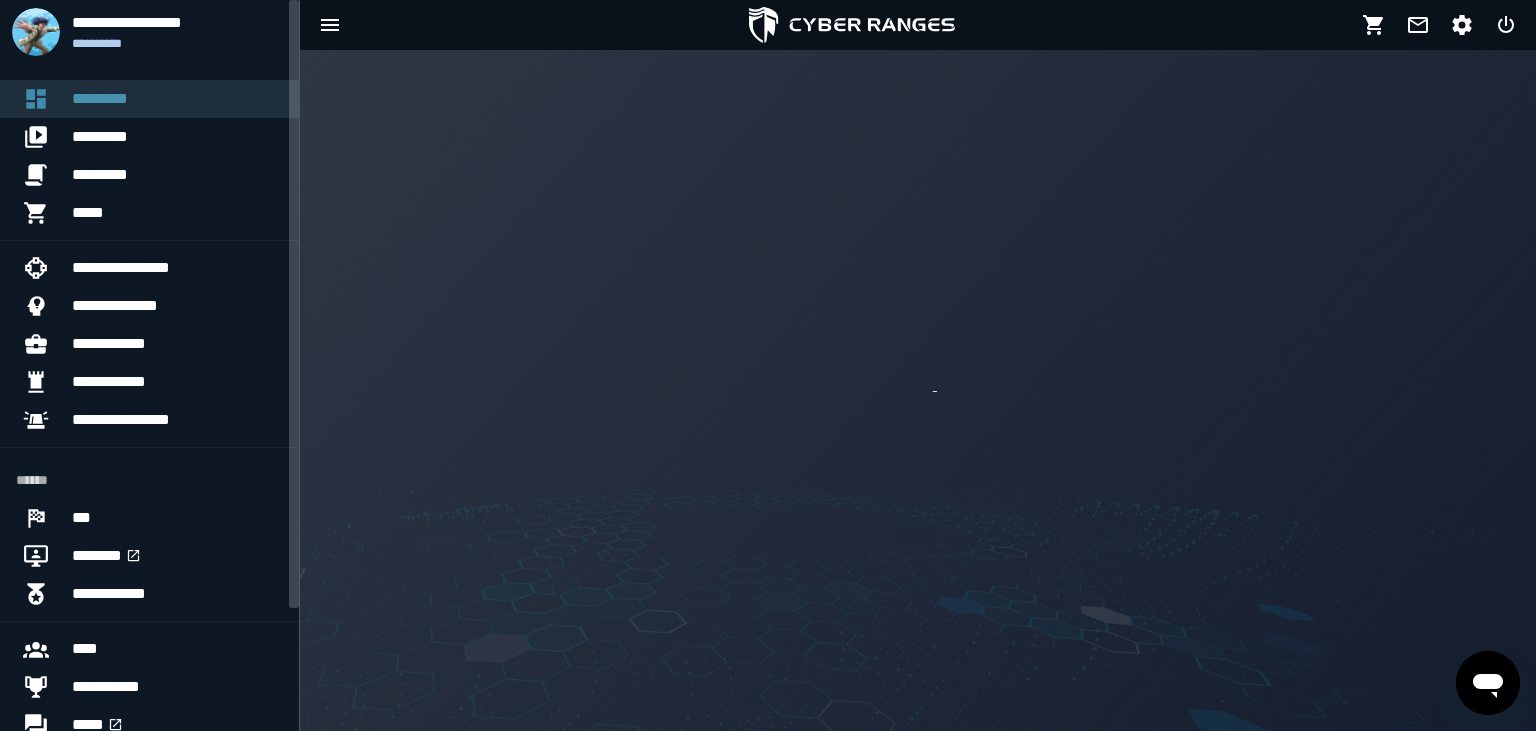 scroll, scrollTop: 0, scrollLeft: 0, axis: both 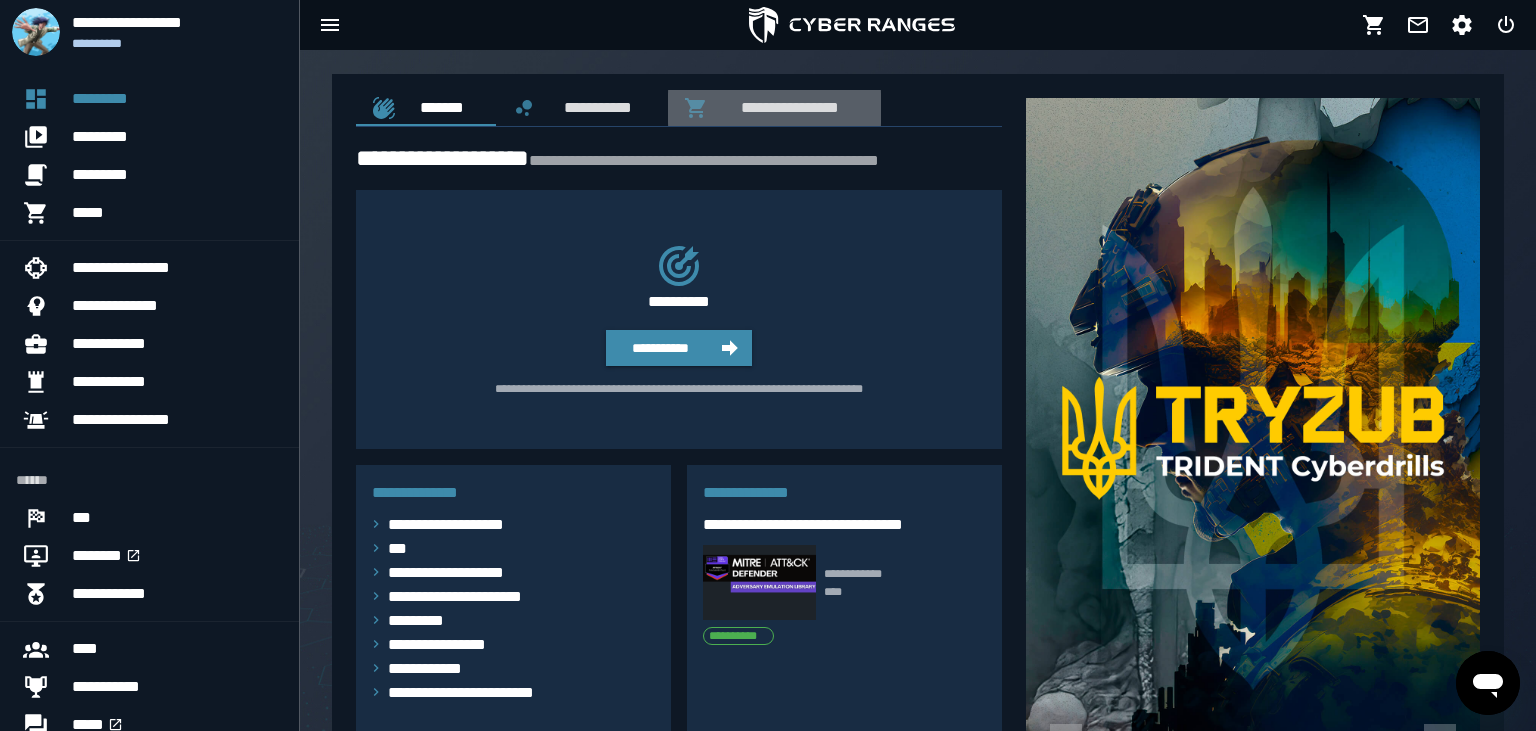 click on "**********" at bounding box center (786, 107) 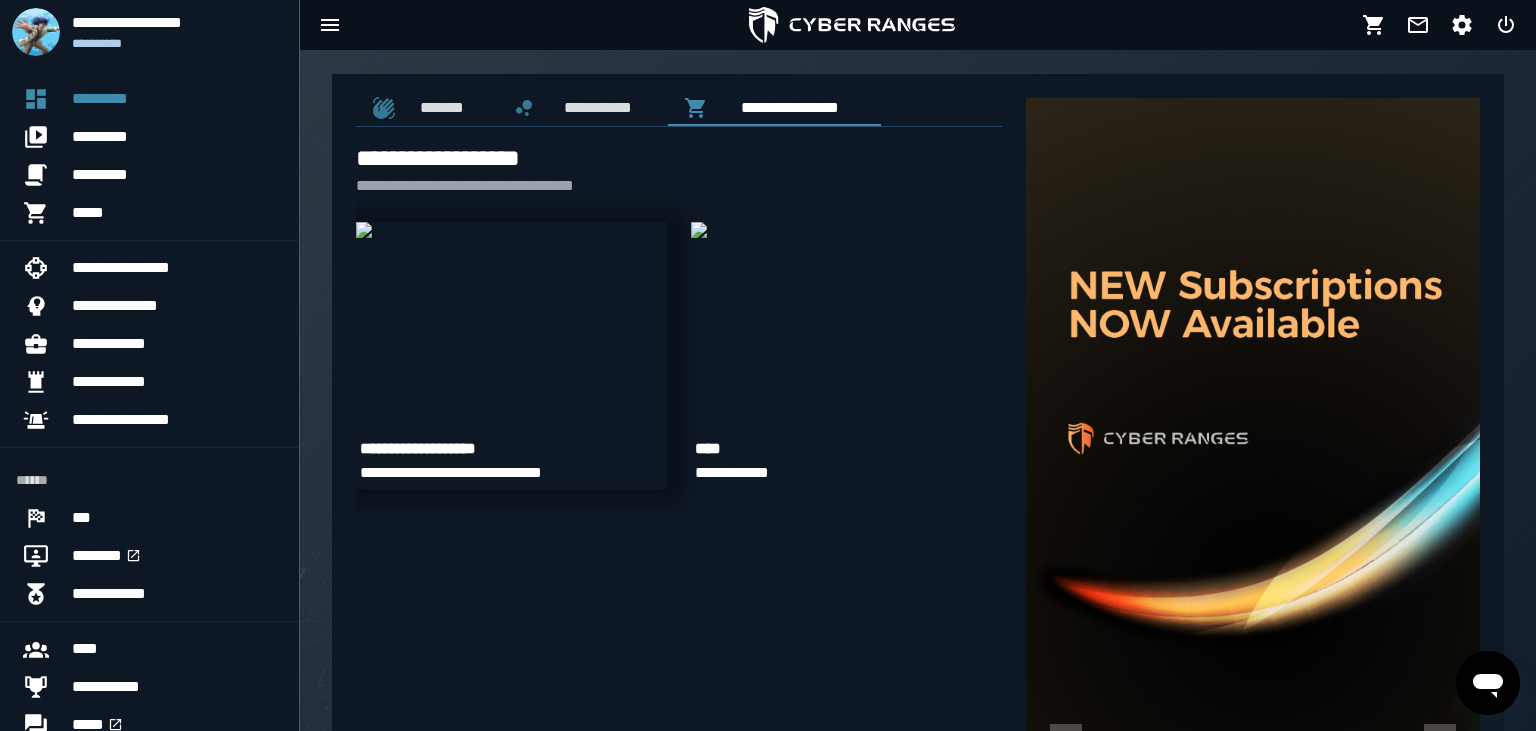 click at bounding box center [364, 230] 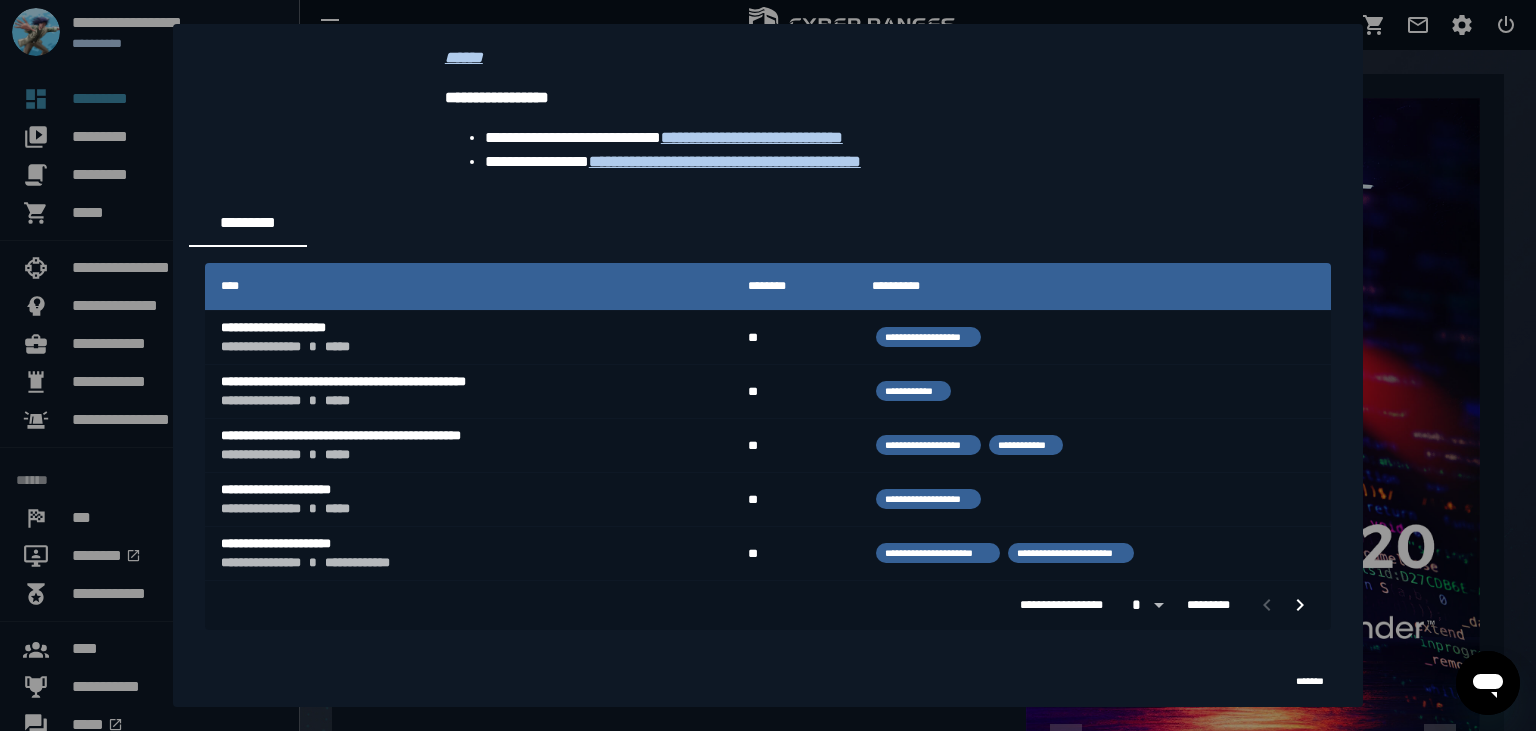 scroll, scrollTop: 3317, scrollLeft: 0, axis: vertical 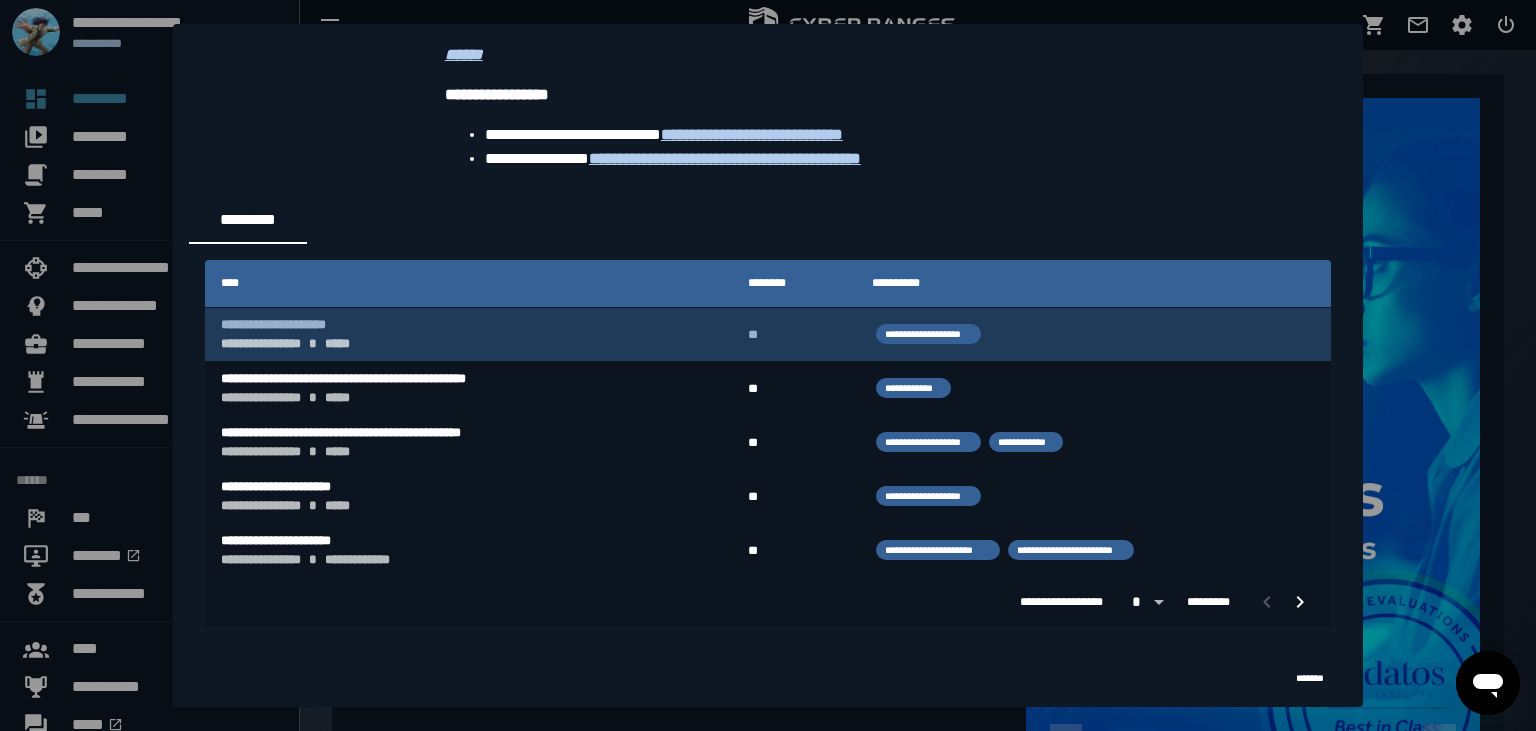 click on "**********" at bounding box center (928, 334) 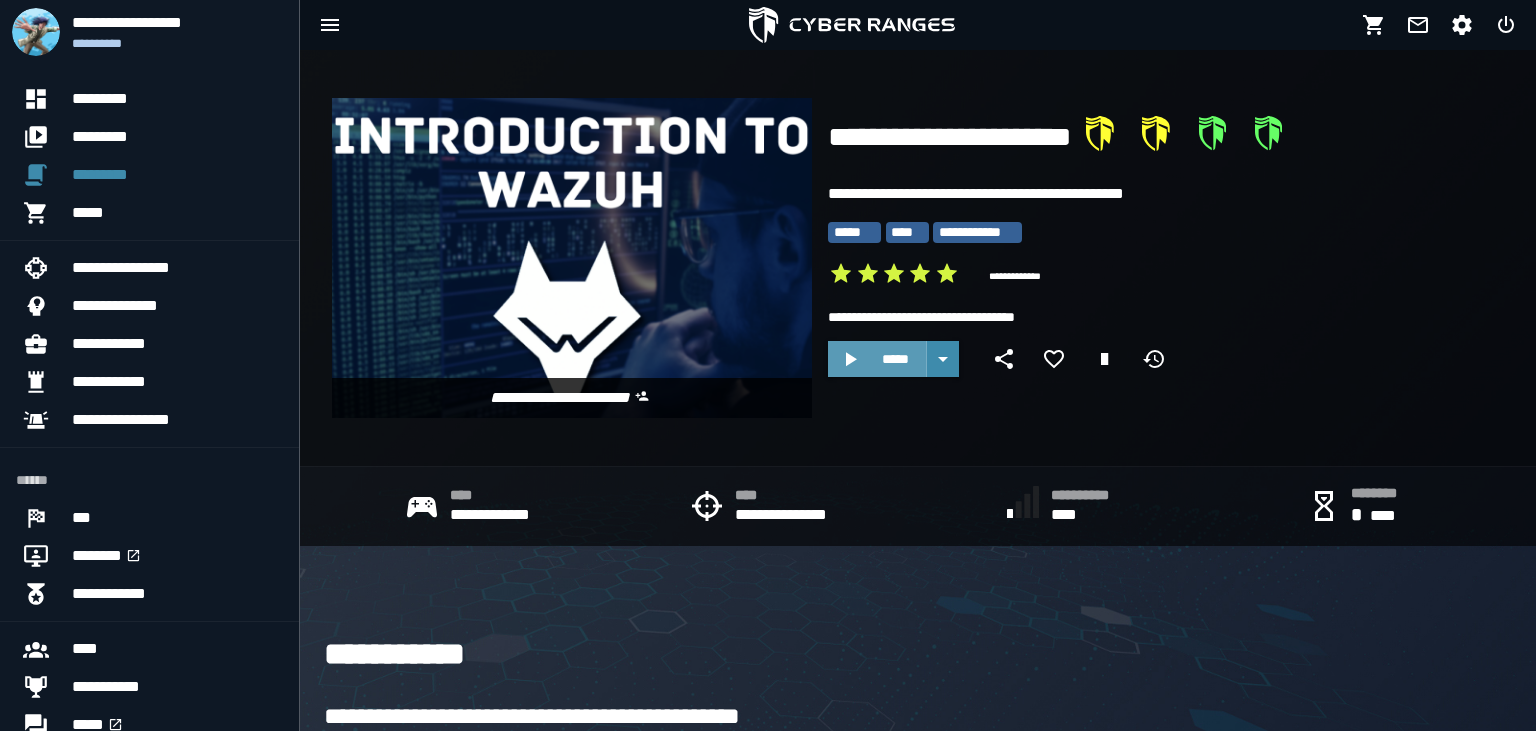click 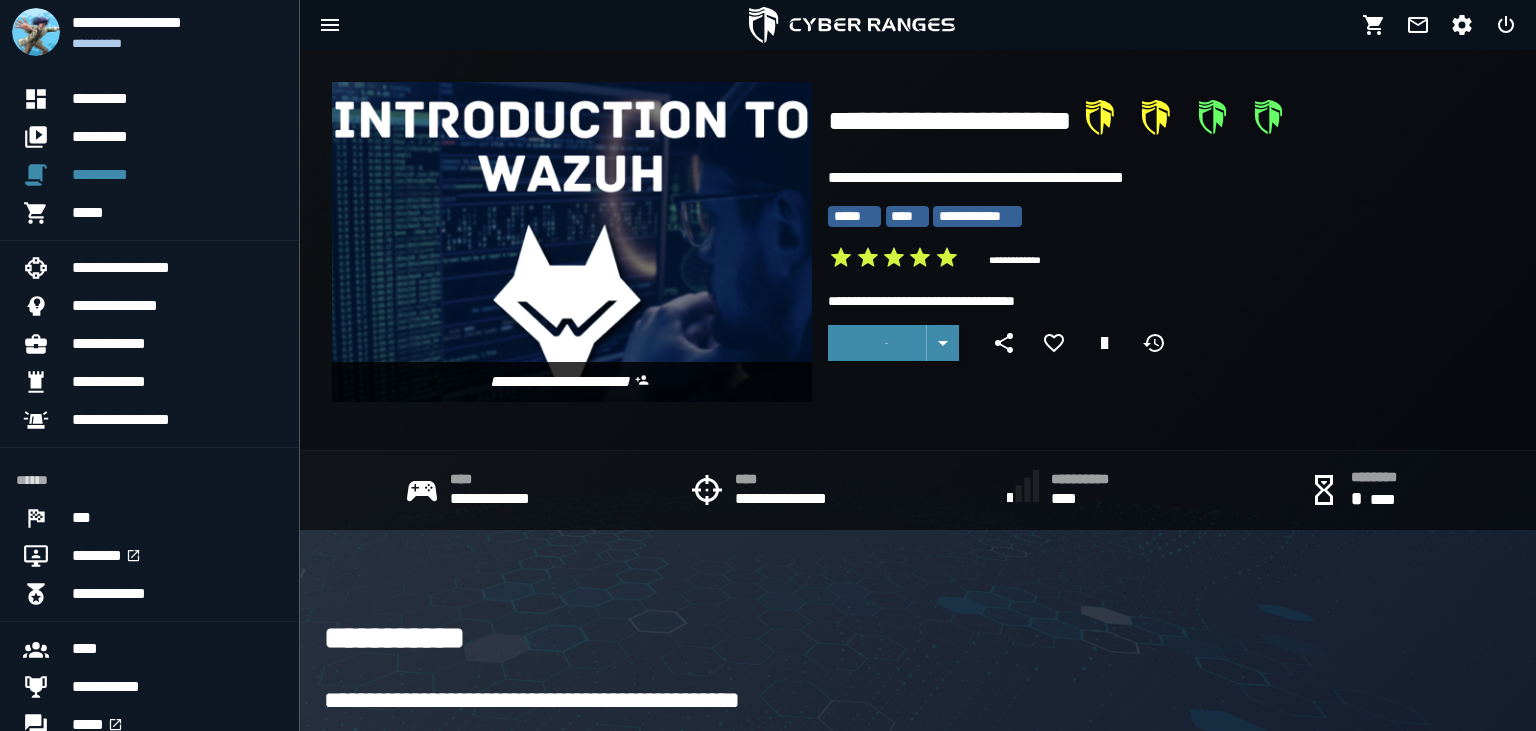 scroll, scrollTop: 0, scrollLeft: 0, axis: both 